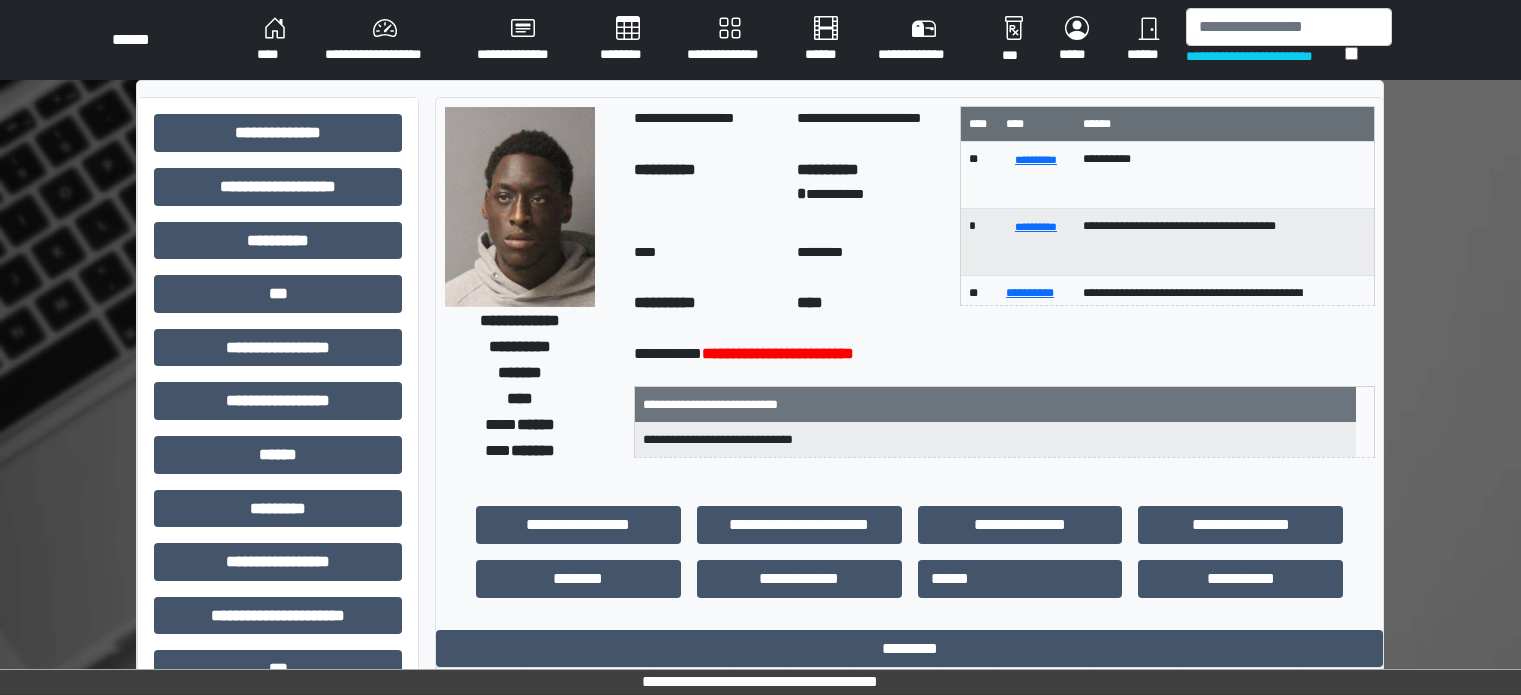 scroll, scrollTop: 0, scrollLeft: 0, axis: both 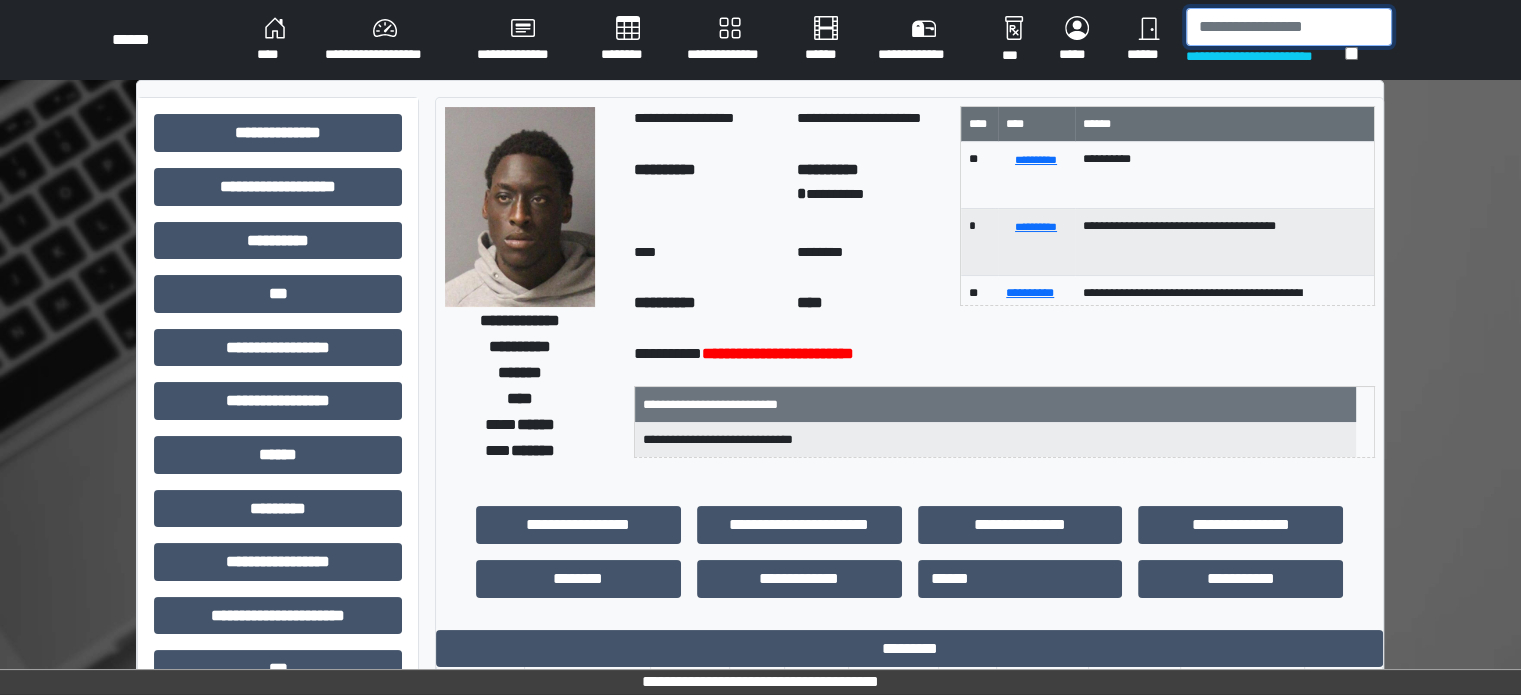 click at bounding box center [1289, 27] 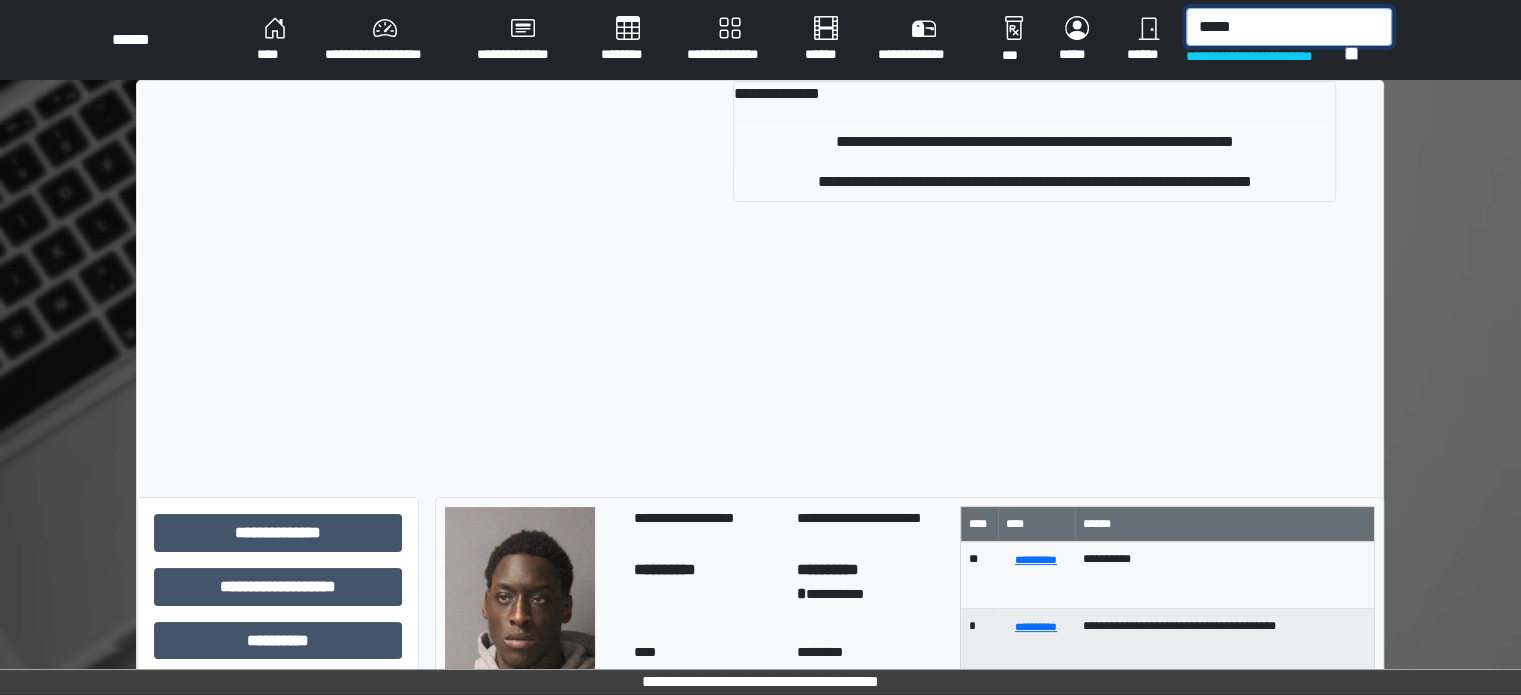 type on "*****" 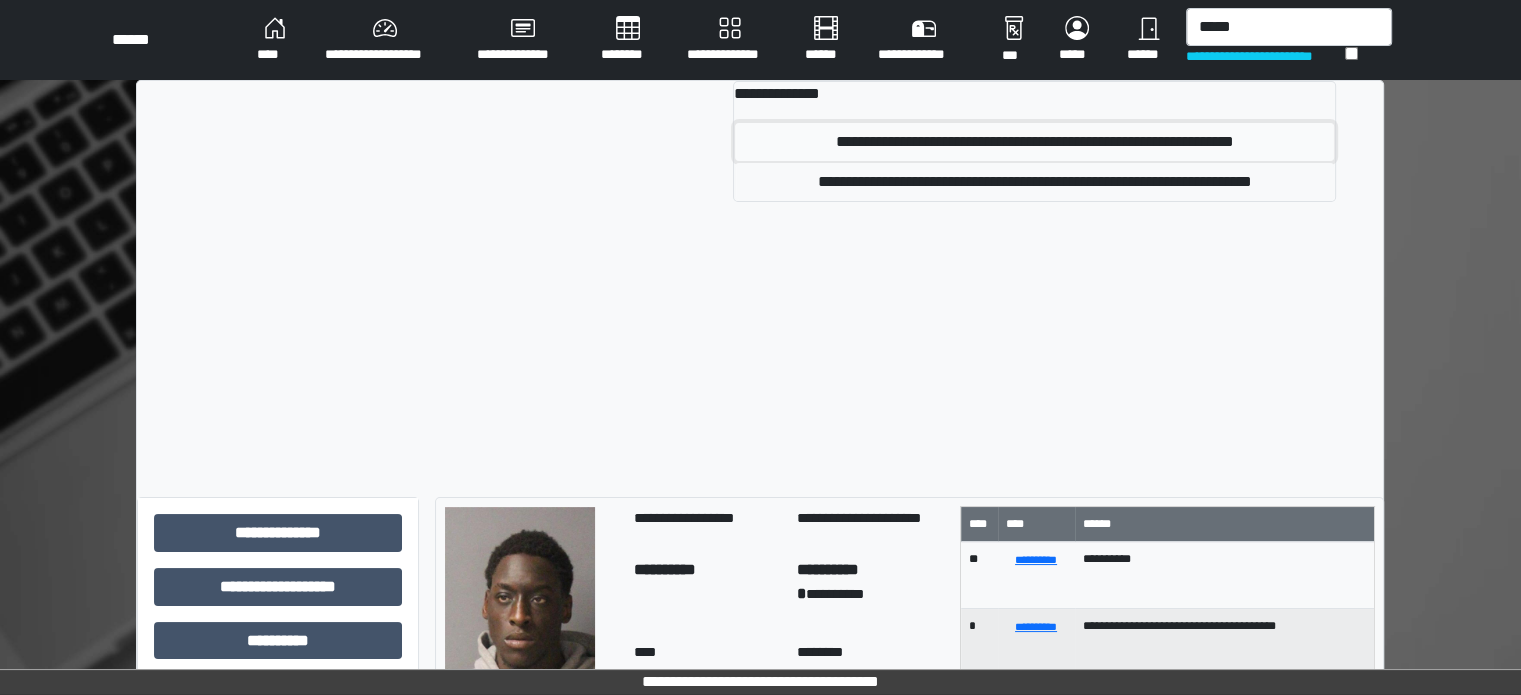 click on "**********" at bounding box center [1034, 142] 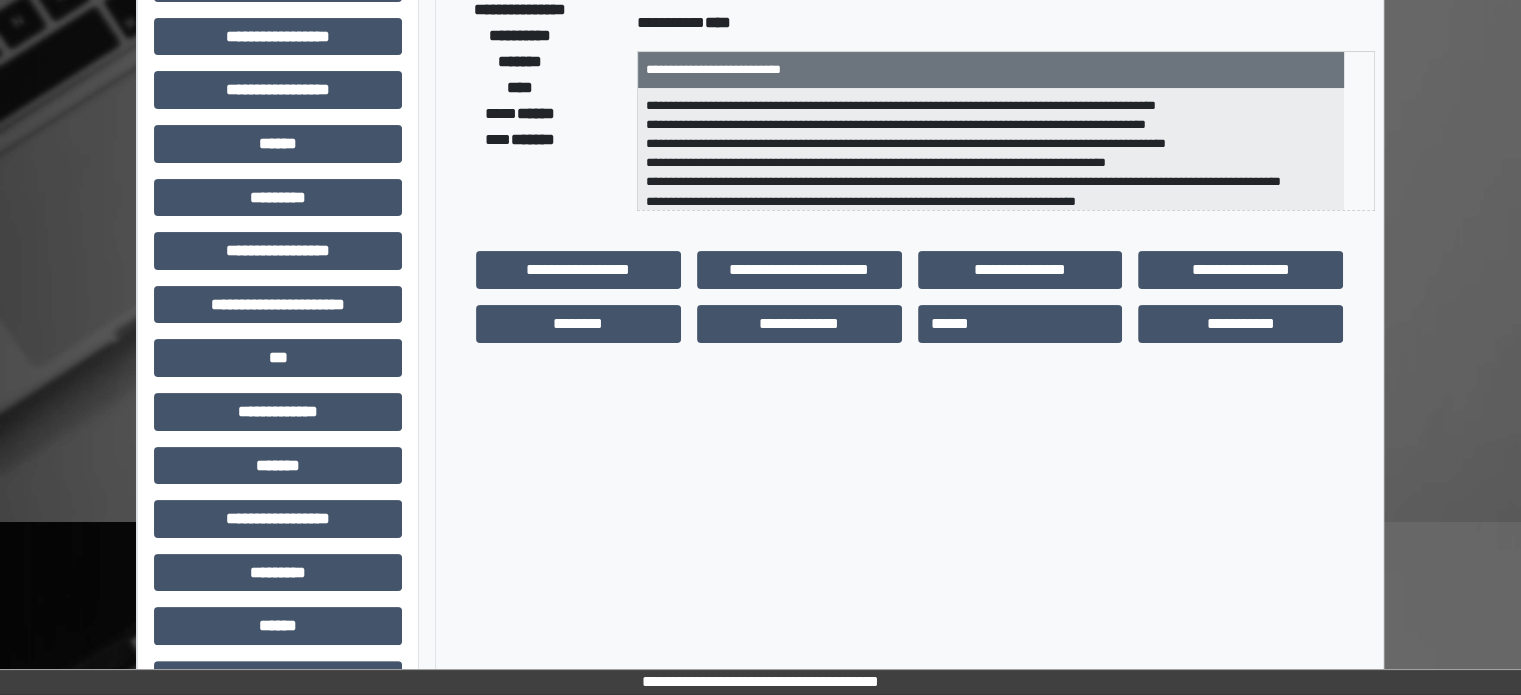 scroll, scrollTop: 71, scrollLeft: 0, axis: vertical 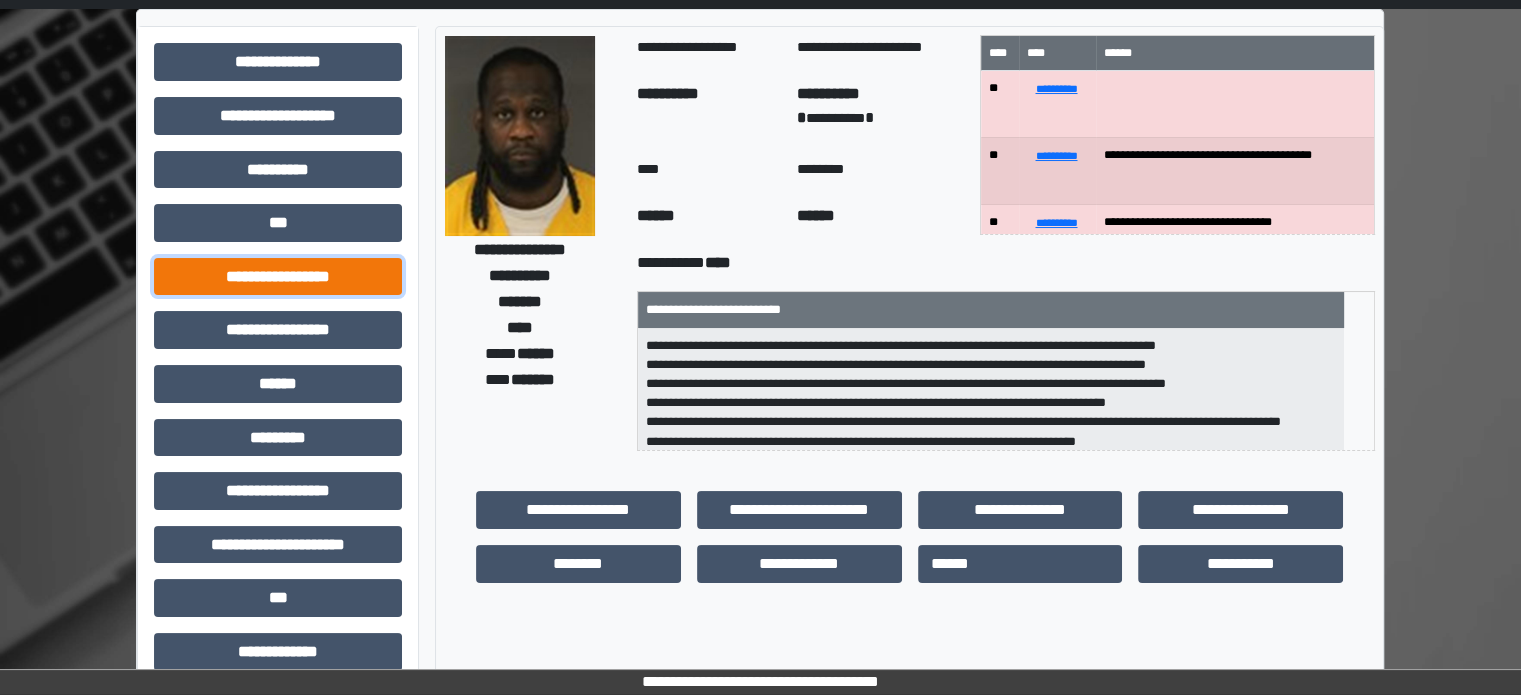 click on "**********" at bounding box center (278, 277) 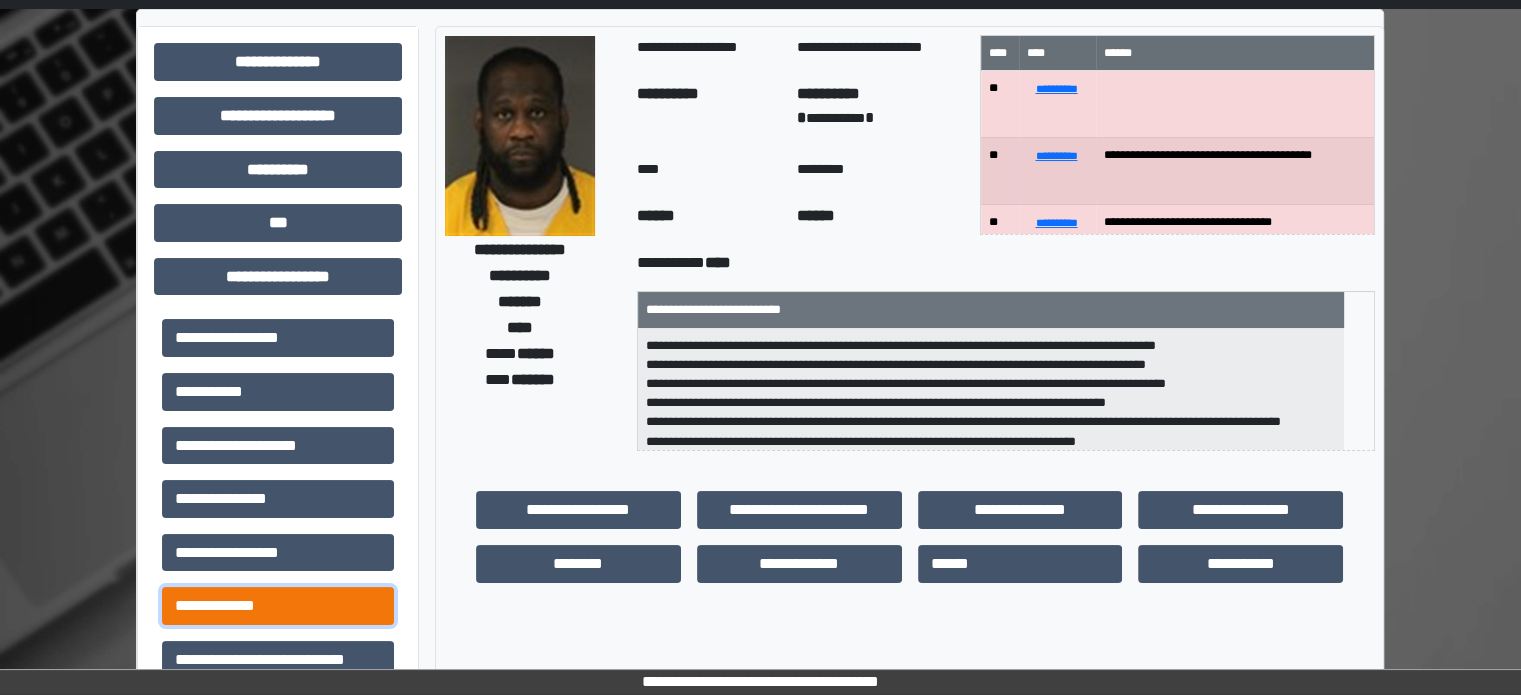 click on "**********" at bounding box center [278, 606] 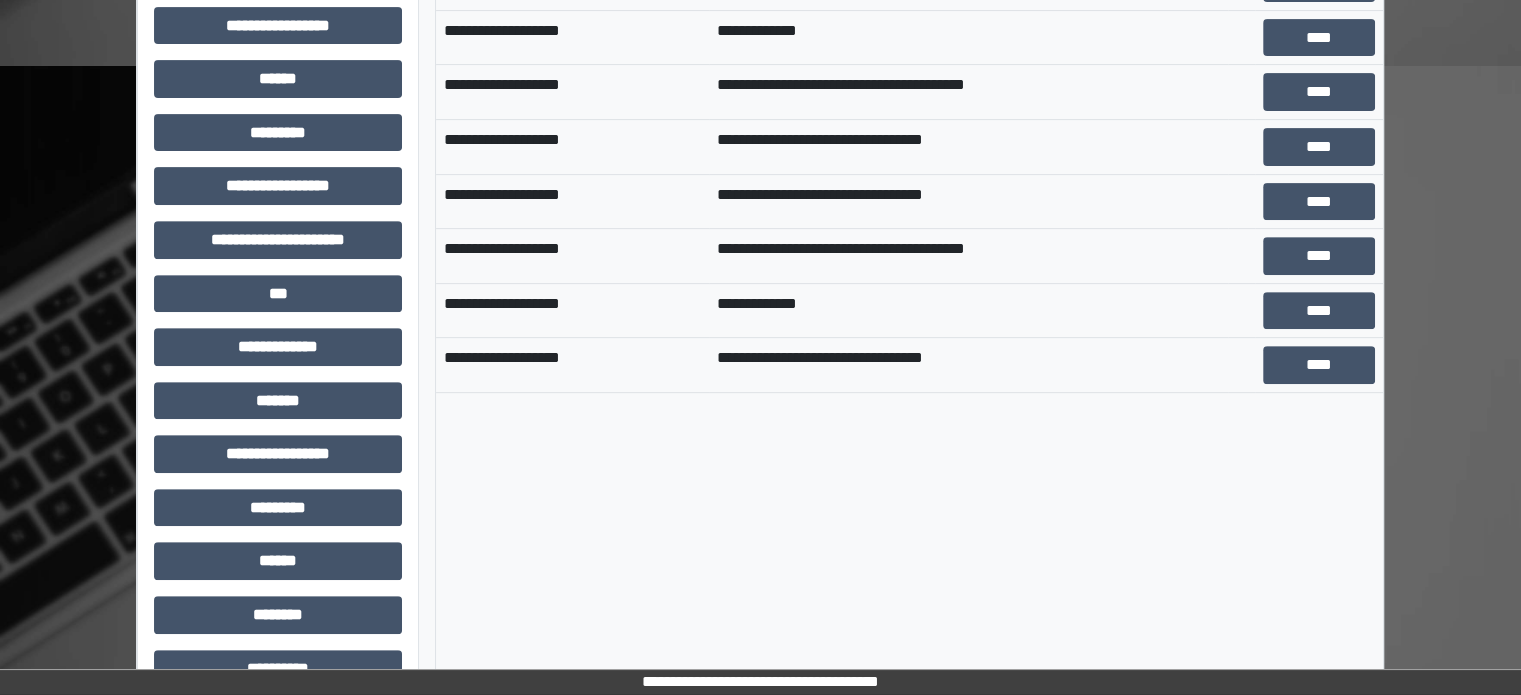 scroll, scrollTop: 771, scrollLeft: 0, axis: vertical 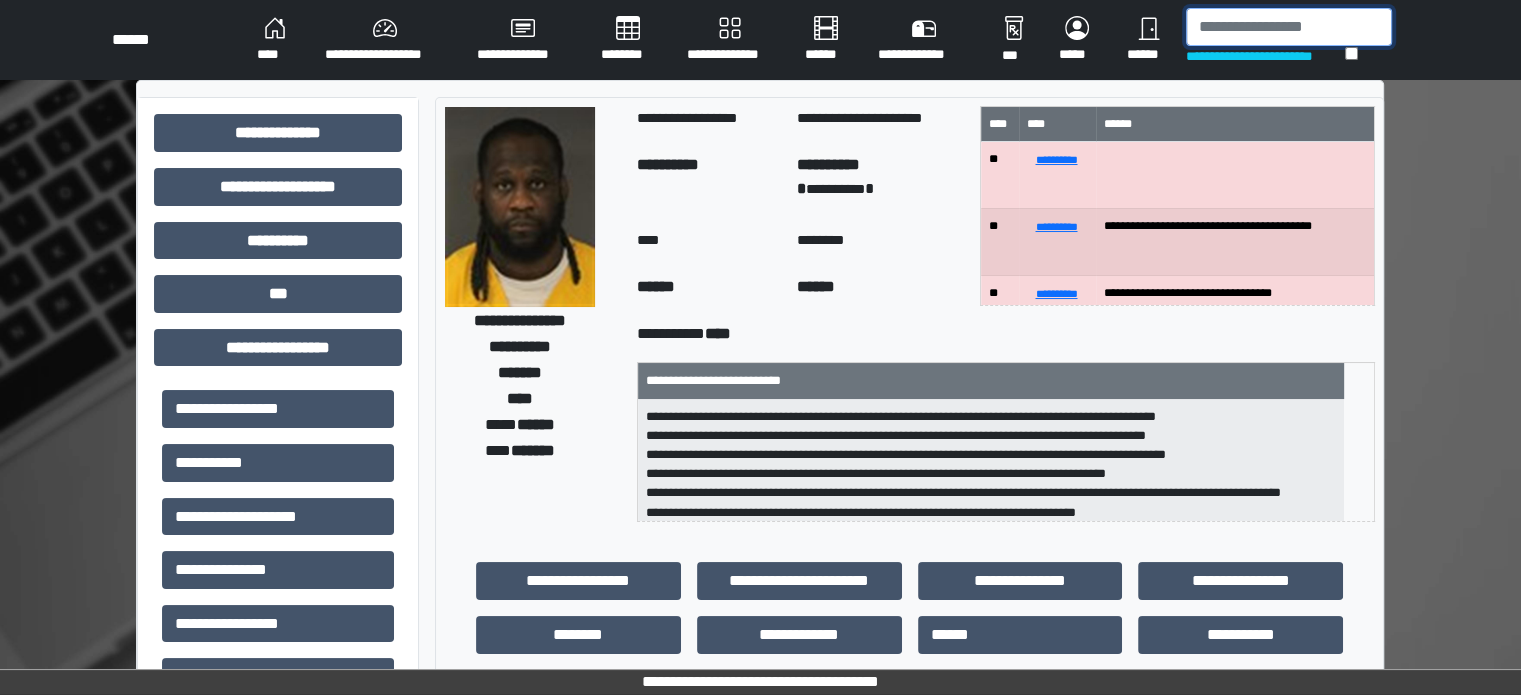click at bounding box center [1289, 27] 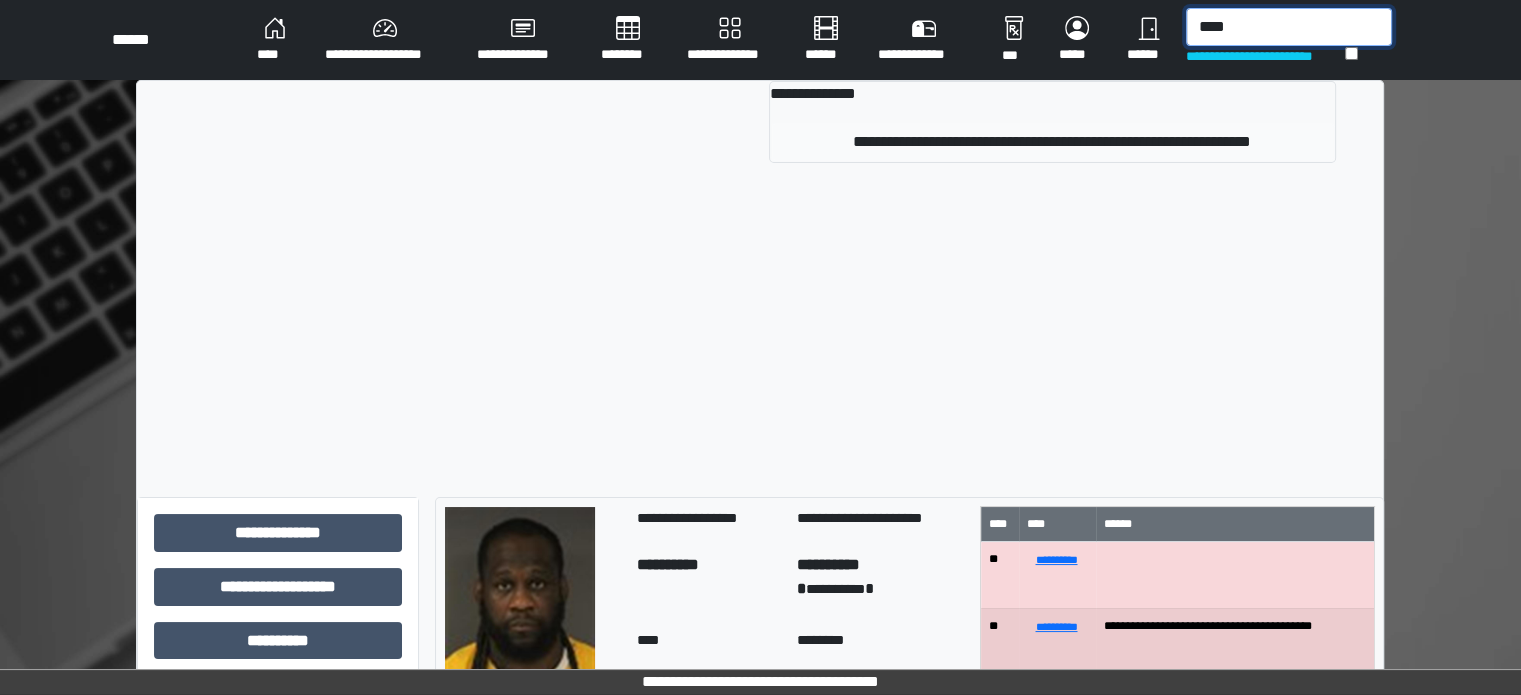 type on "****" 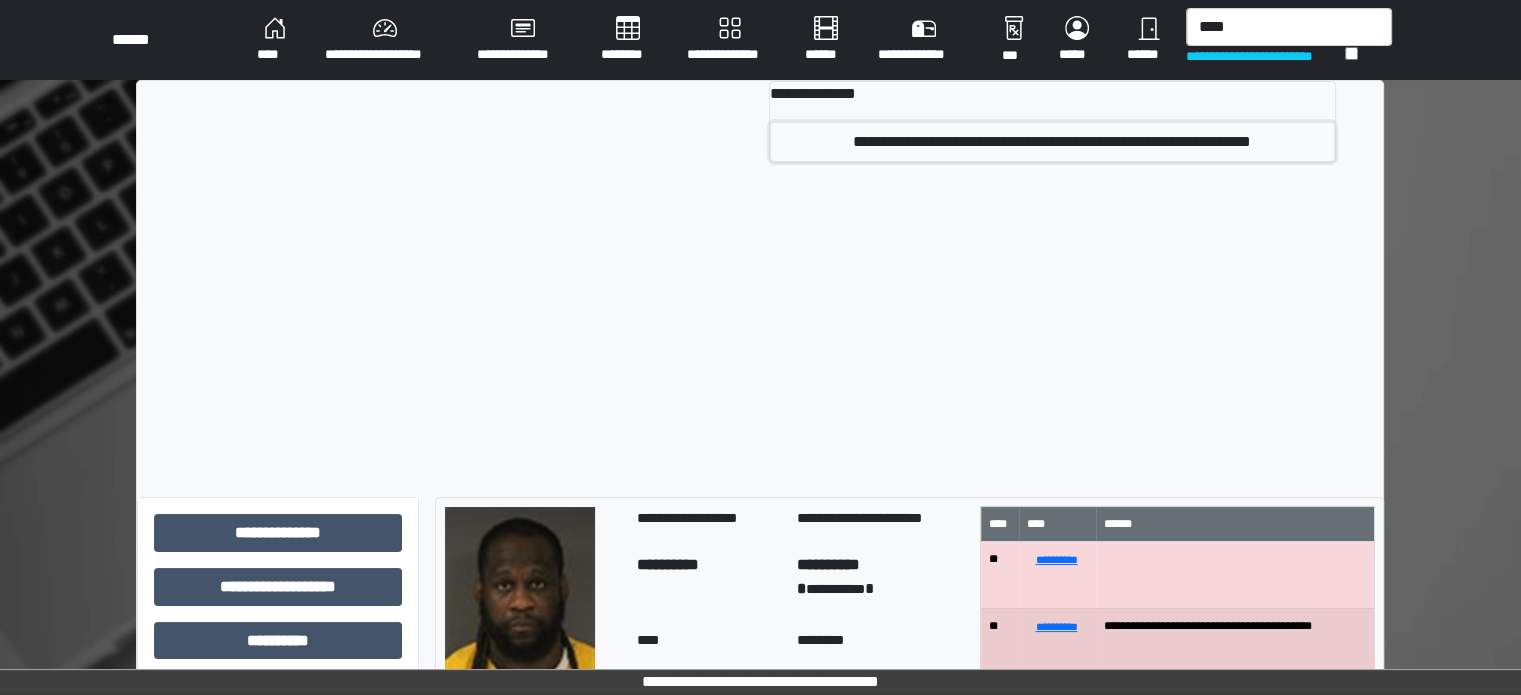 click on "**********" at bounding box center [1052, 142] 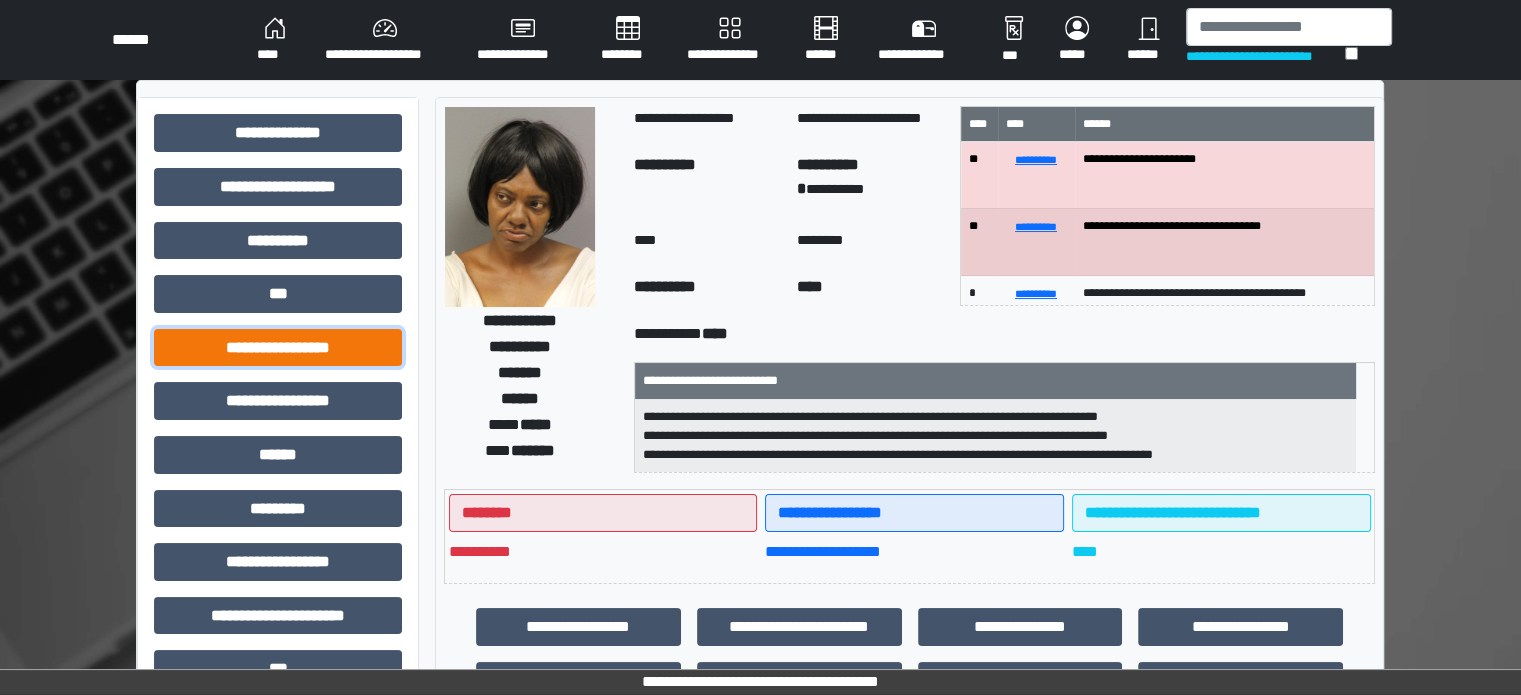 click on "**********" at bounding box center [278, 348] 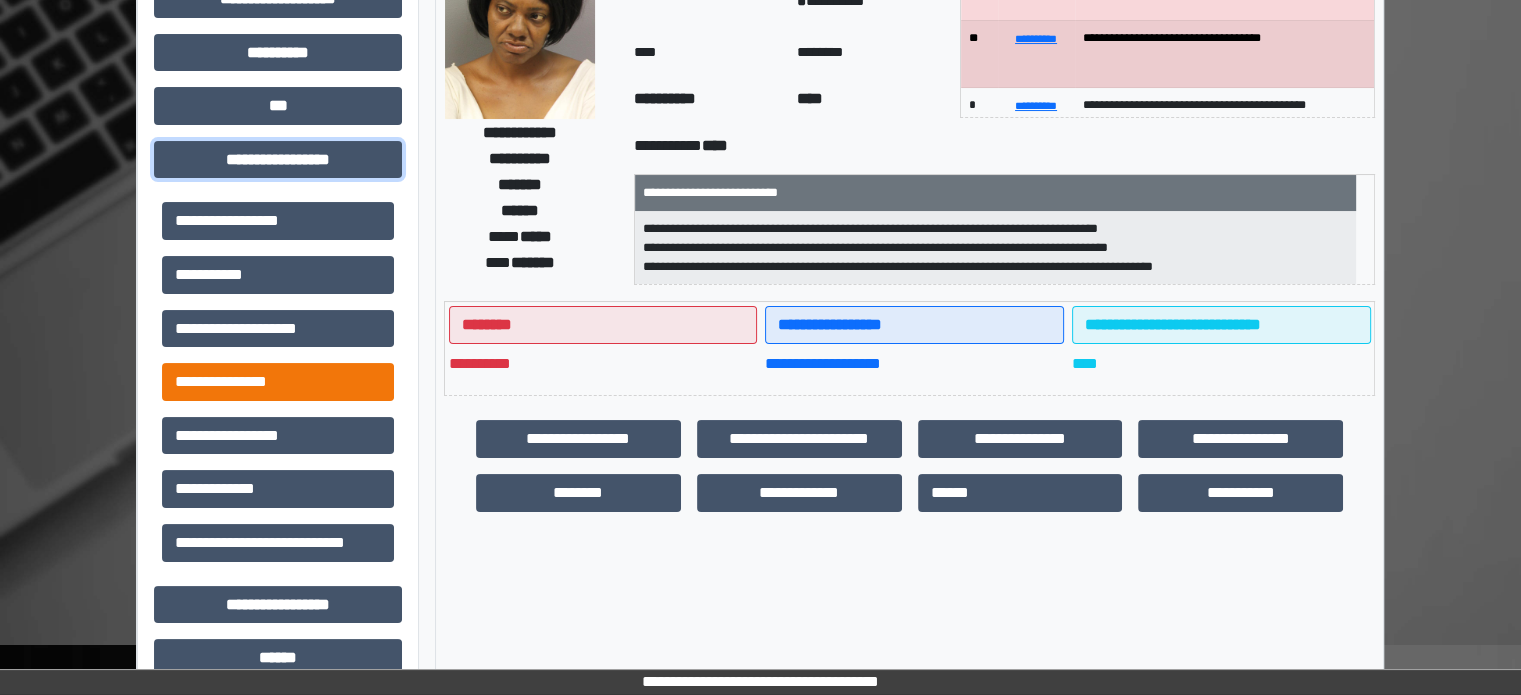 scroll, scrollTop: 200, scrollLeft: 0, axis: vertical 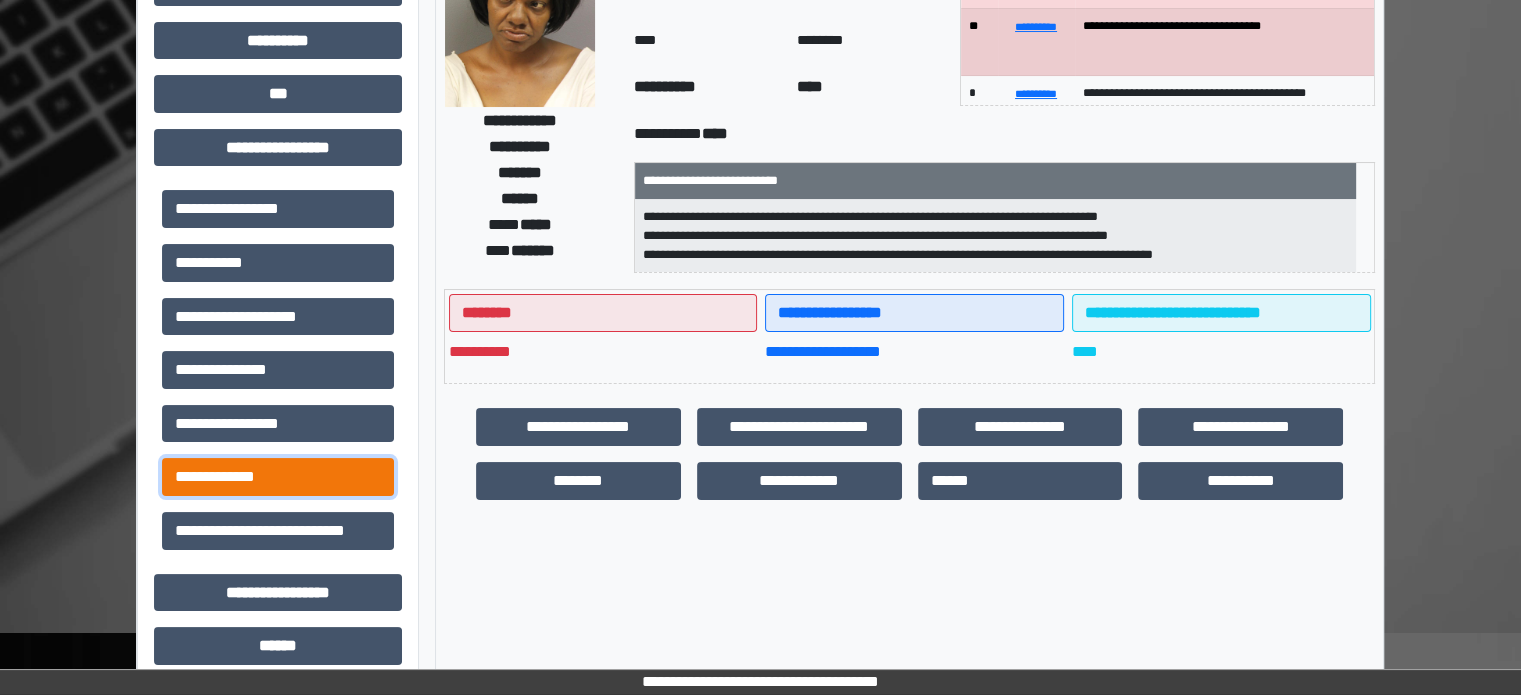 click on "**********" at bounding box center [278, 477] 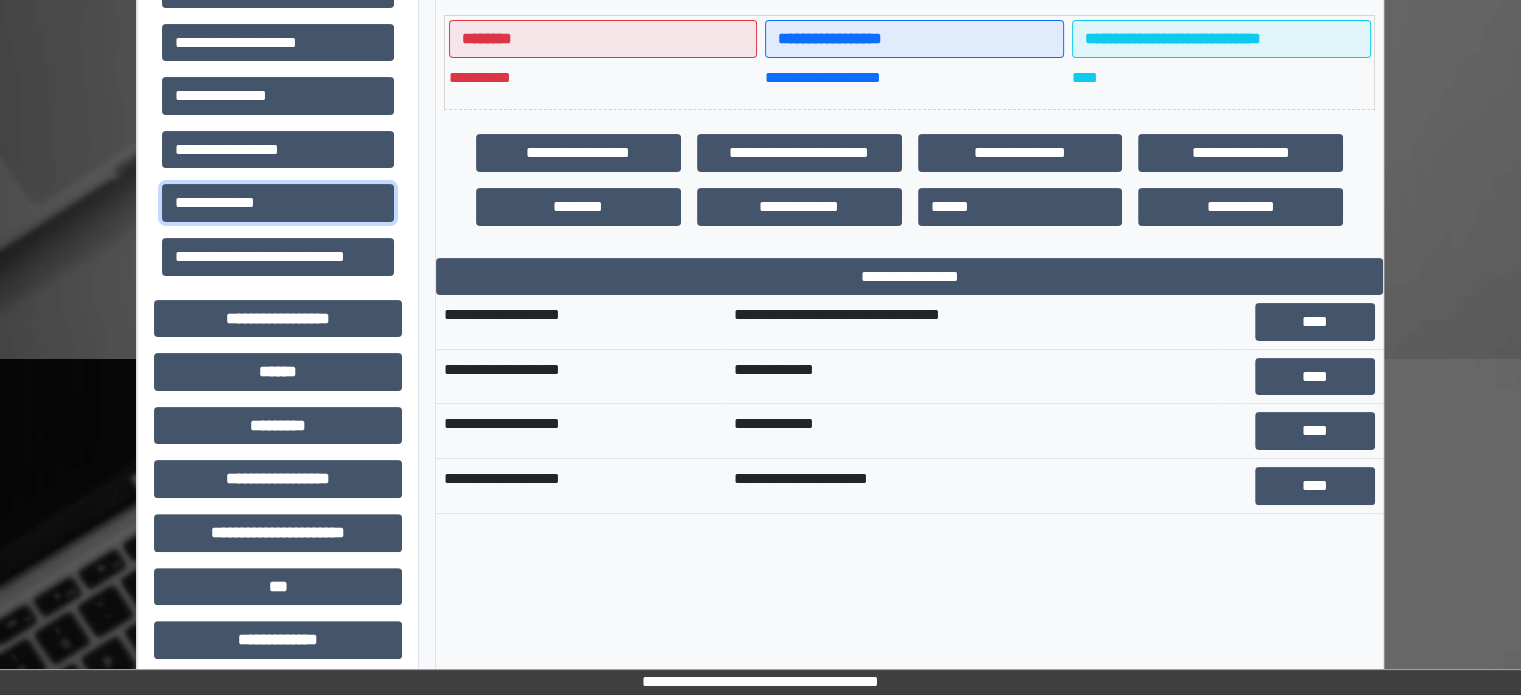 scroll, scrollTop: 500, scrollLeft: 0, axis: vertical 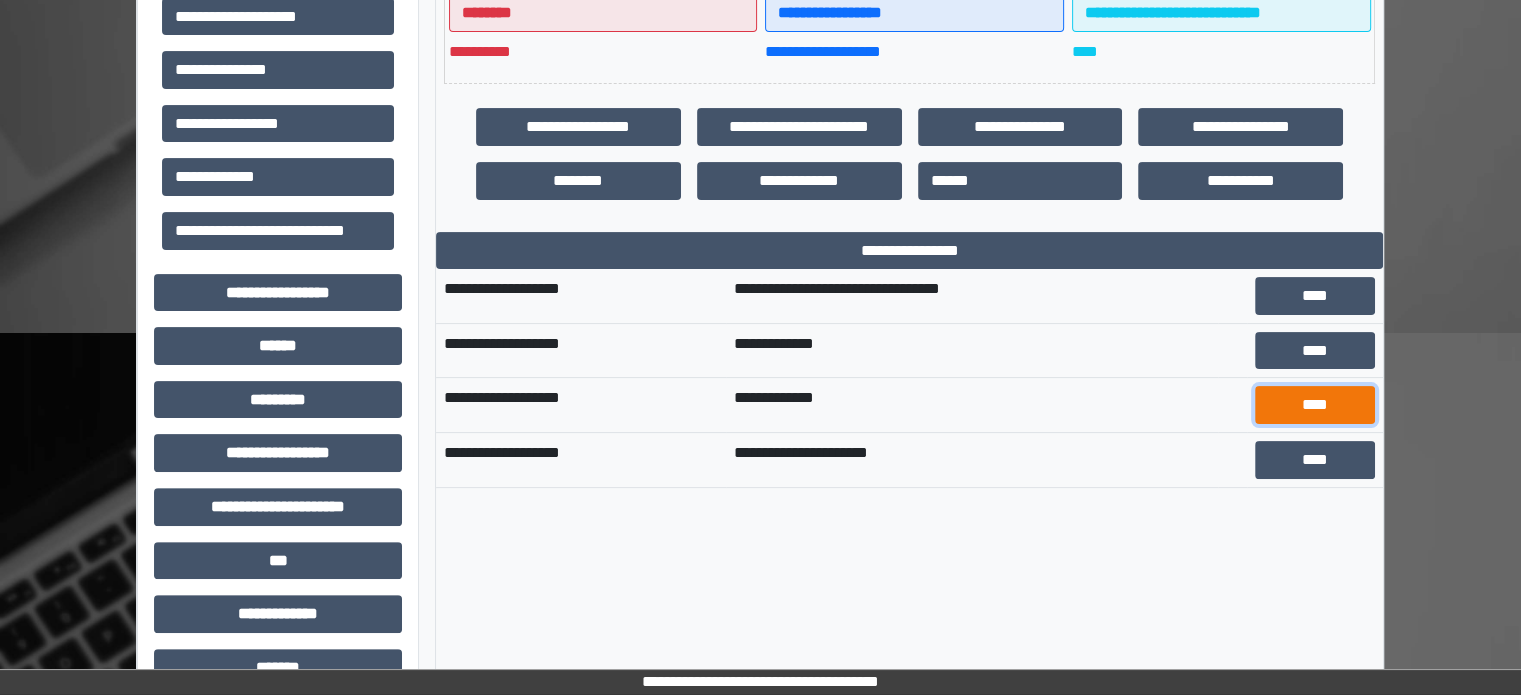 click on "****" at bounding box center [1315, 405] 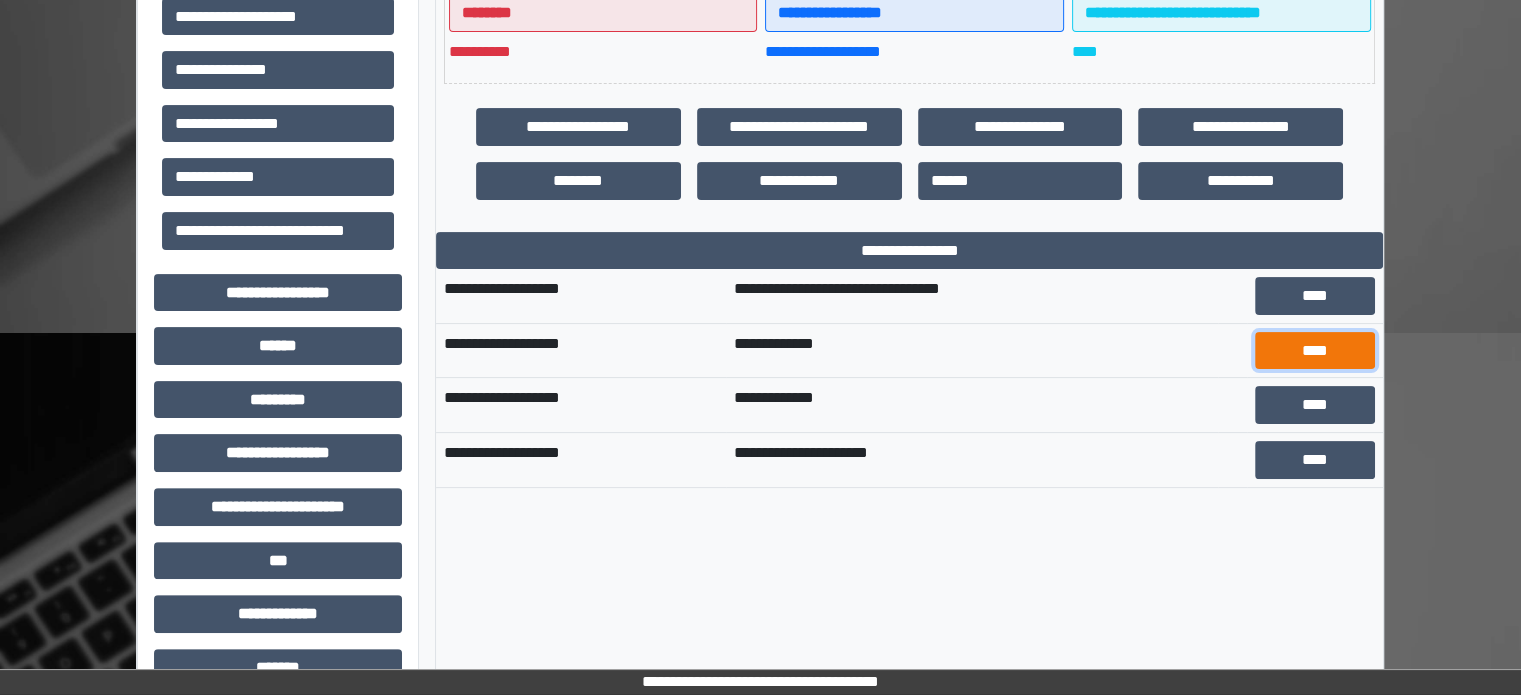 click on "****" at bounding box center (1315, 351) 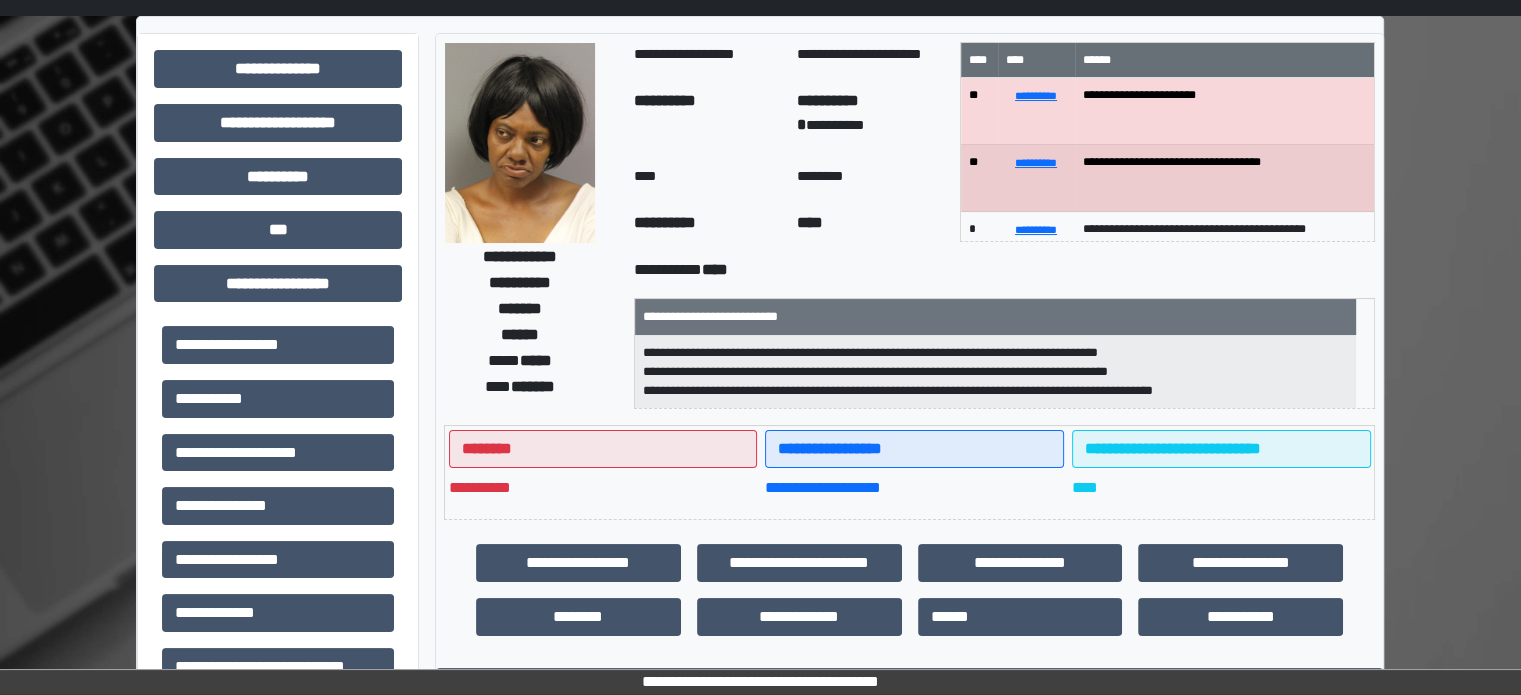 scroll, scrollTop: 0, scrollLeft: 0, axis: both 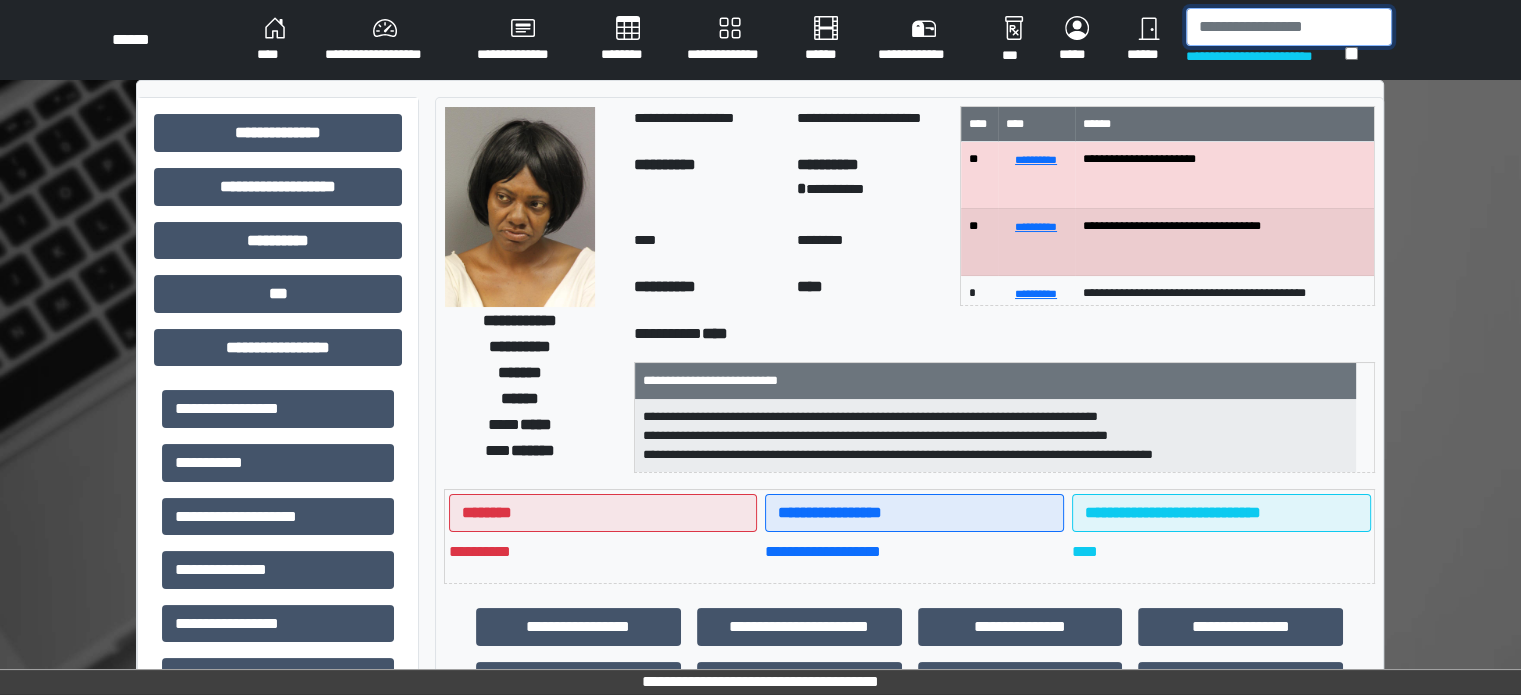 click at bounding box center [1289, 27] 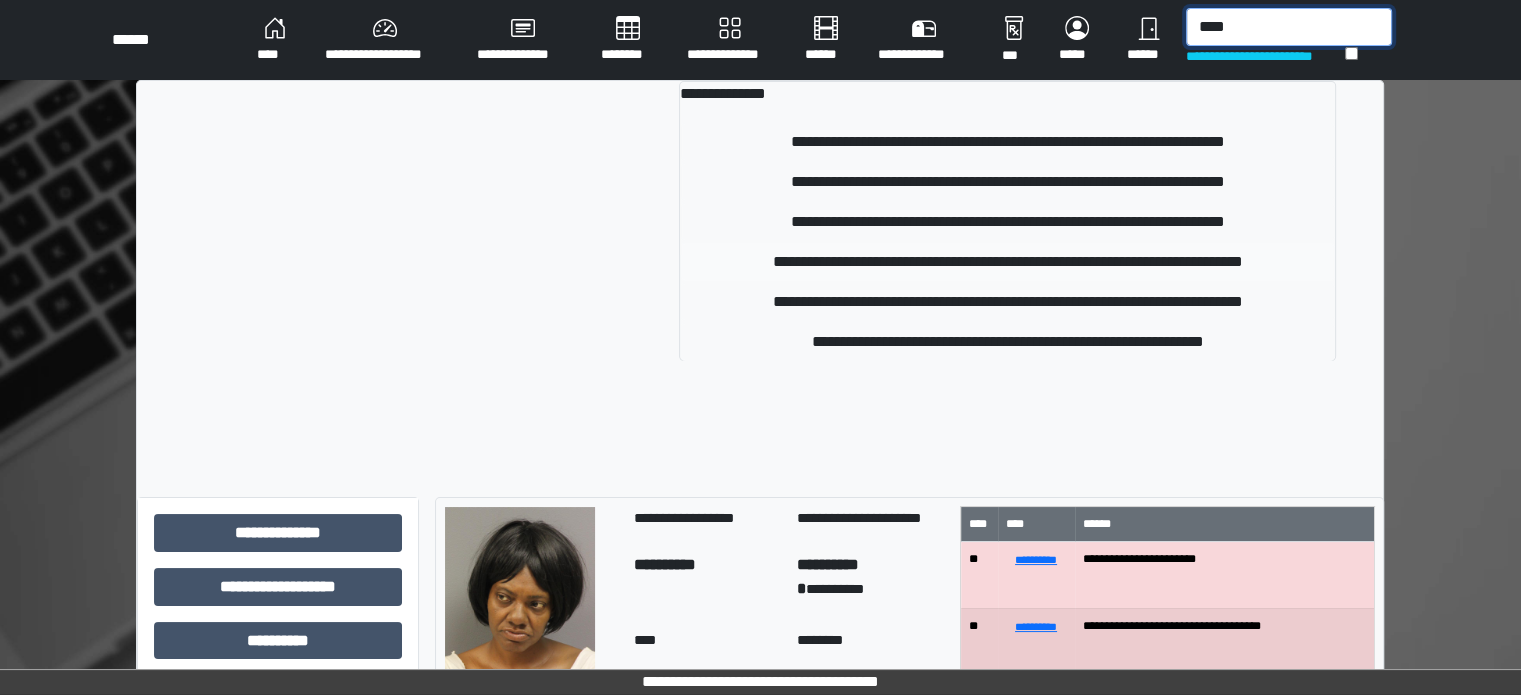 type on "****" 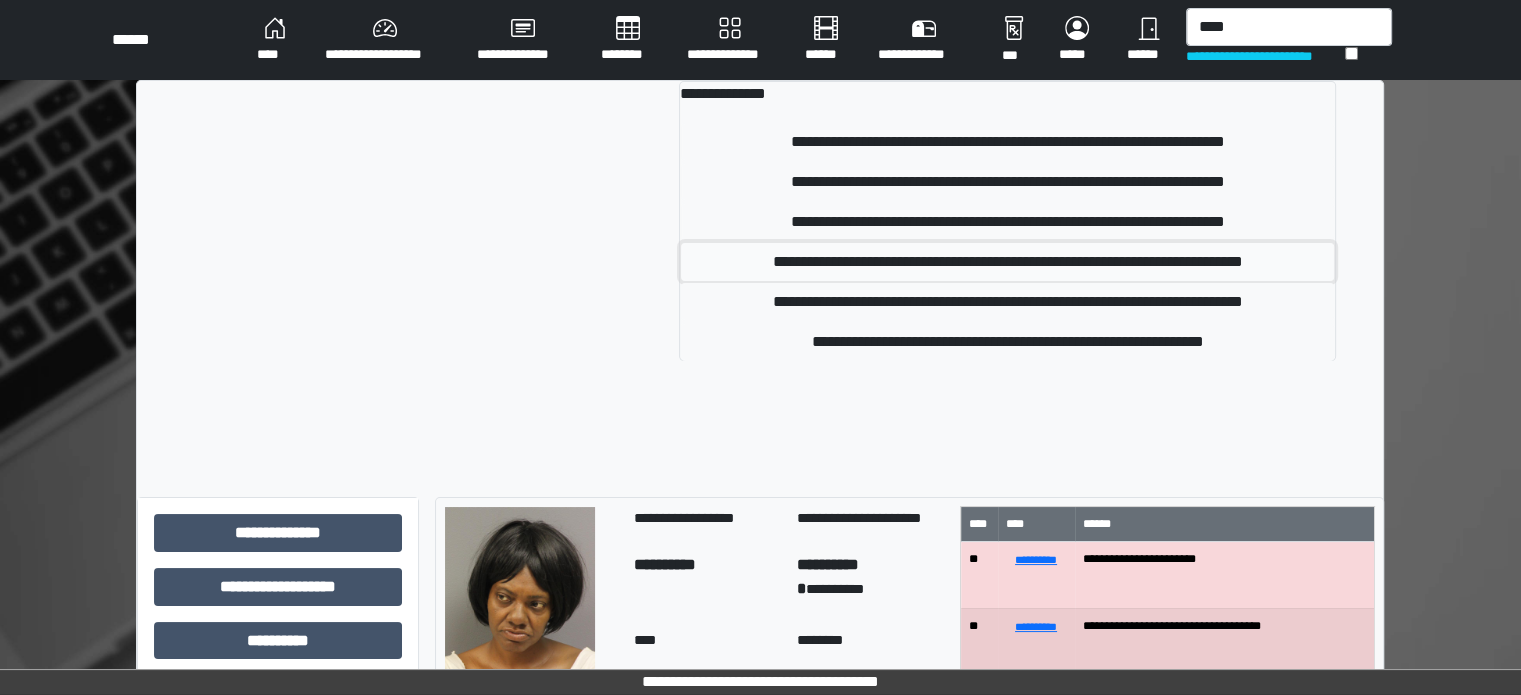 click on "**********" at bounding box center [1007, 262] 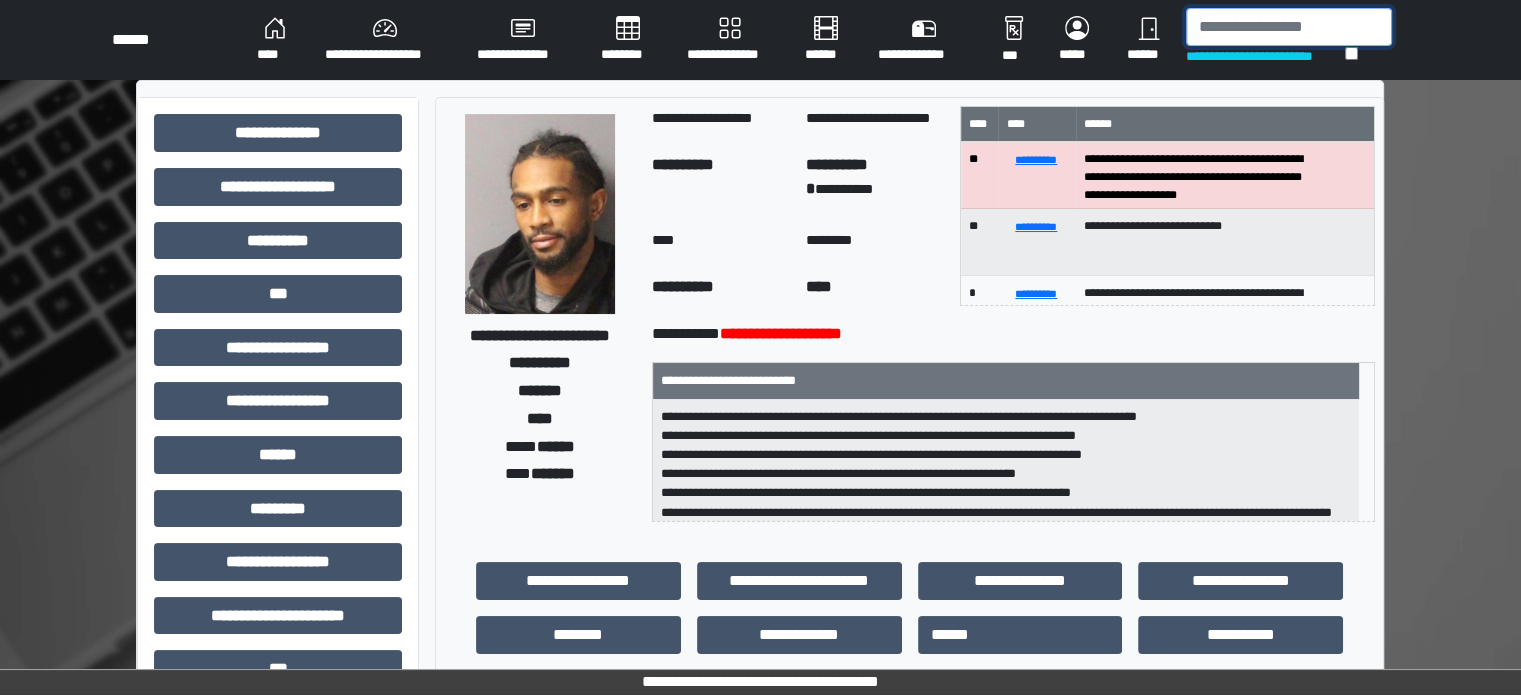 click at bounding box center (1289, 27) 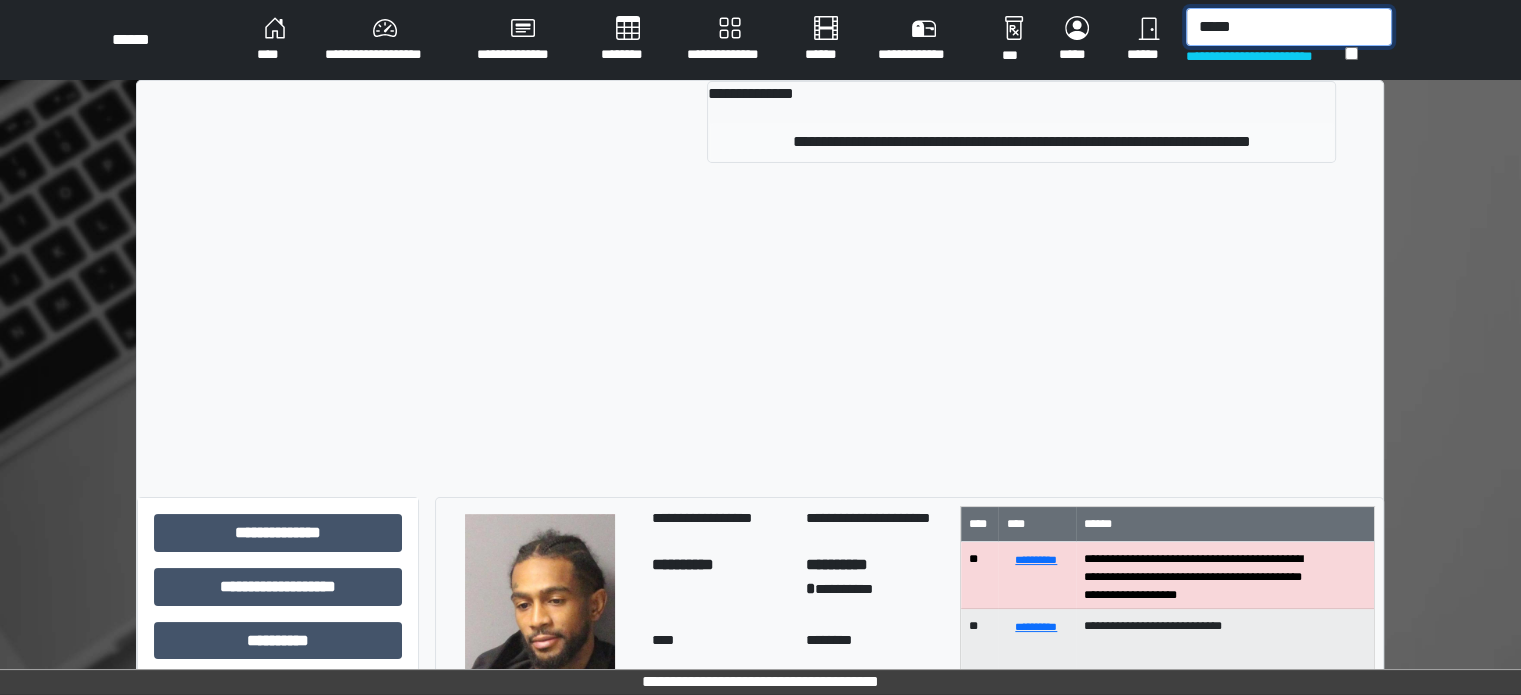 type on "*****" 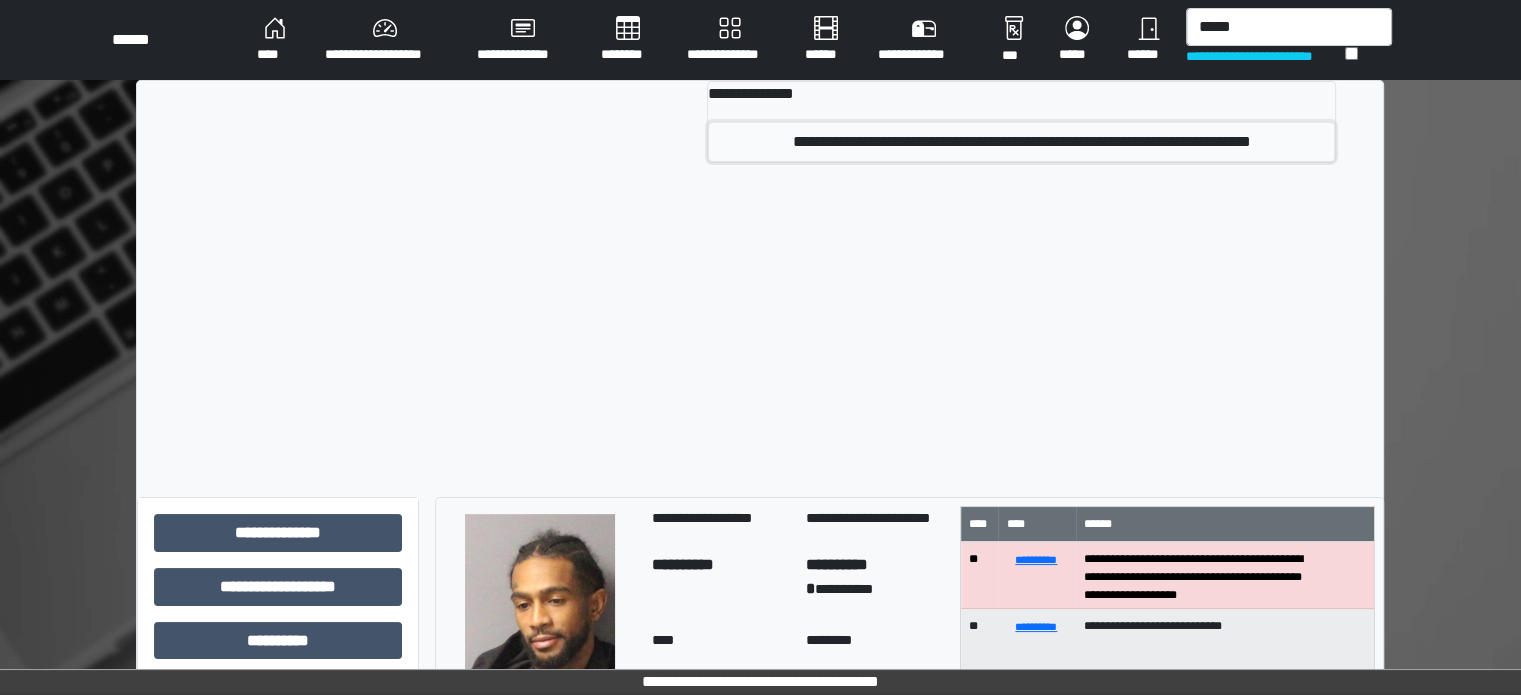 click on "**********" at bounding box center [1021, 142] 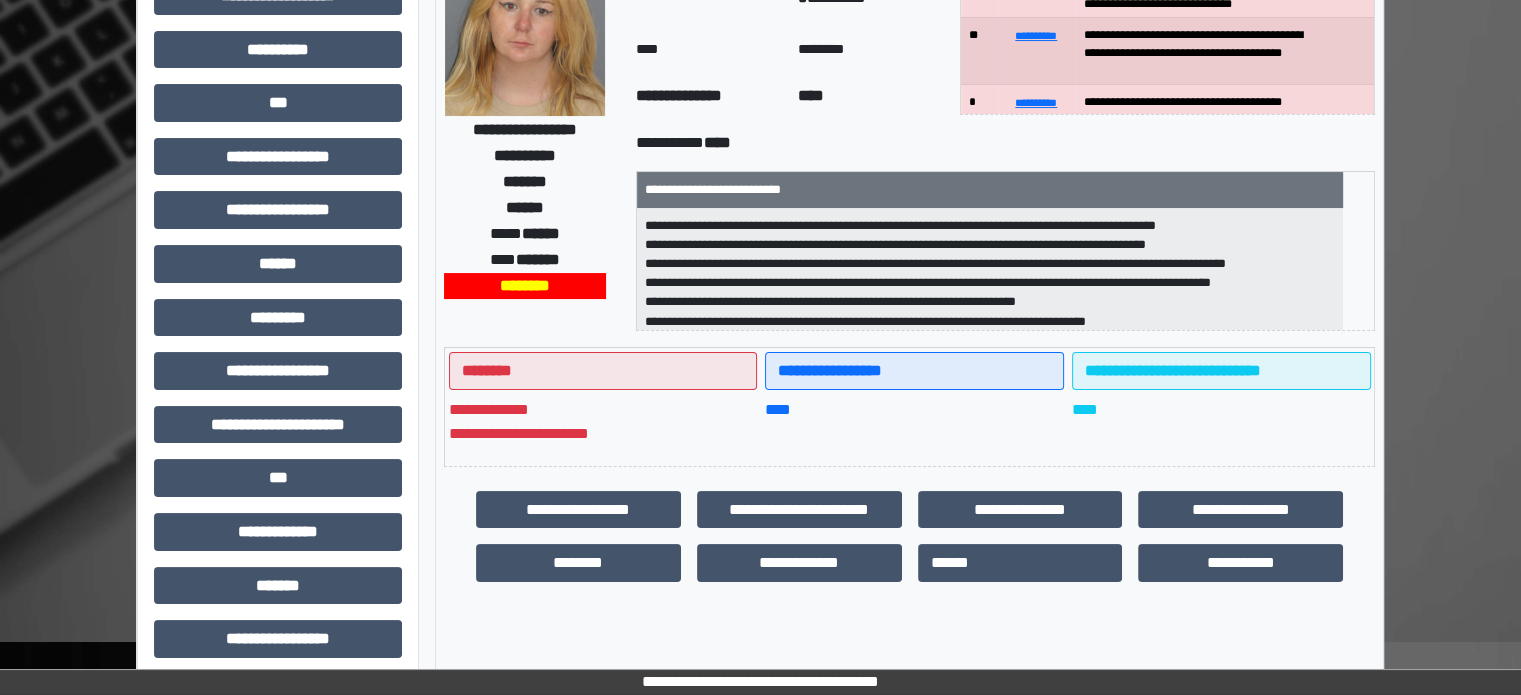 scroll, scrollTop: 471, scrollLeft: 0, axis: vertical 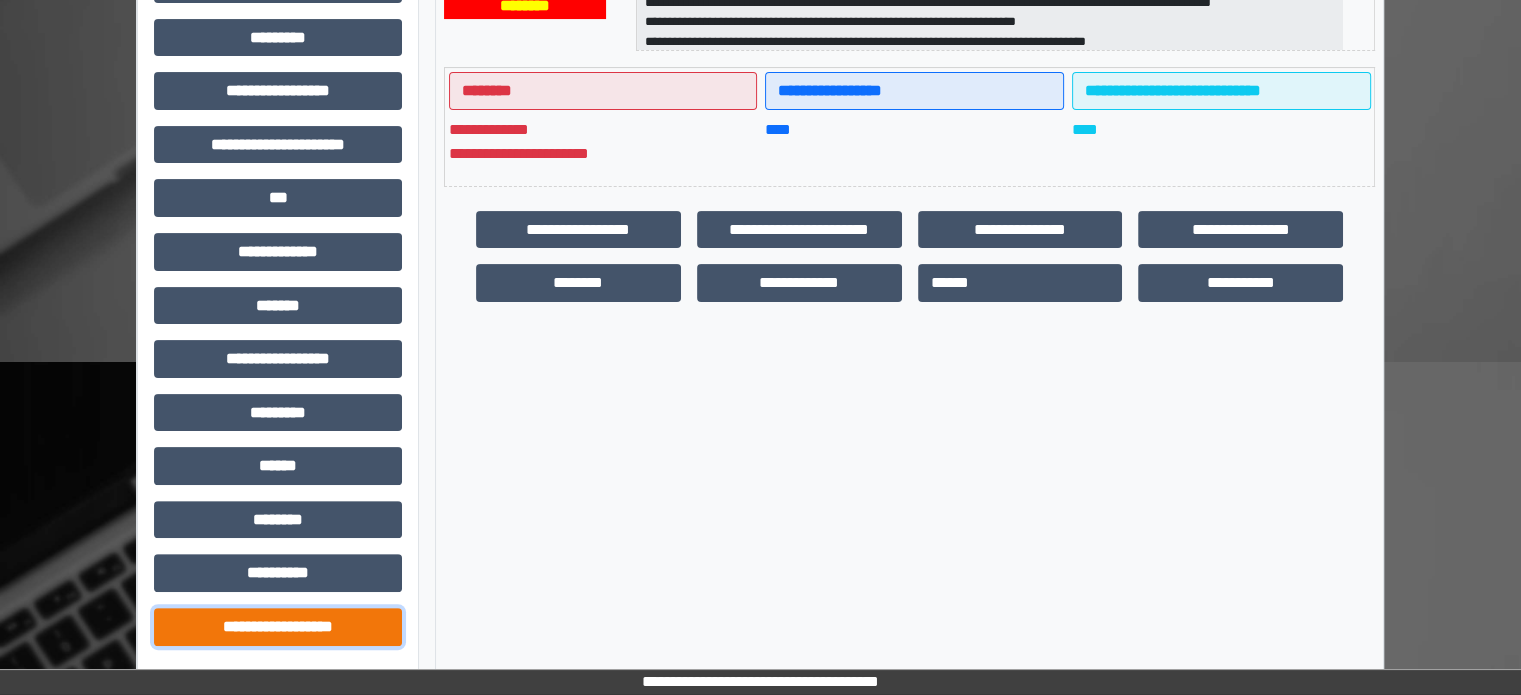 click on "**********" at bounding box center [278, 627] 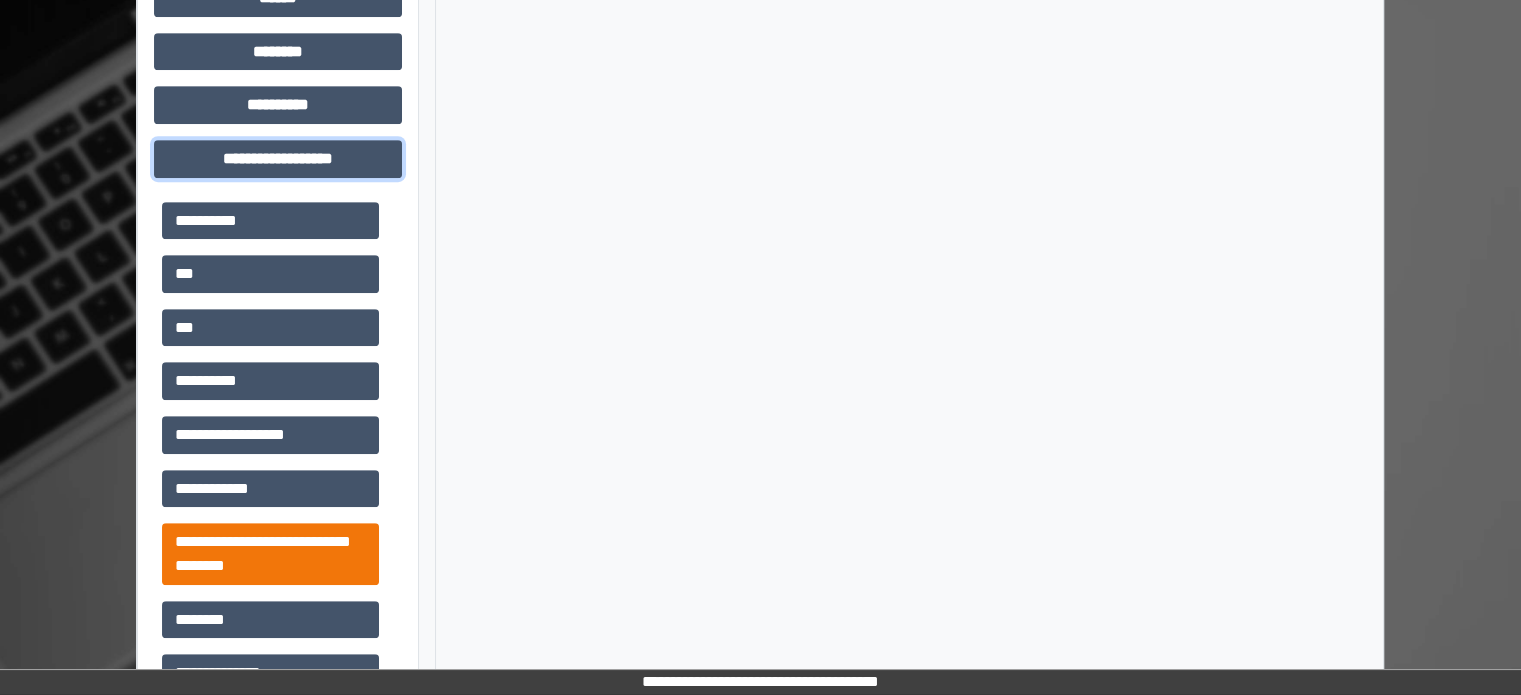 scroll, scrollTop: 951, scrollLeft: 0, axis: vertical 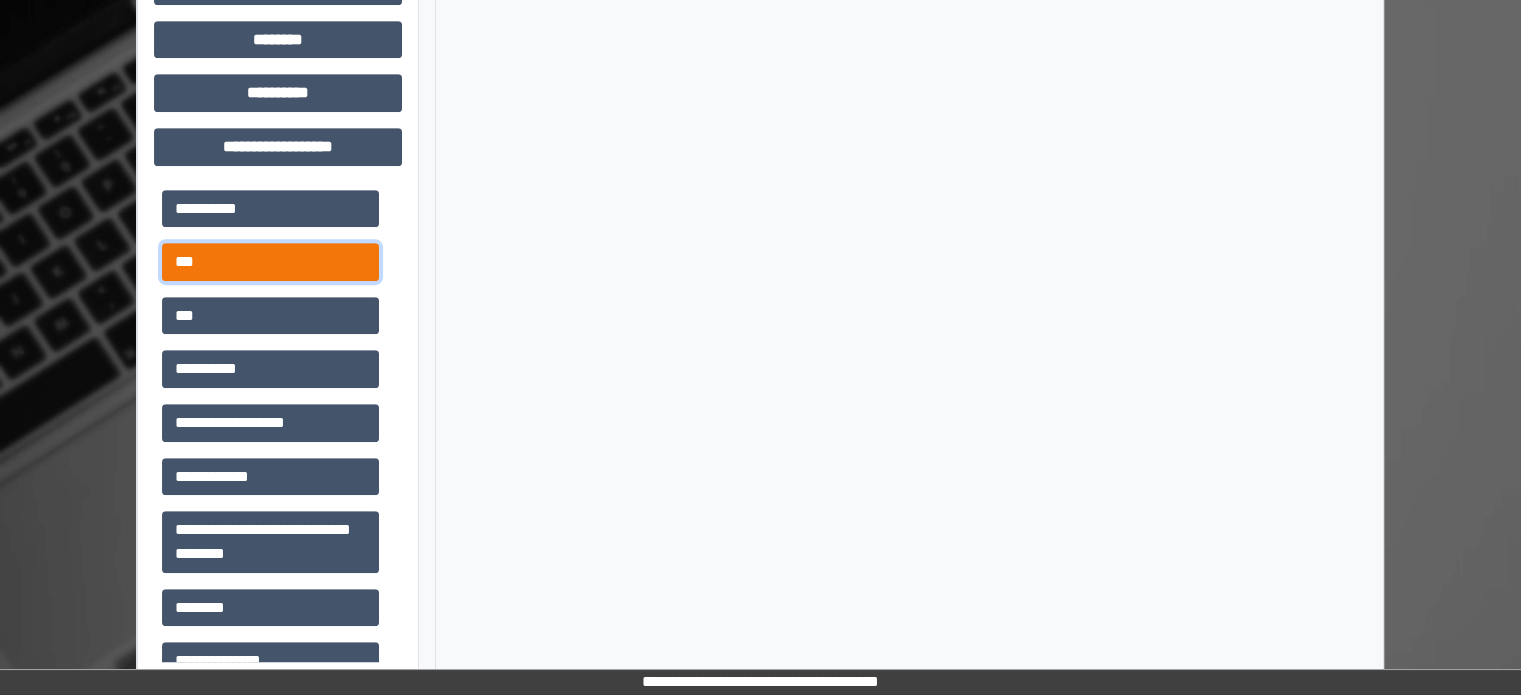 click on "***" at bounding box center (270, 262) 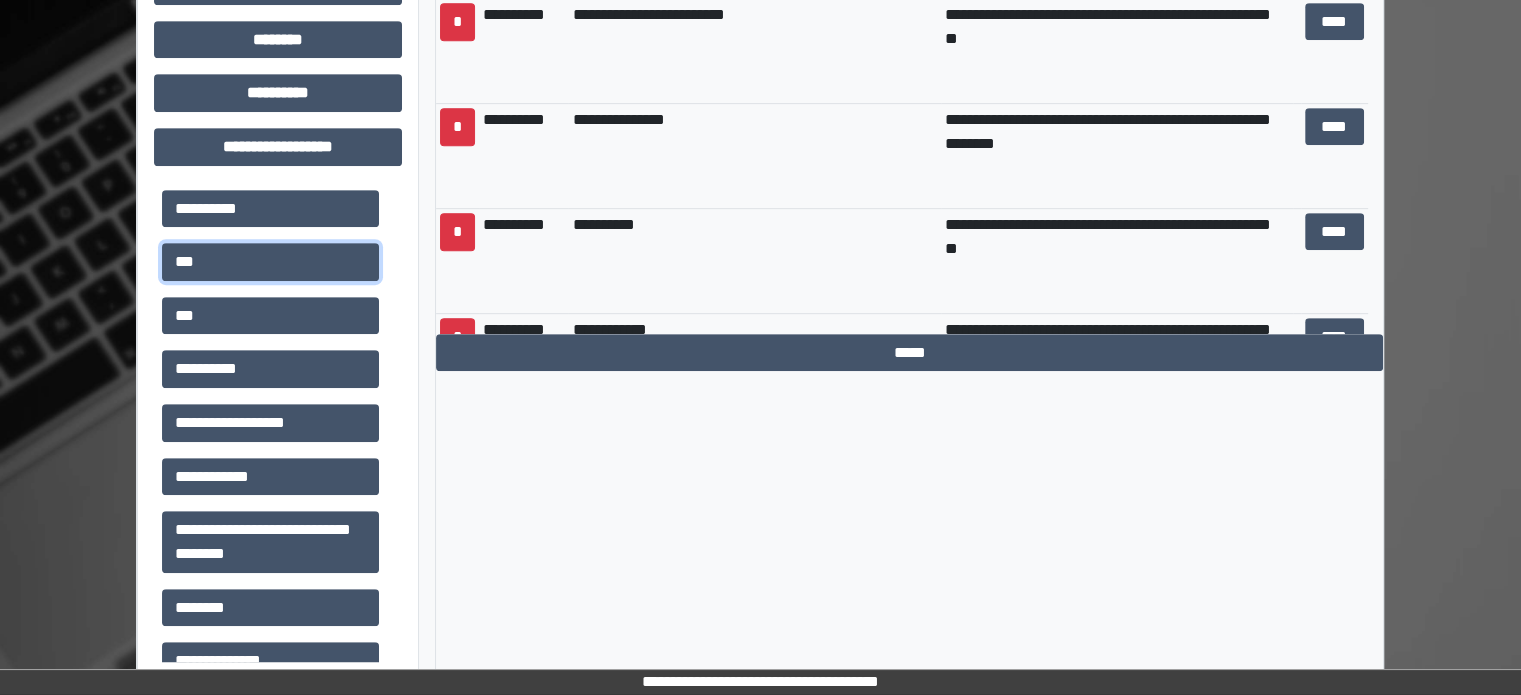 scroll, scrollTop: 1993, scrollLeft: 0, axis: vertical 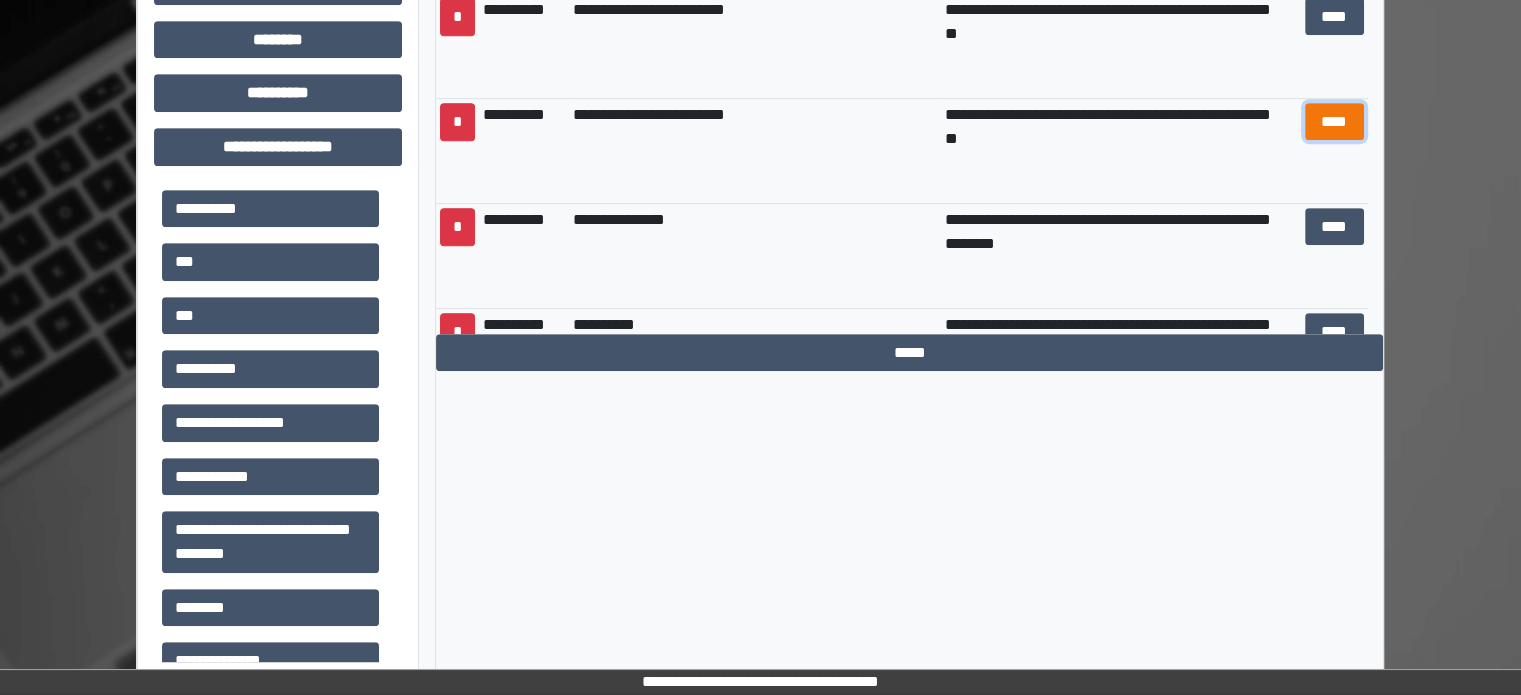 click on "****" at bounding box center [1334, 122] 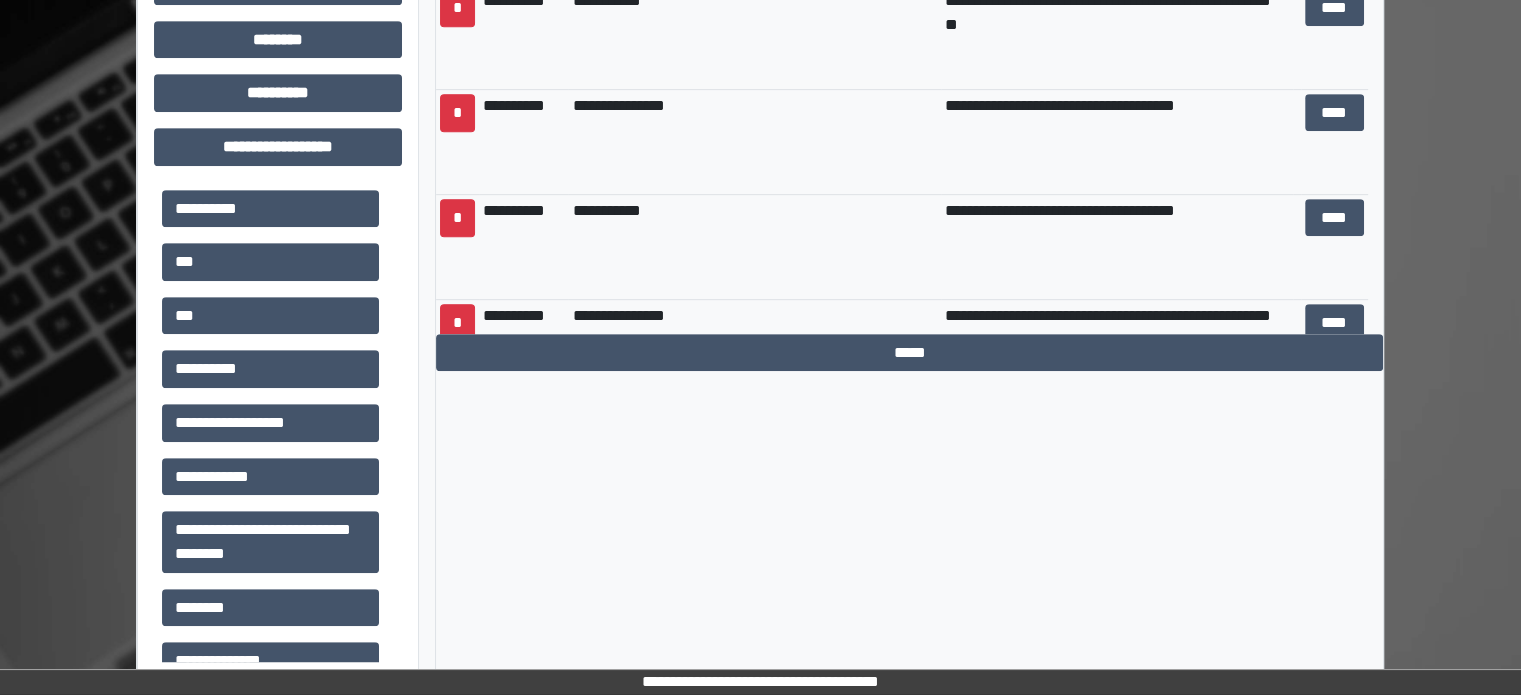 scroll, scrollTop: 0, scrollLeft: 0, axis: both 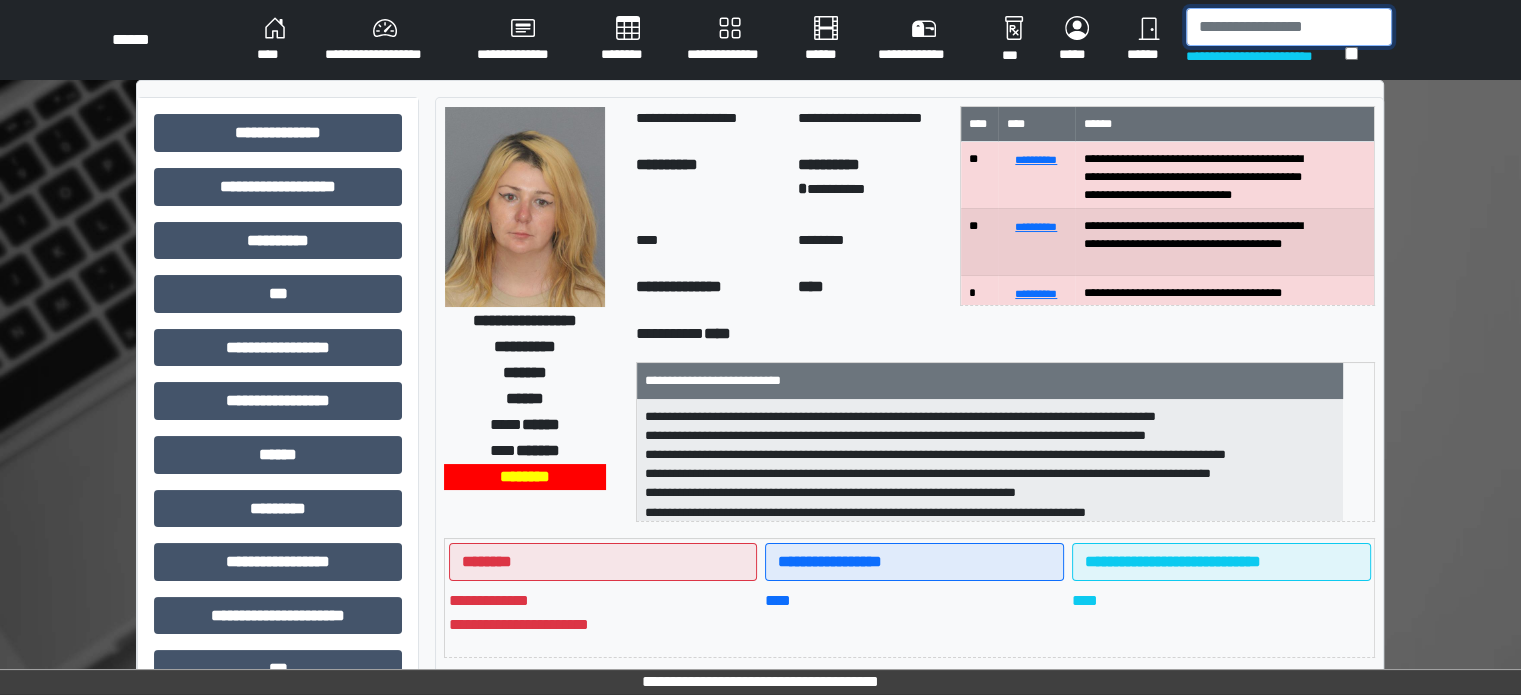click at bounding box center (1289, 27) 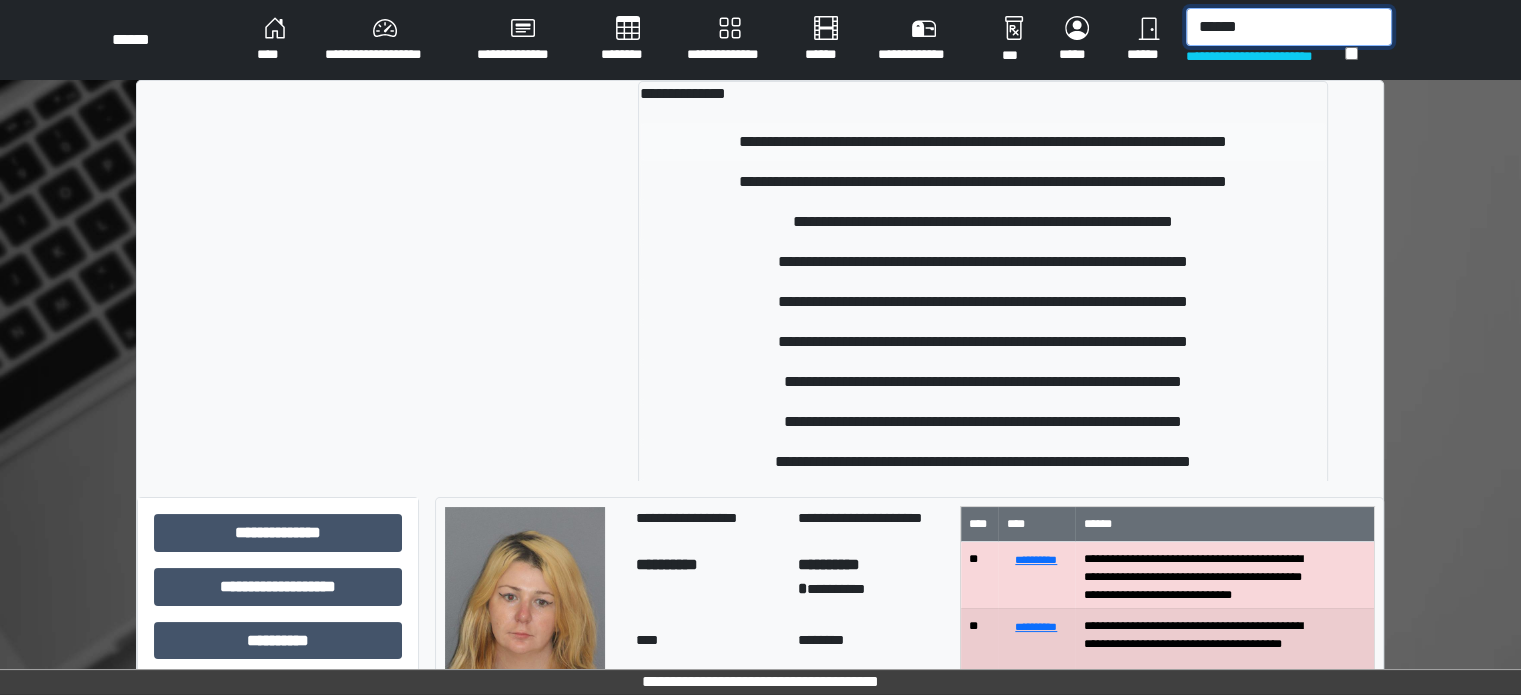 type on "******" 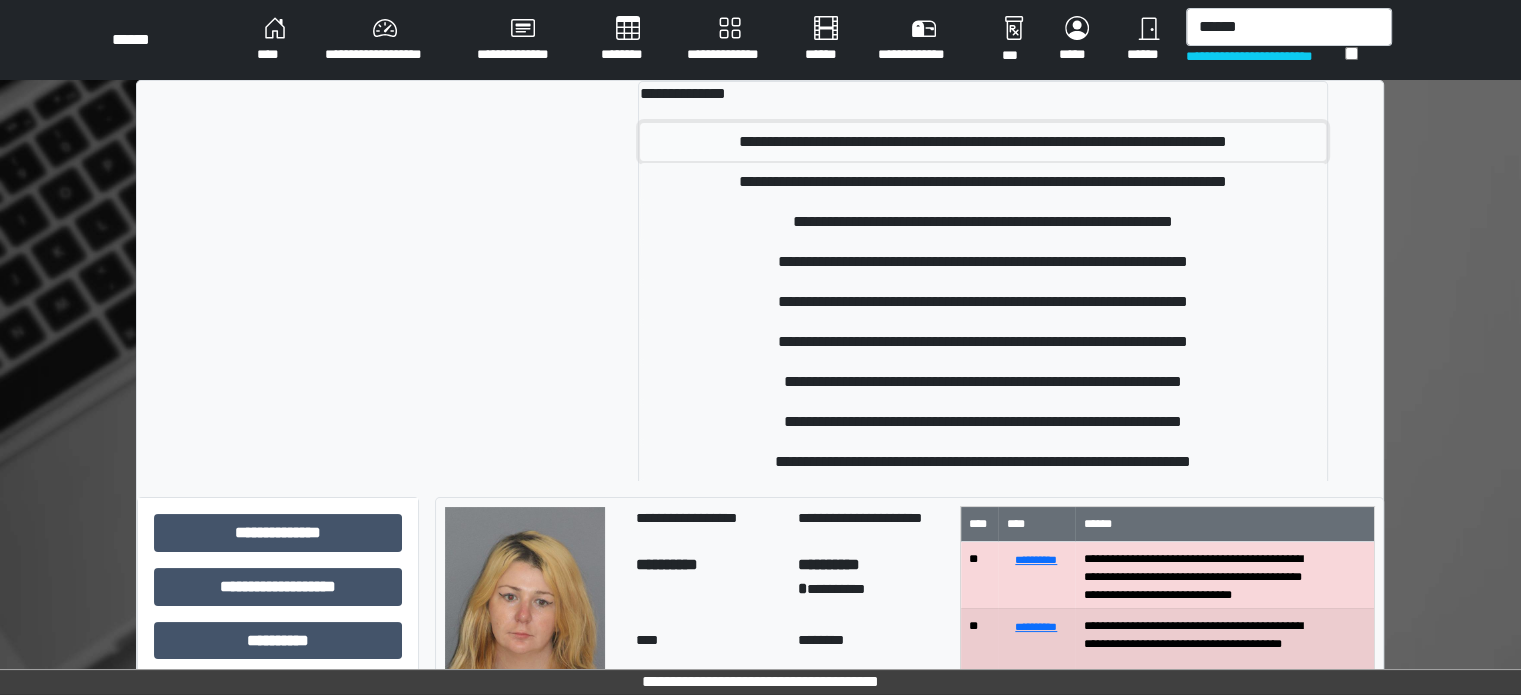 click on "**********" at bounding box center [983, 142] 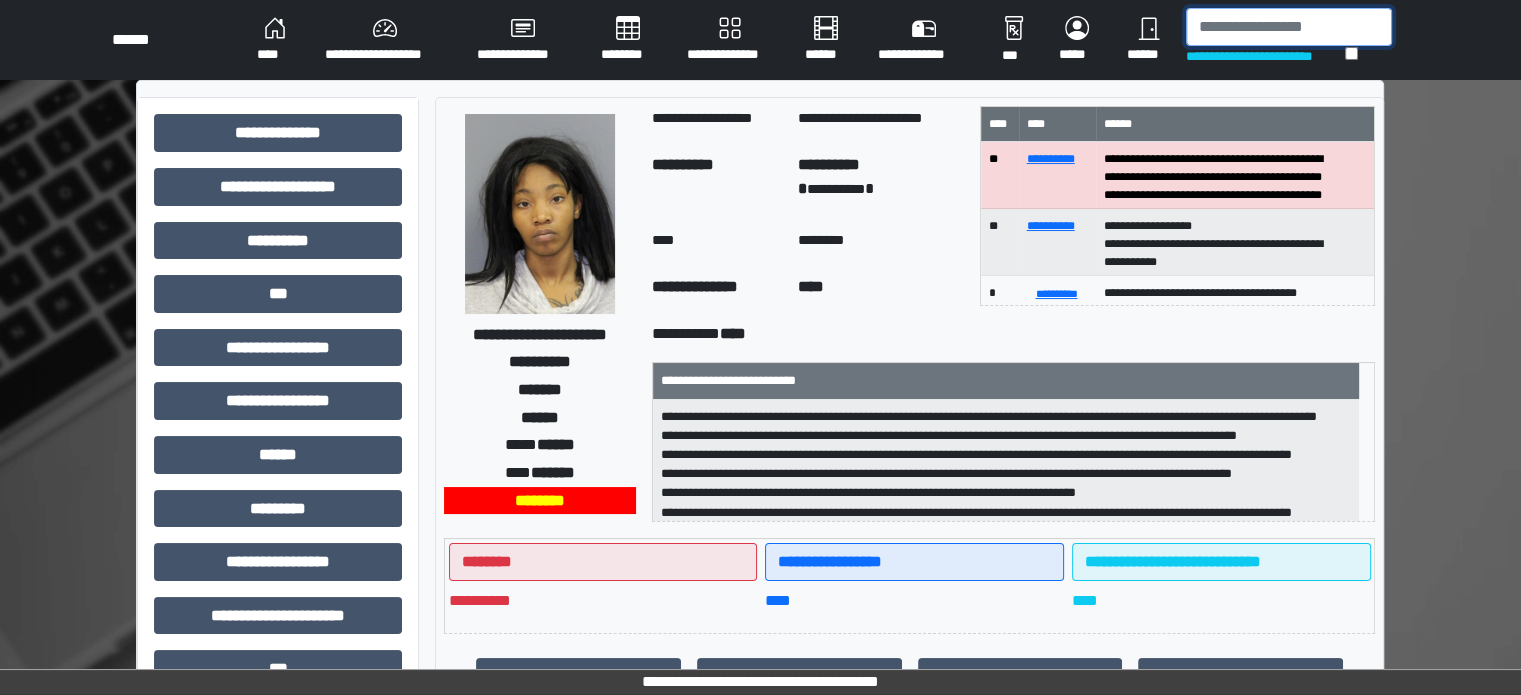 click at bounding box center (1289, 27) 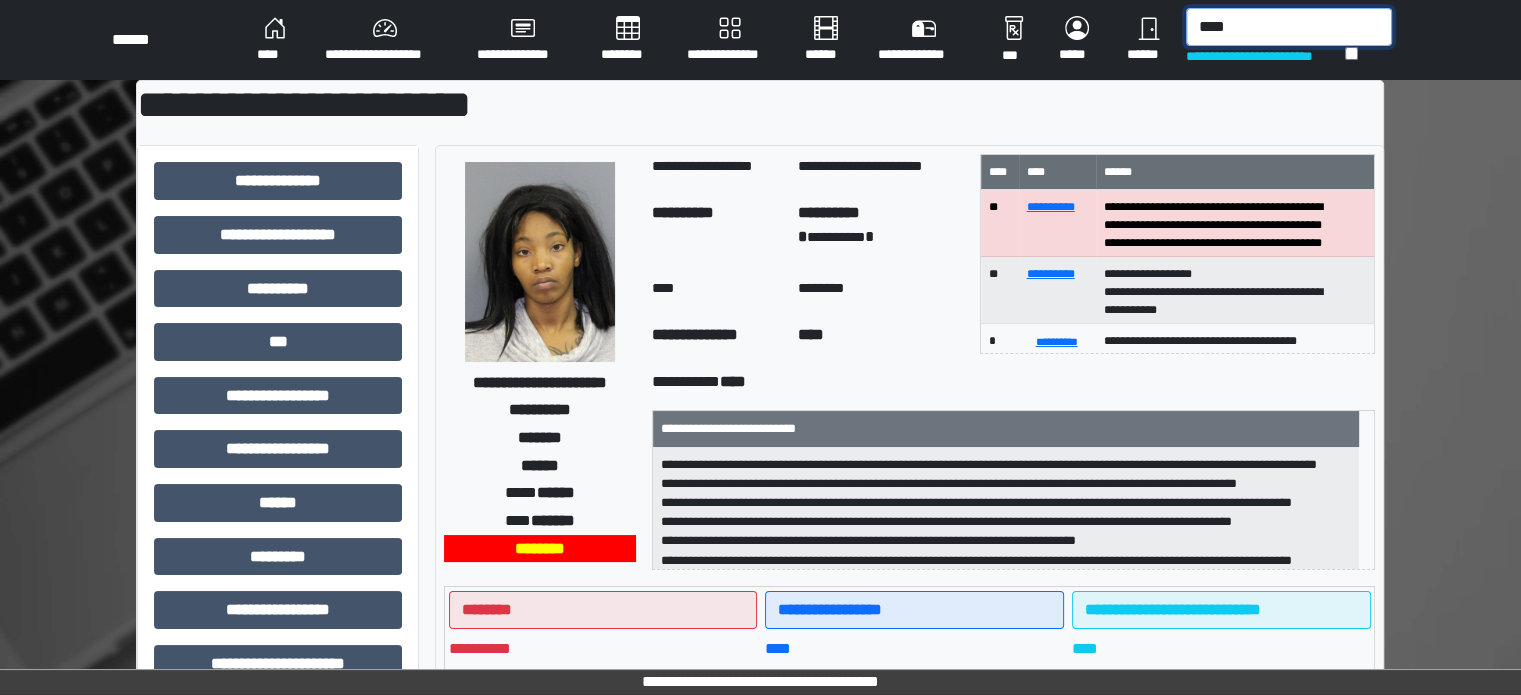 click on "****" at bounding box center [1289, 27] 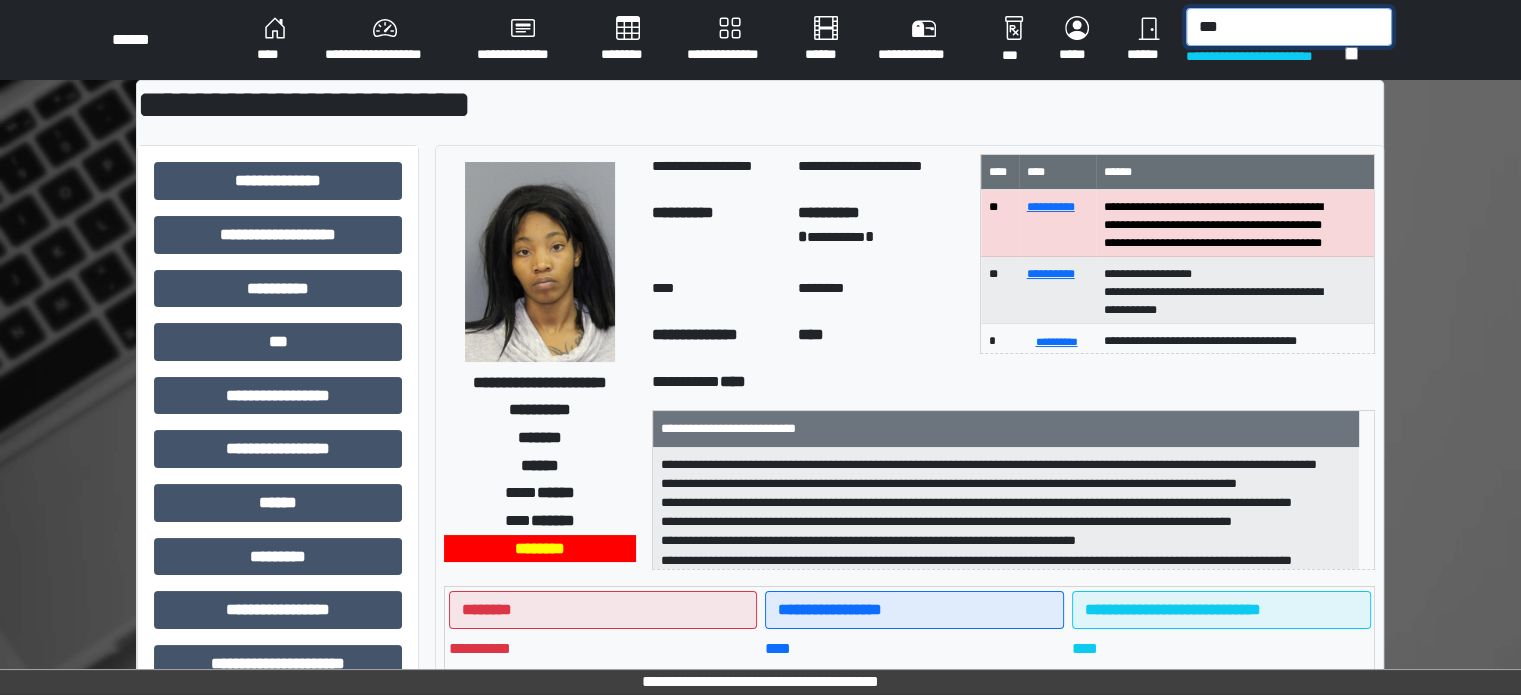 type on "****" 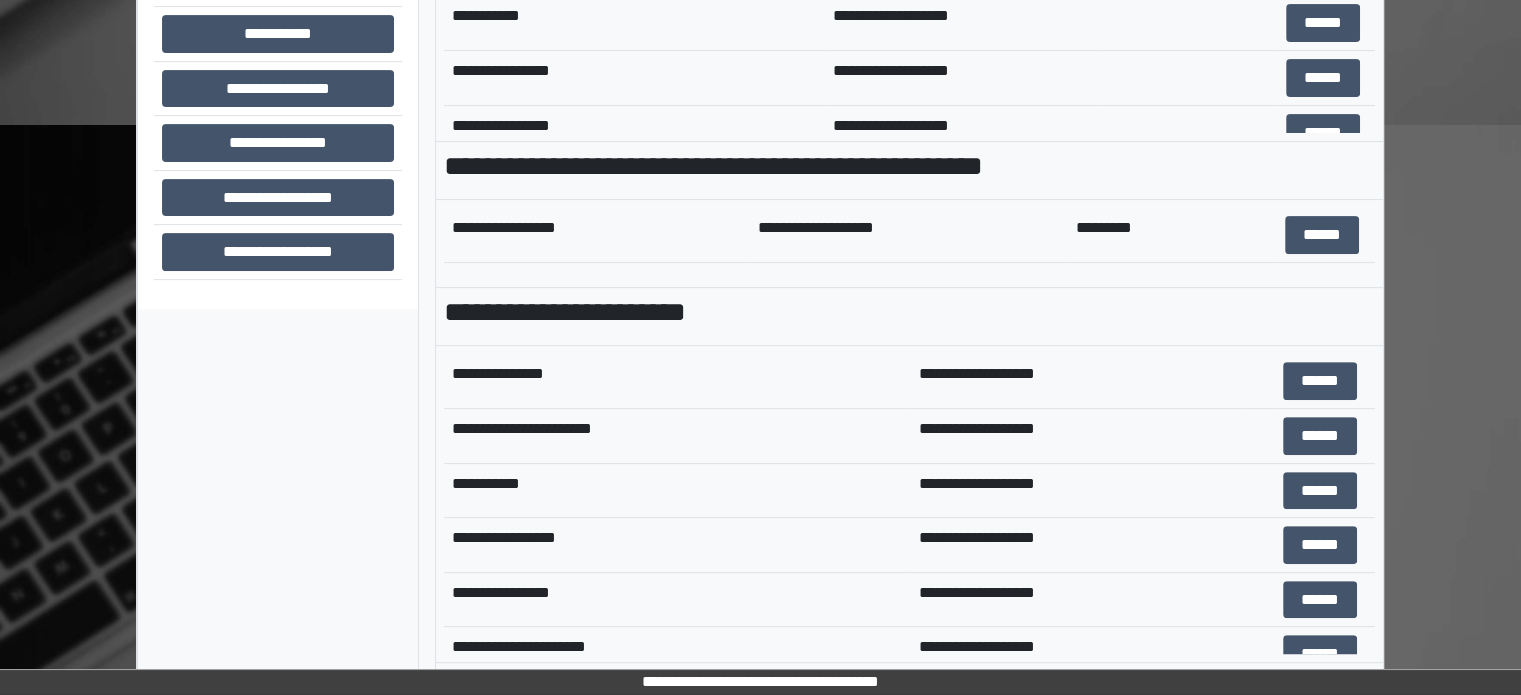 scroll, scrollTop: 708, scrollLeft: 0, axis: vertical 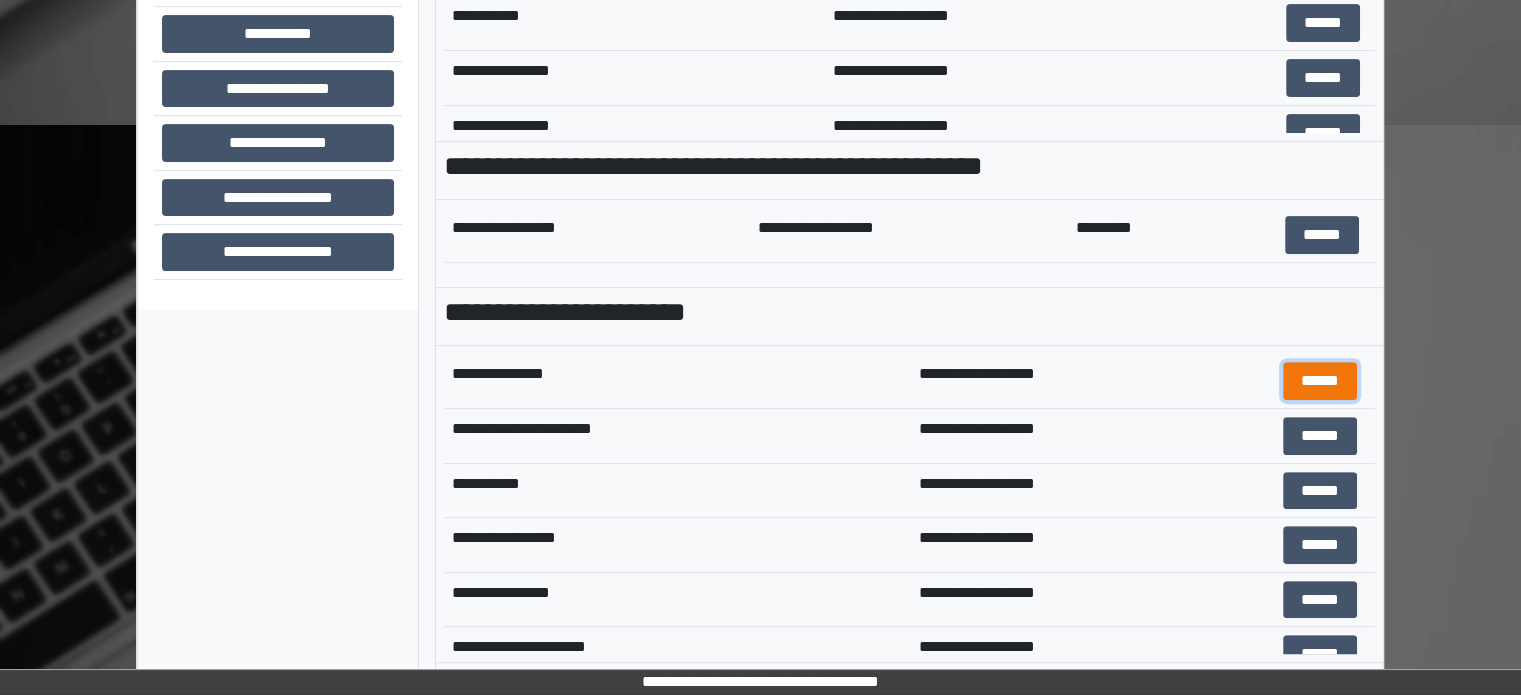 click on "******" at bounding box center [1320, 381] 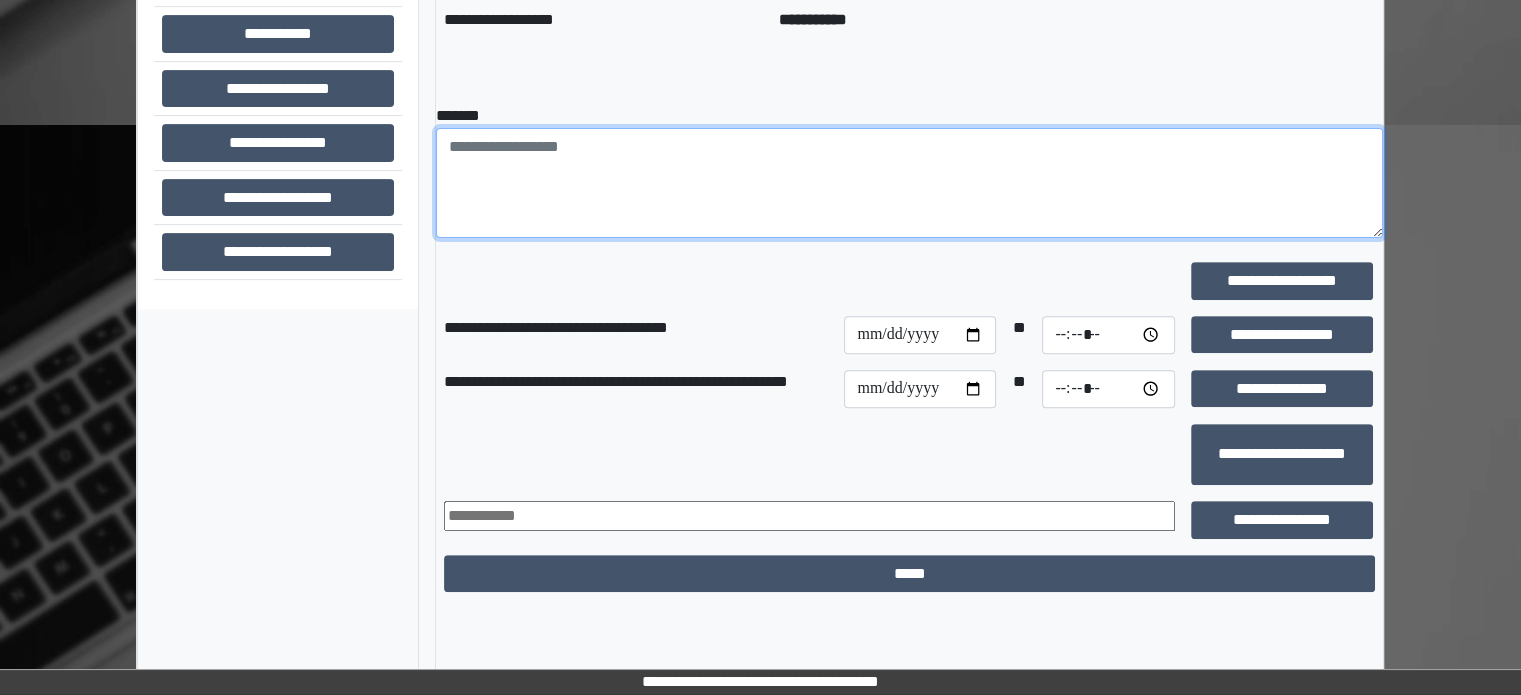 click at bounding box center (909, 183) 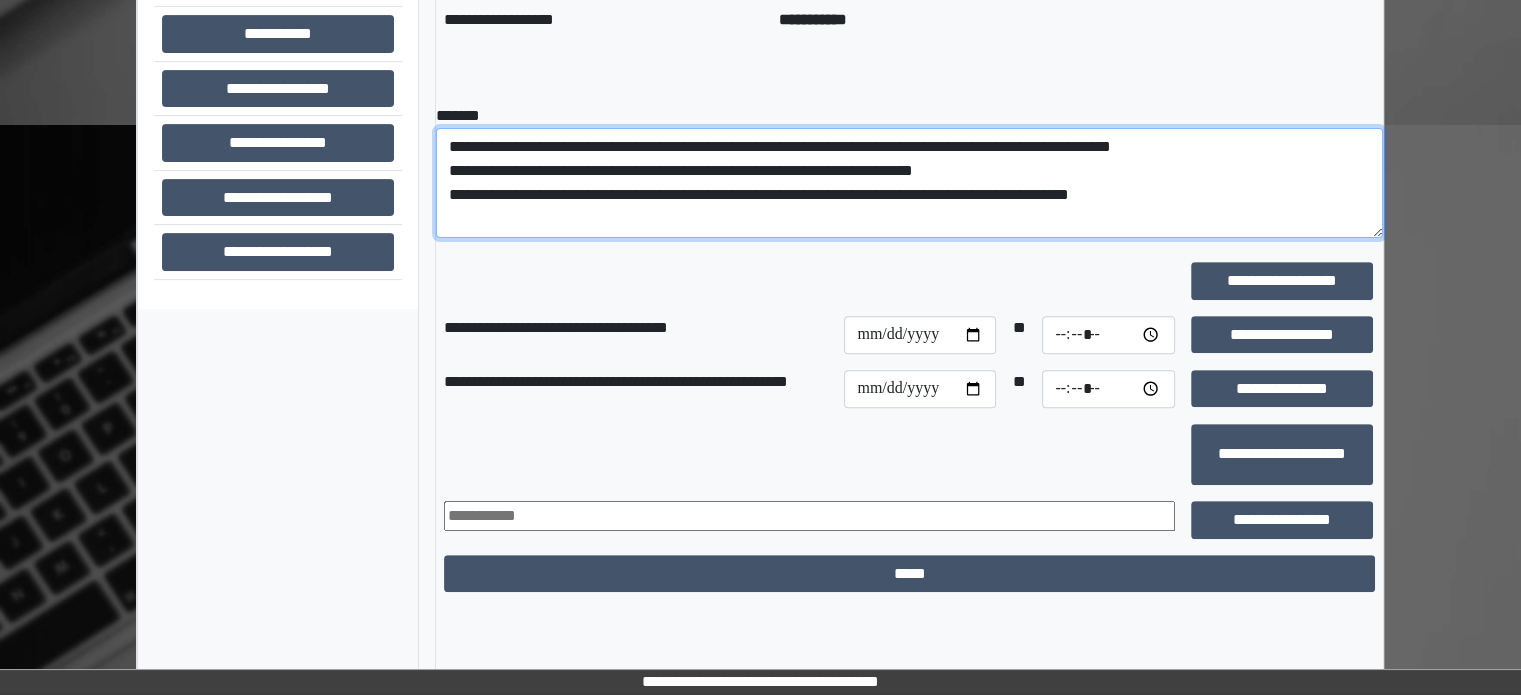 click on "**********" at bounding box center (909, 183) 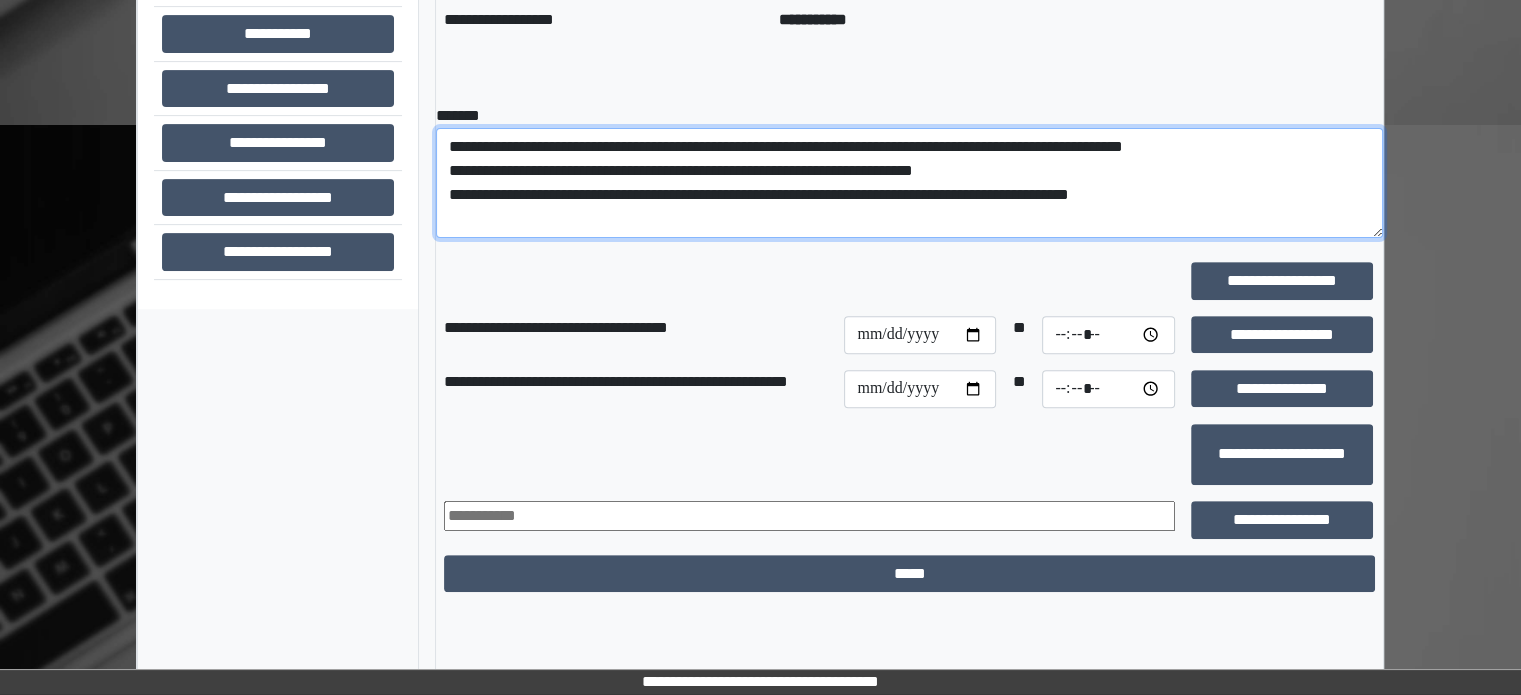 click on "**********" at bounding box center [909, 183] 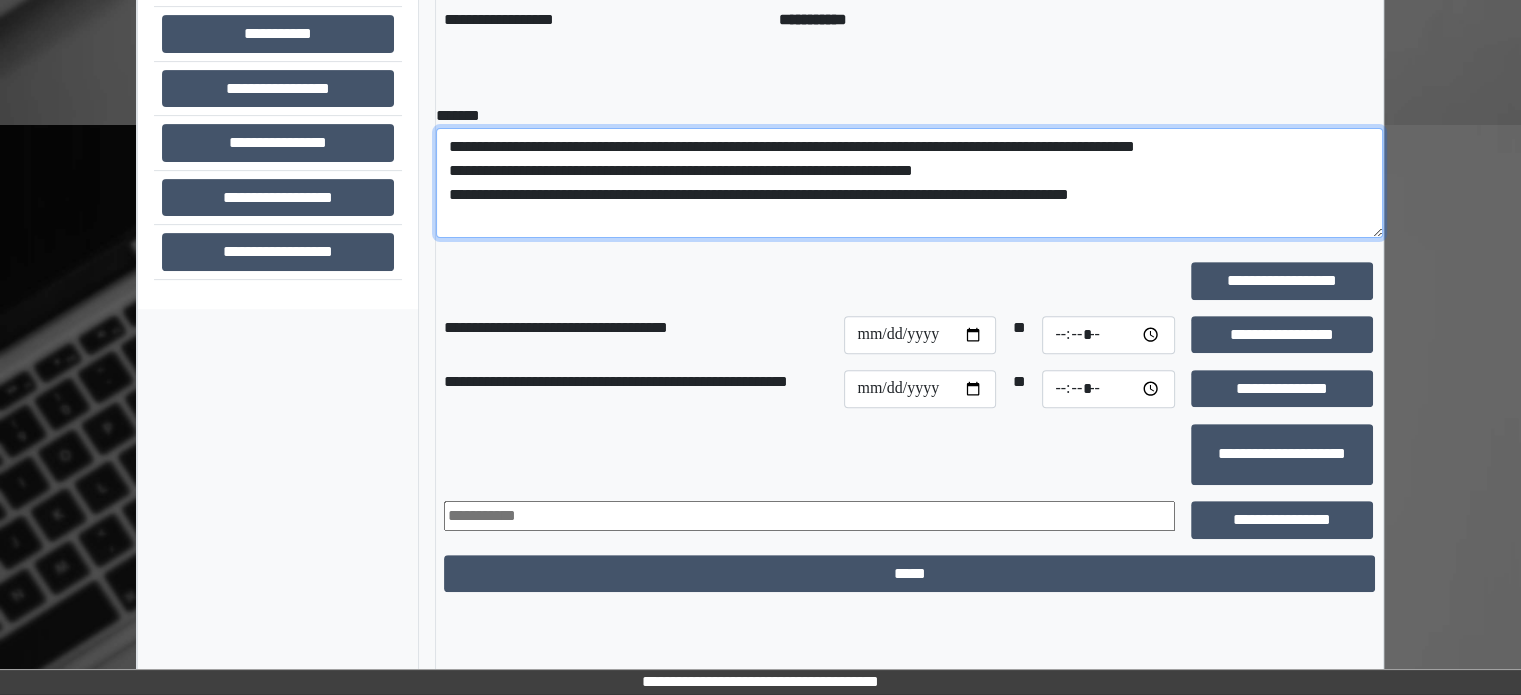 click on "**********" at bounding box center [909, 183] 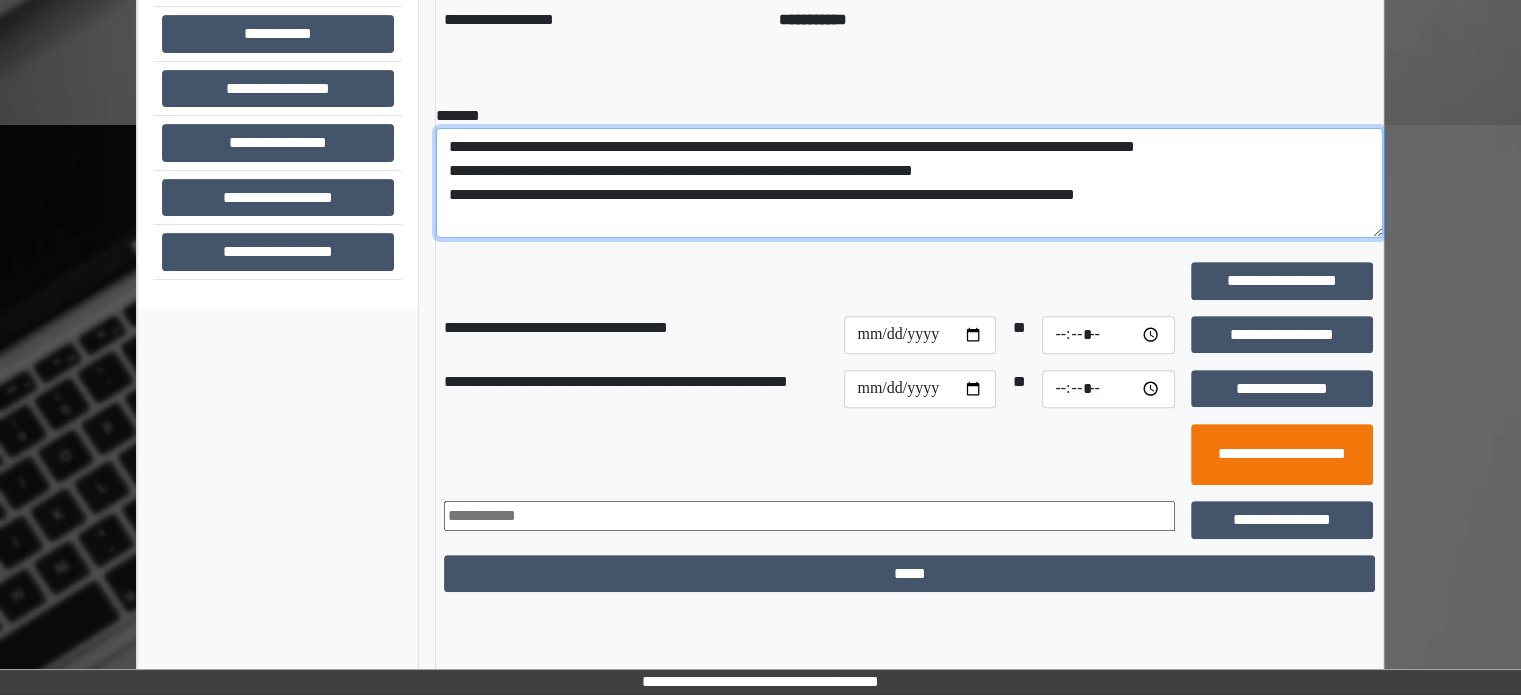 type on "**********" 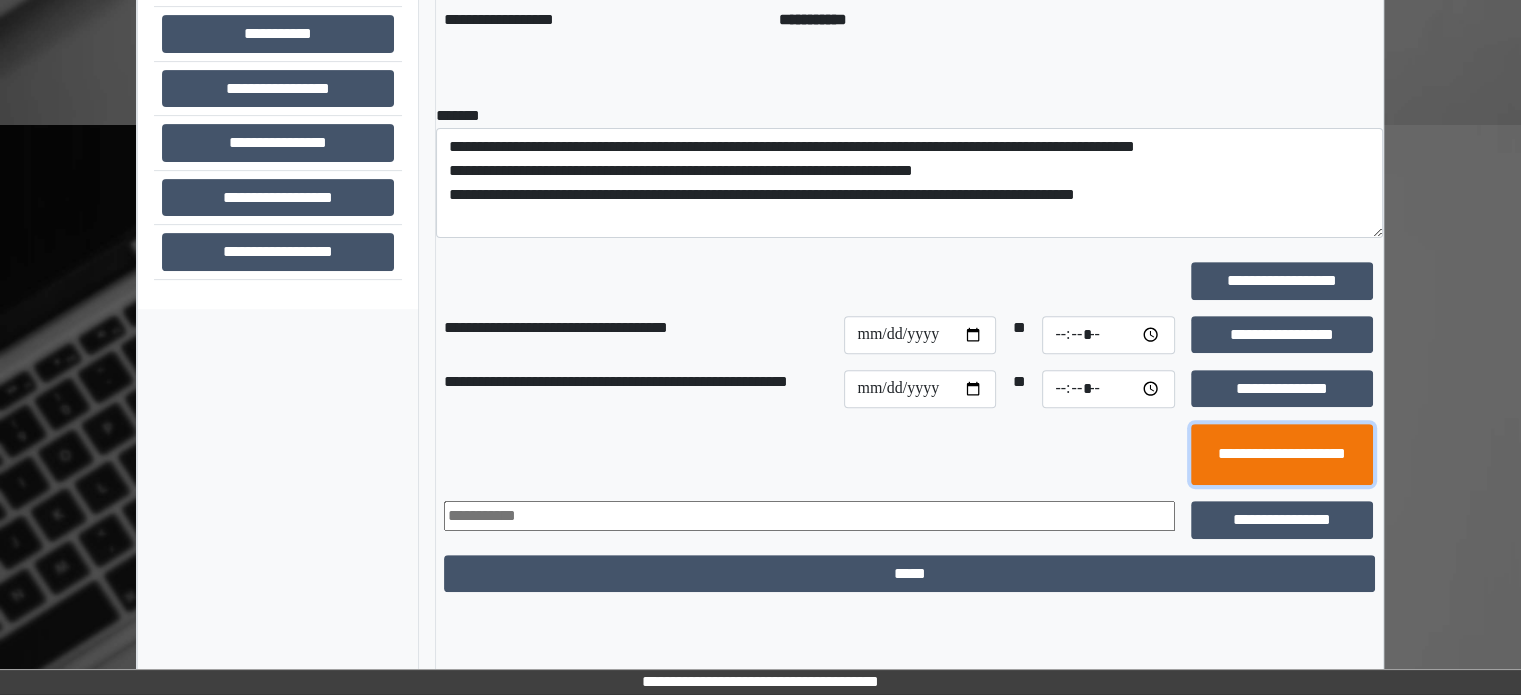 click on "**********" at bounding box center [1282, 455] 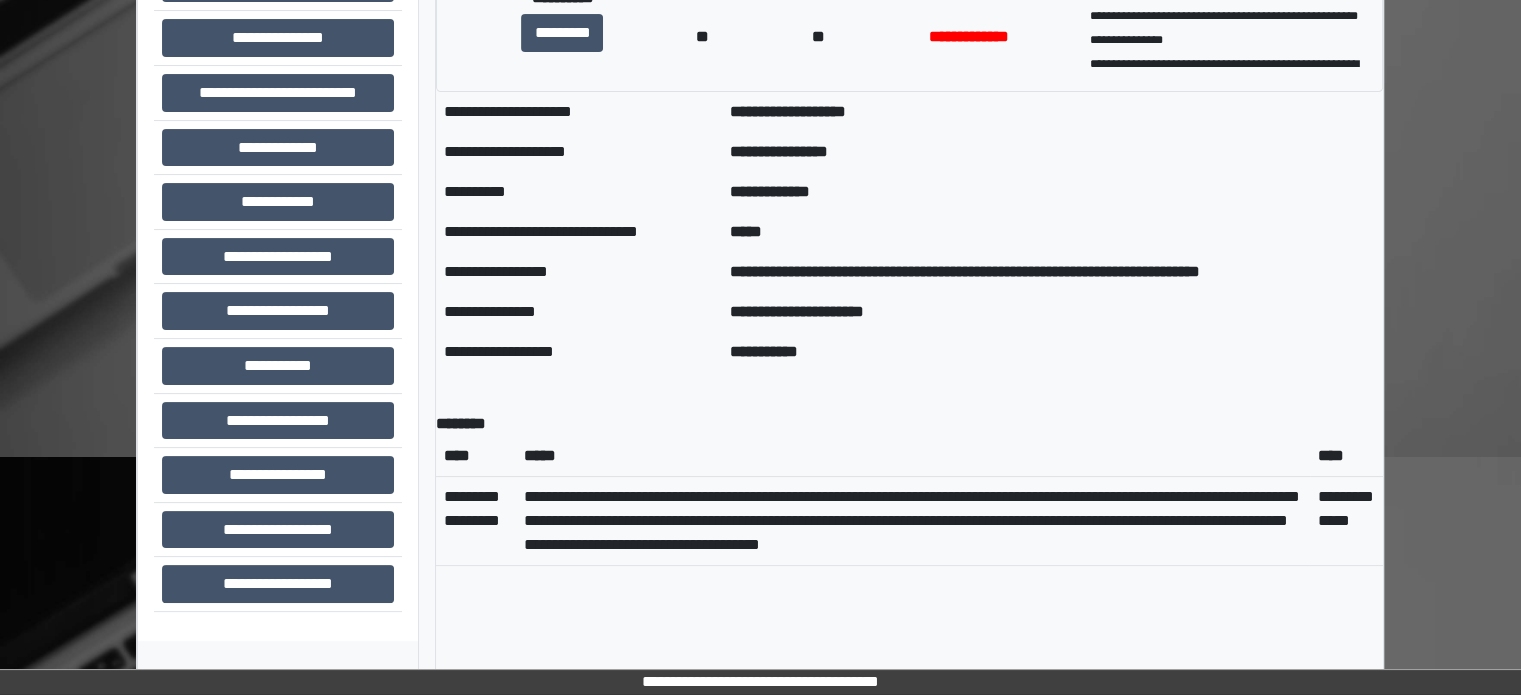 scroll, scrollTop: 376, scrollLeft: 0, axis: vertical 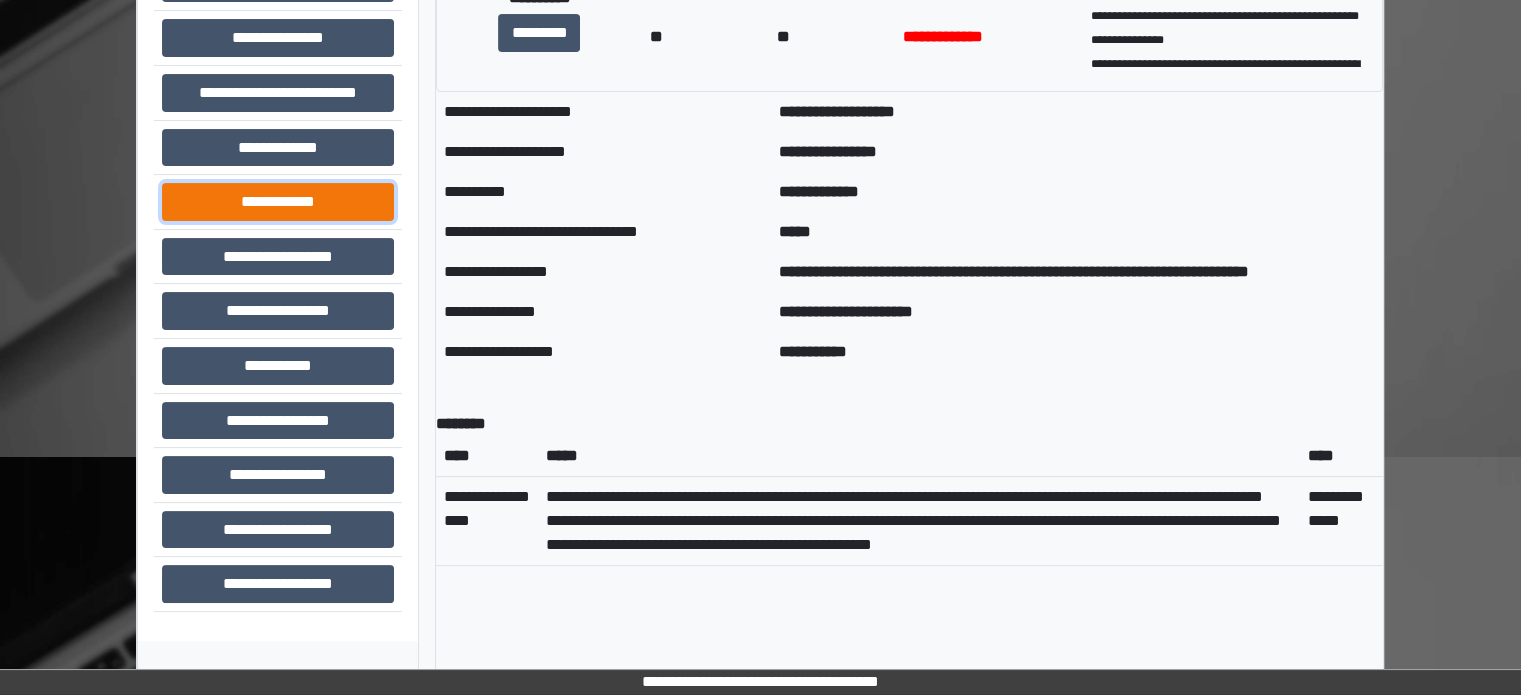 click on "**********" at bounding box center (278, 202) 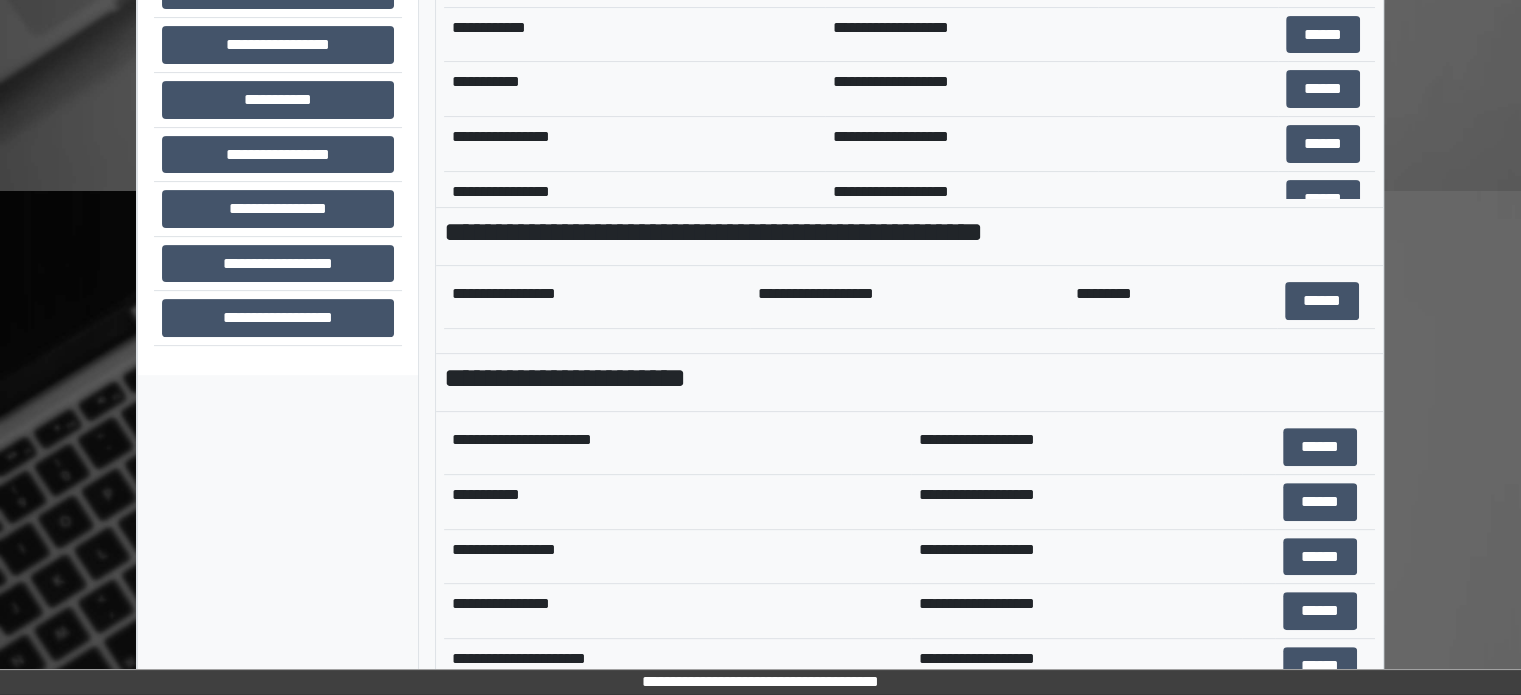 scroll, scrollTop: 676, scrollLeft: 0, axis: vertical 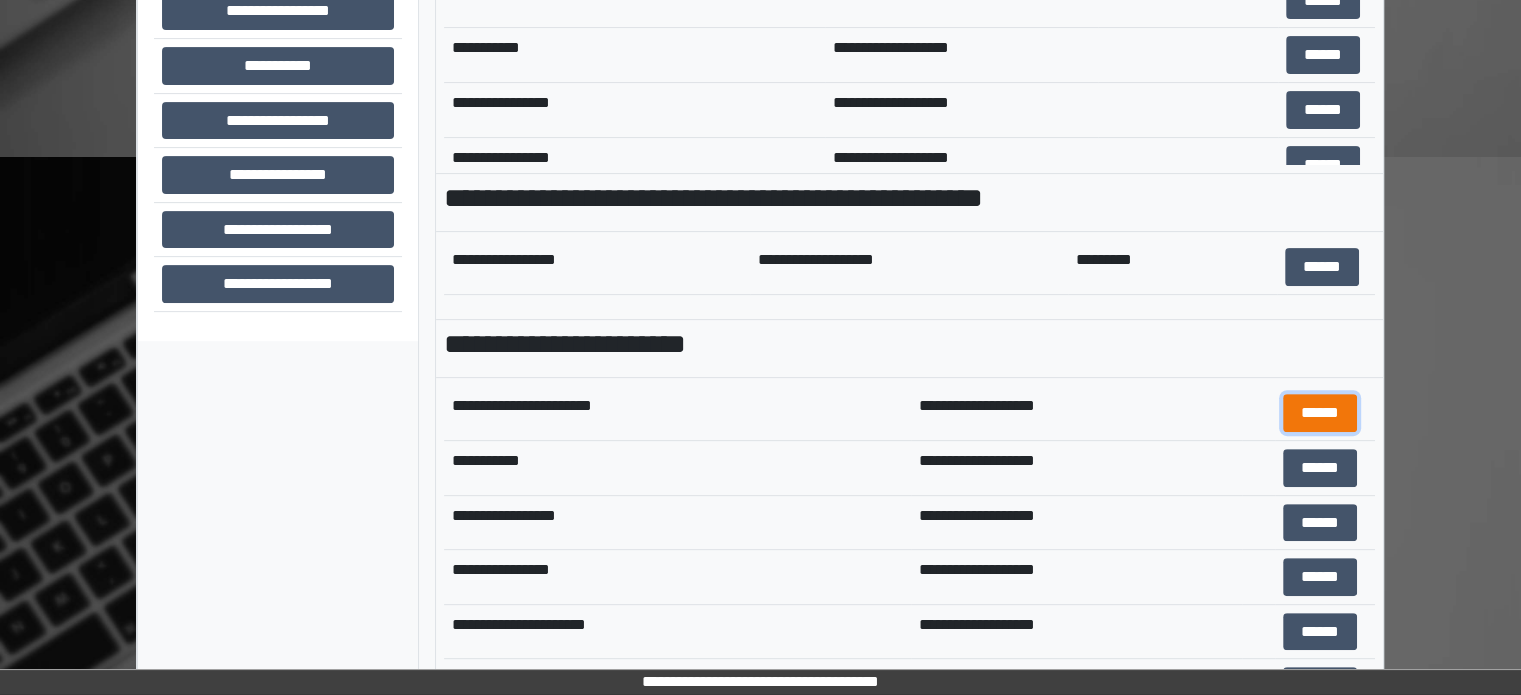 click on "******" at bounding box center (1320, 413) 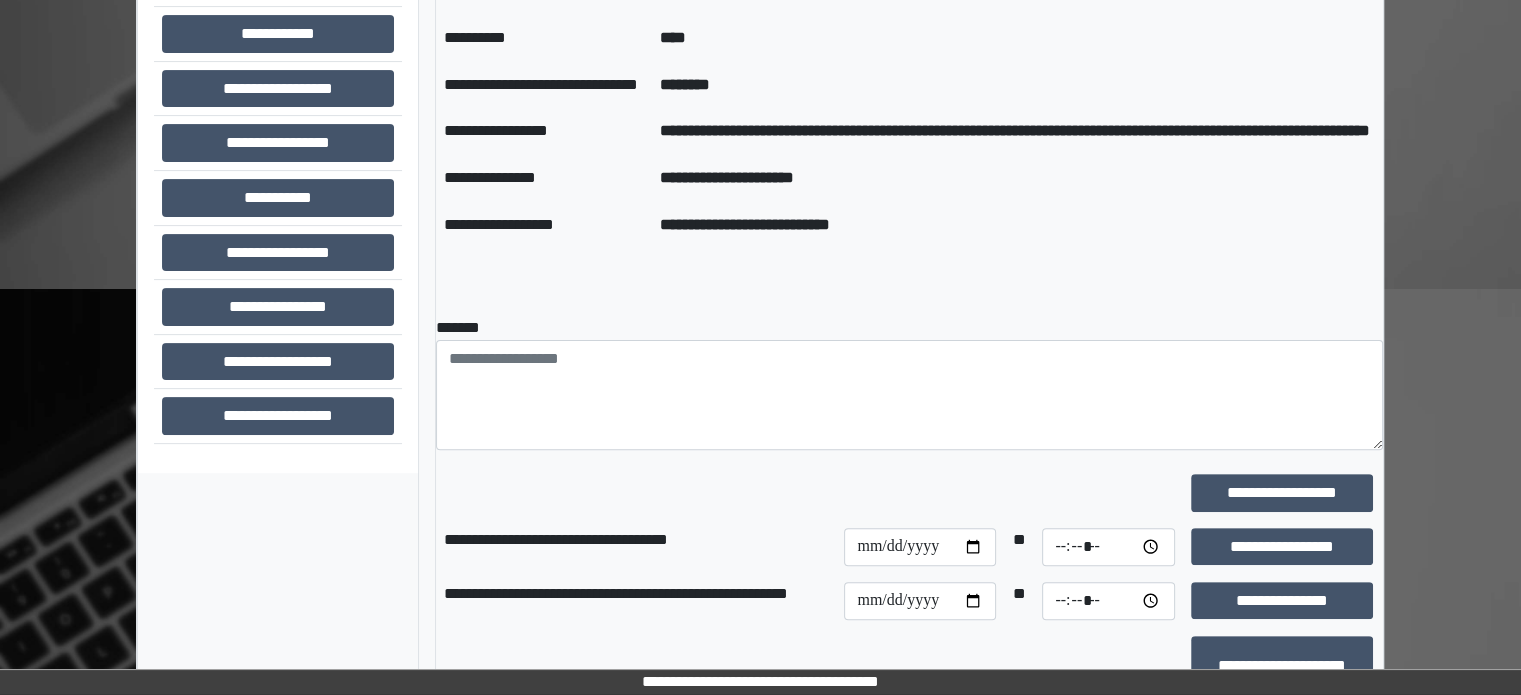 scroll, scrollTop: 776, scrollLeft: 0, axis: vertical 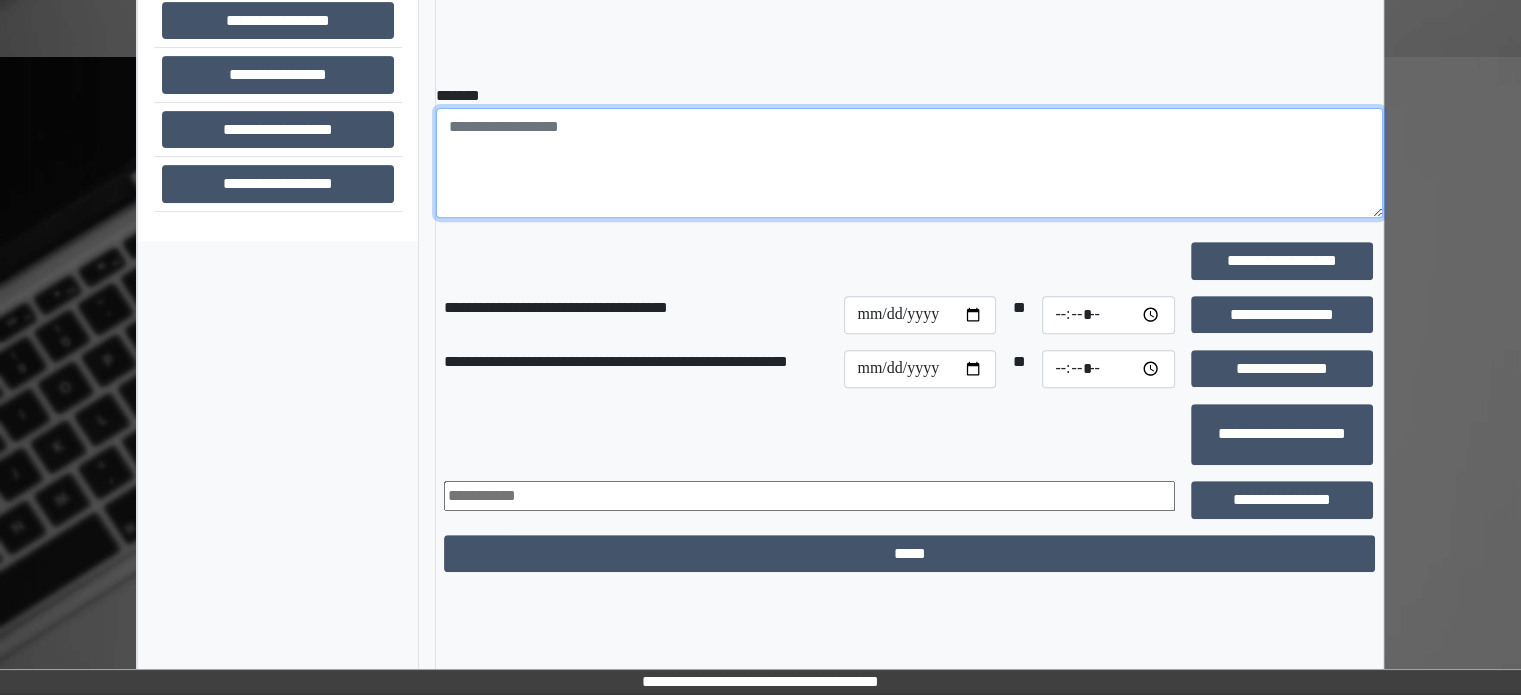 paste on "**********" 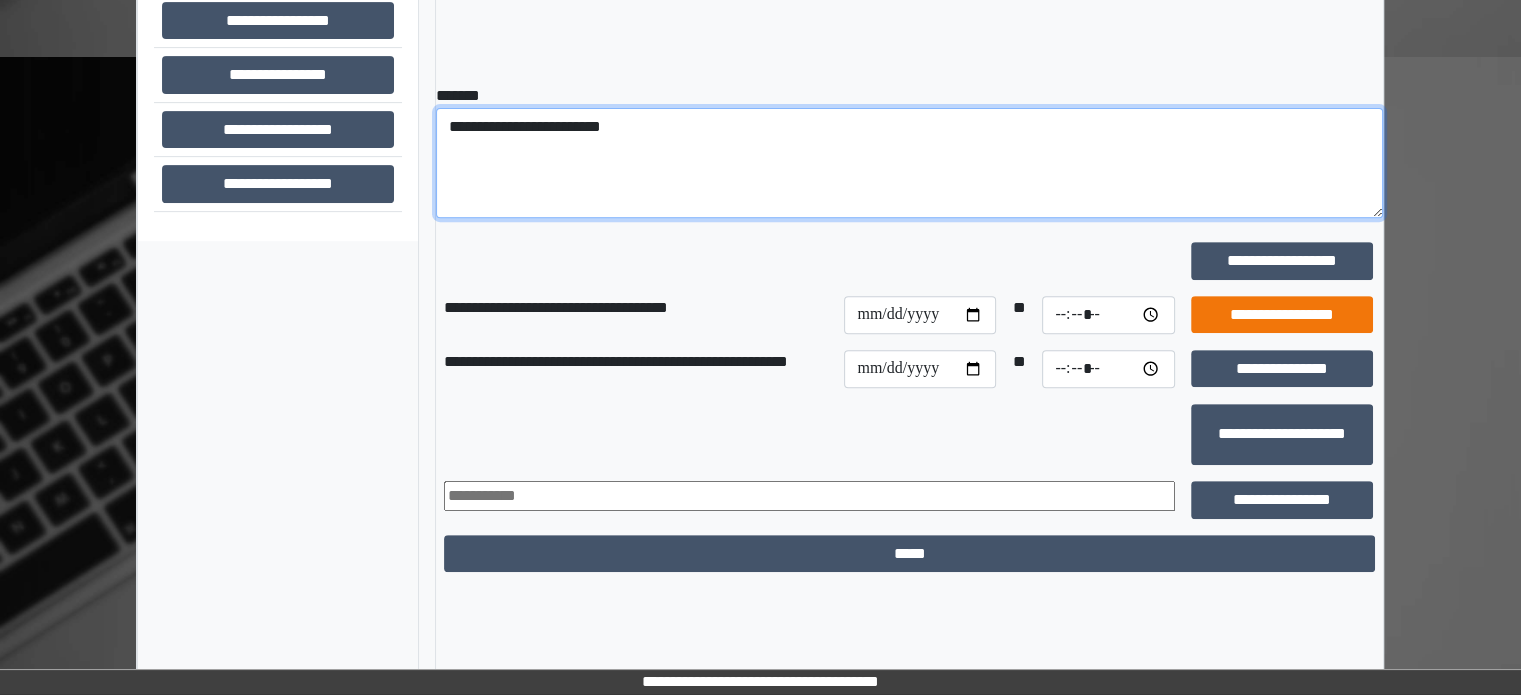 type on "**********" 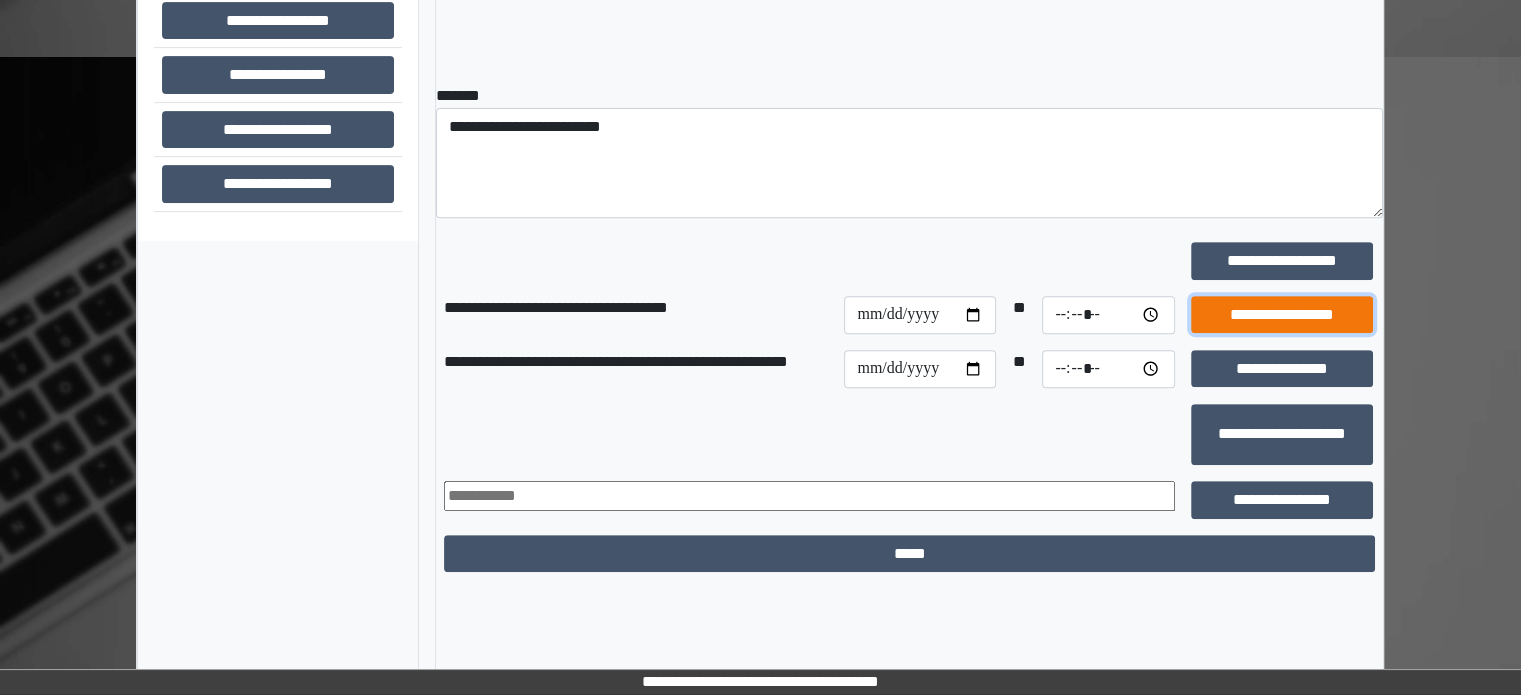 click on "**********" at bounding box center [1282, 315] 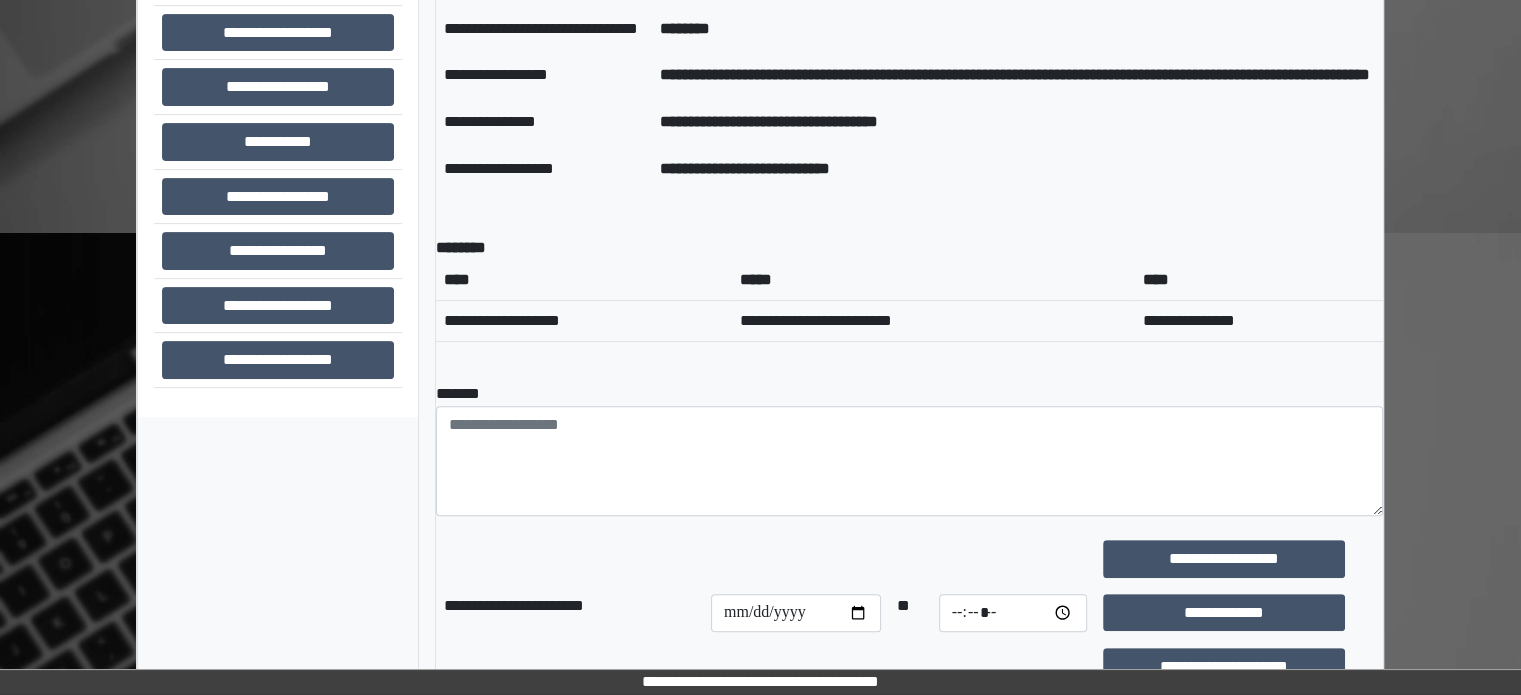 scroll, scrollTop: 376, scrollLeft: 0, axis: vertical 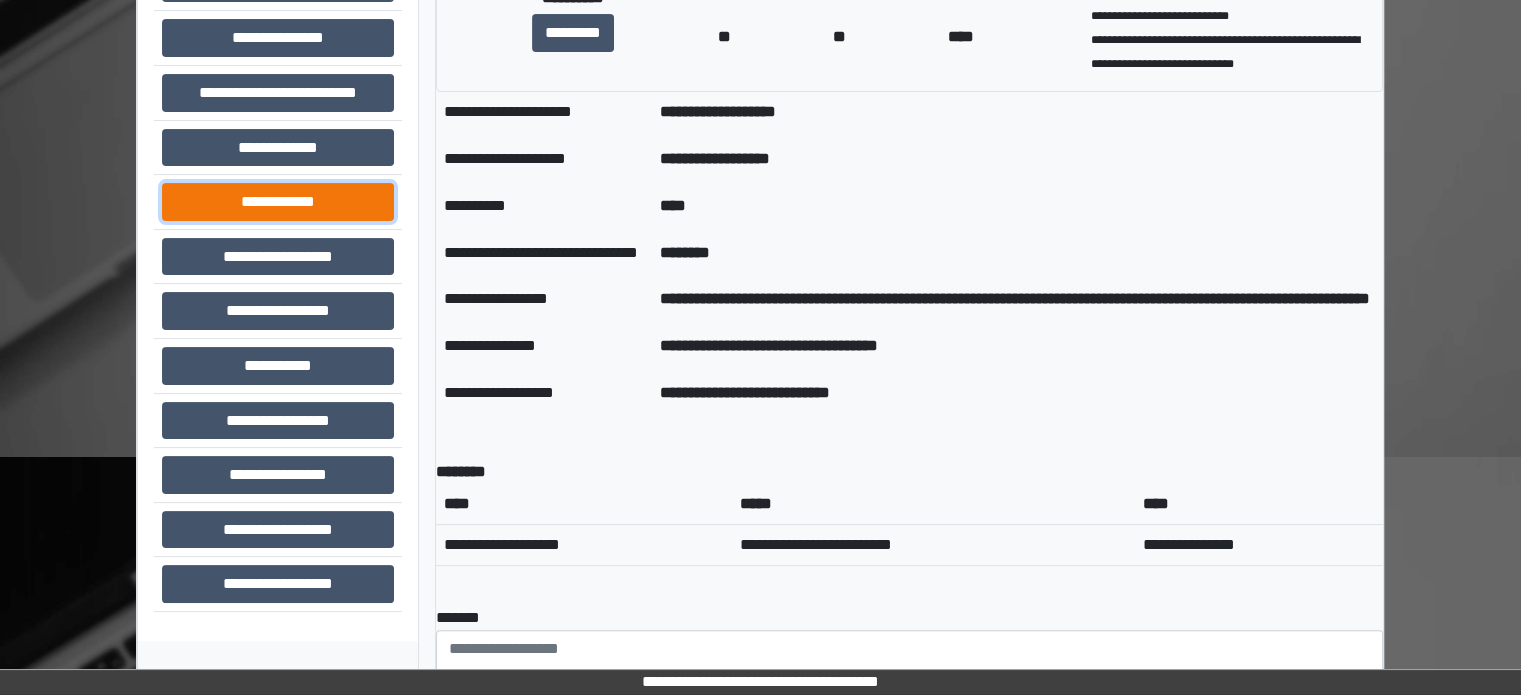click on "**********" at bounding box center (278, 202) 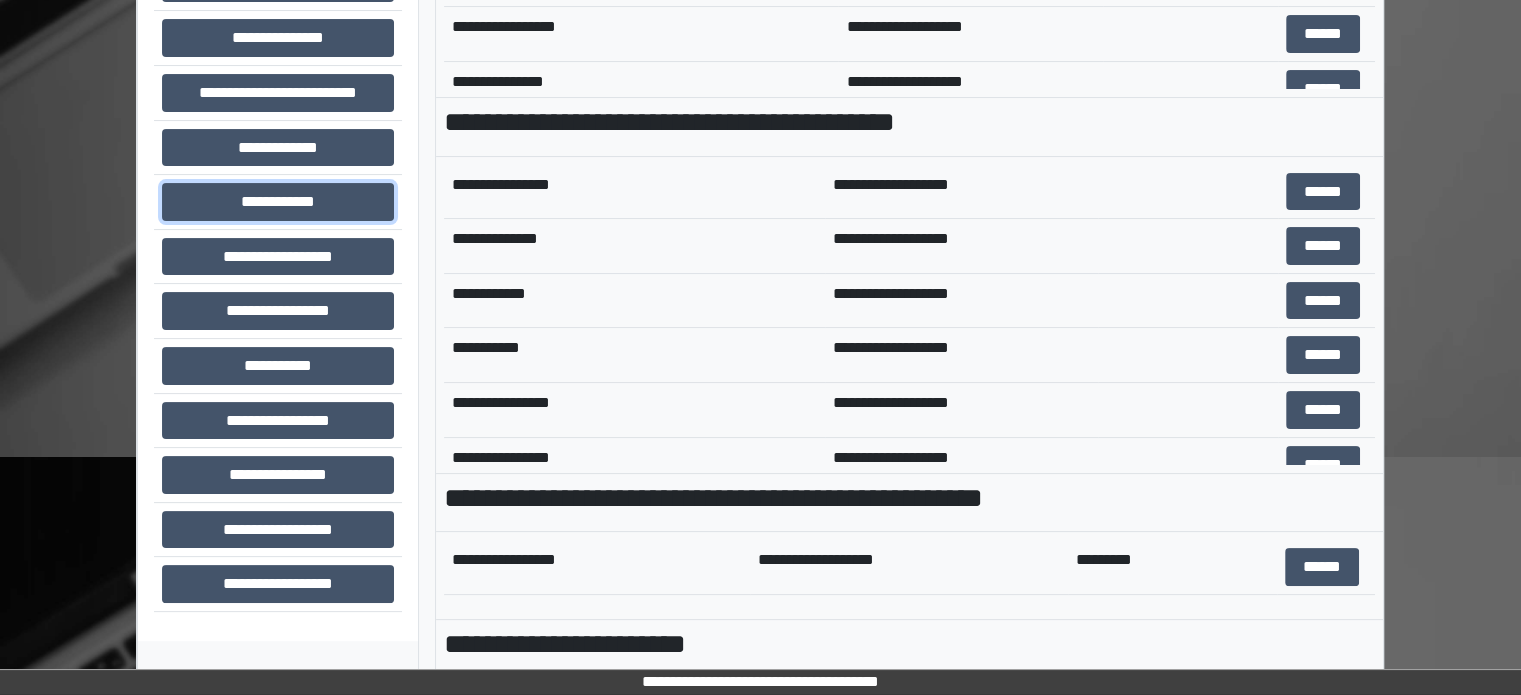 scroll, scrollTop: 500, scrollLeft: 0, axis: vertical 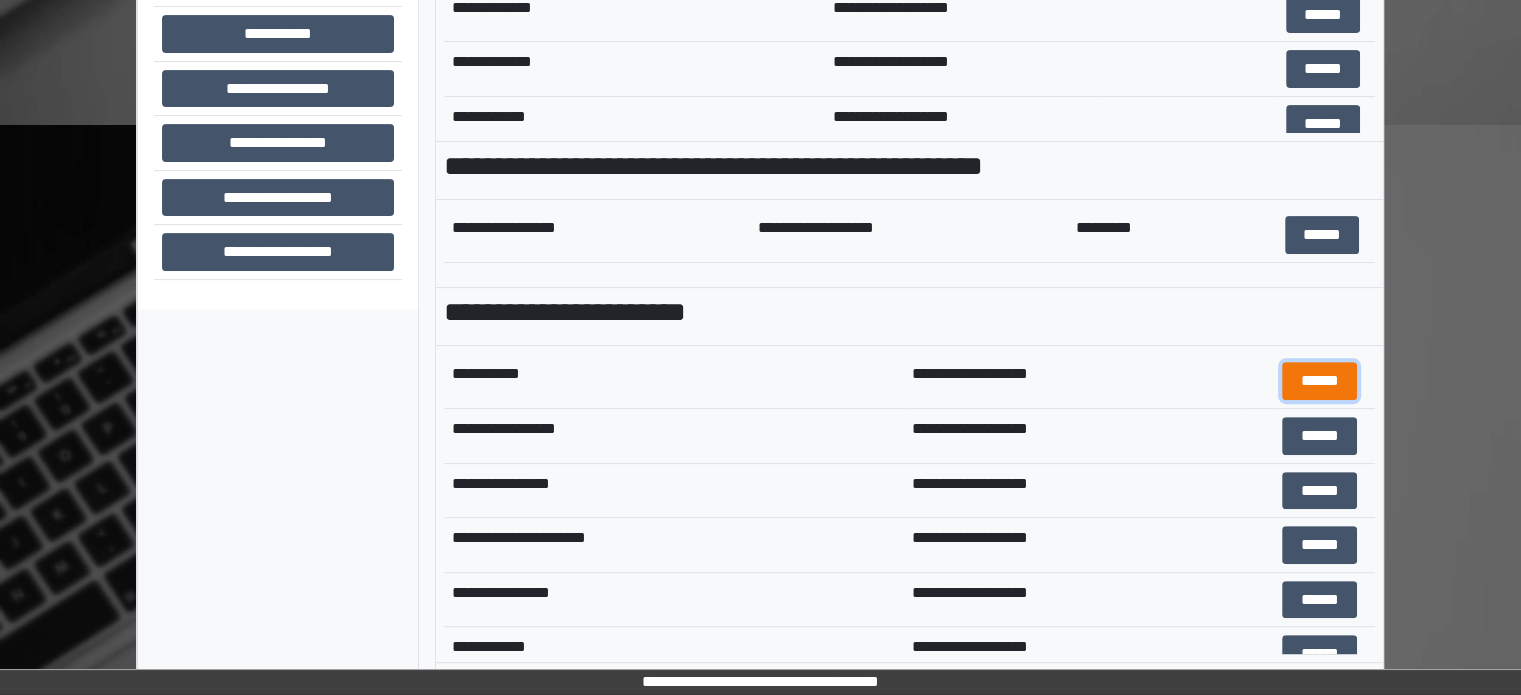 click on "******" at bounding box center (1319, 381) 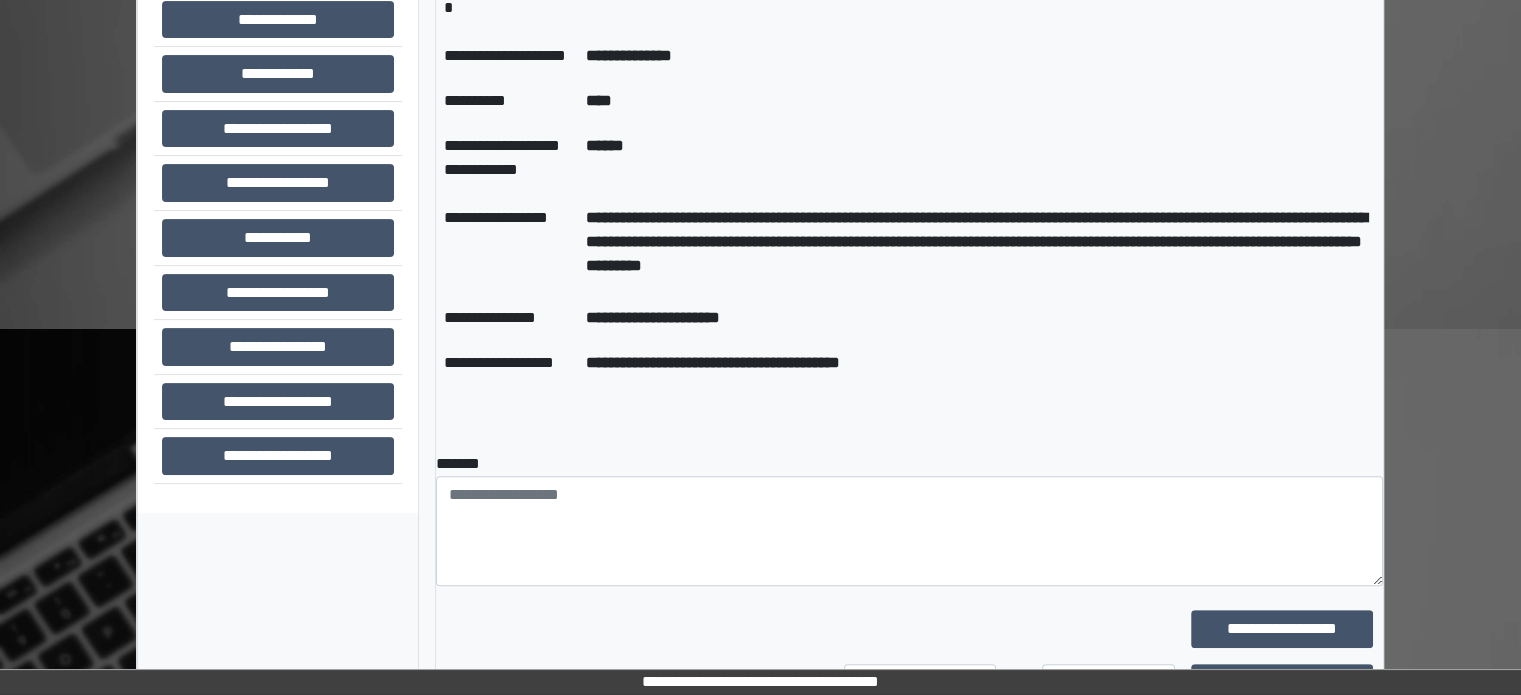 scroll, scrollTop: 508, scrollLeft: 0, axis: vertical 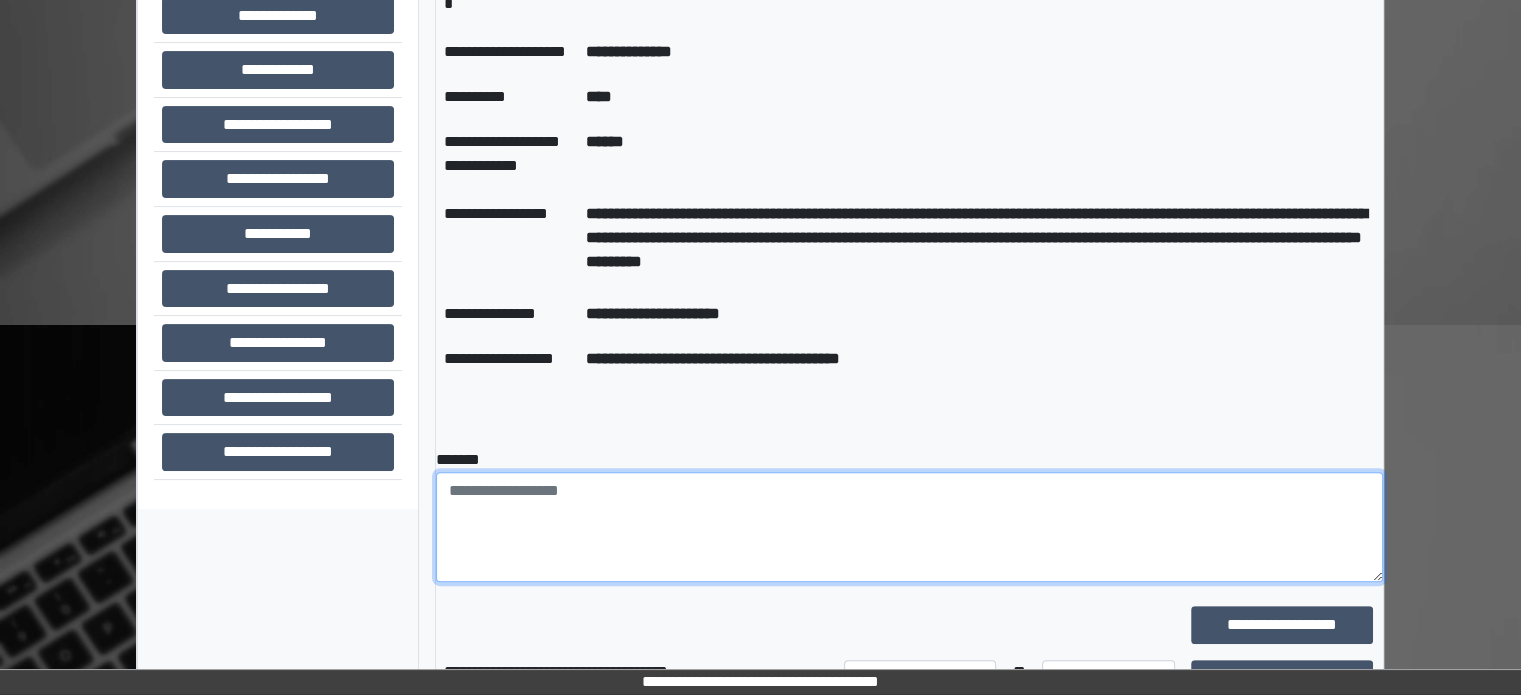 paste on "**********" 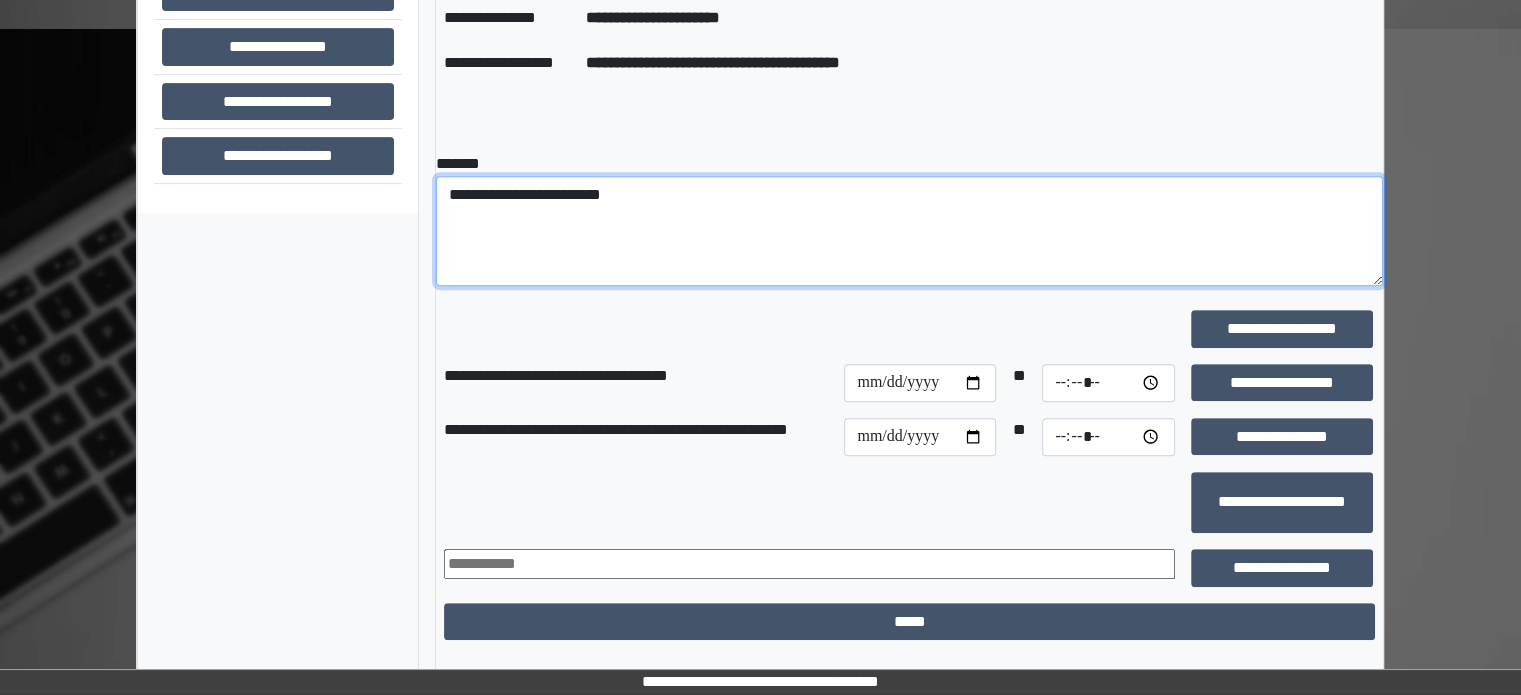 scroll, scrollTop: 808, scrollLeft: 0, axis: vertical 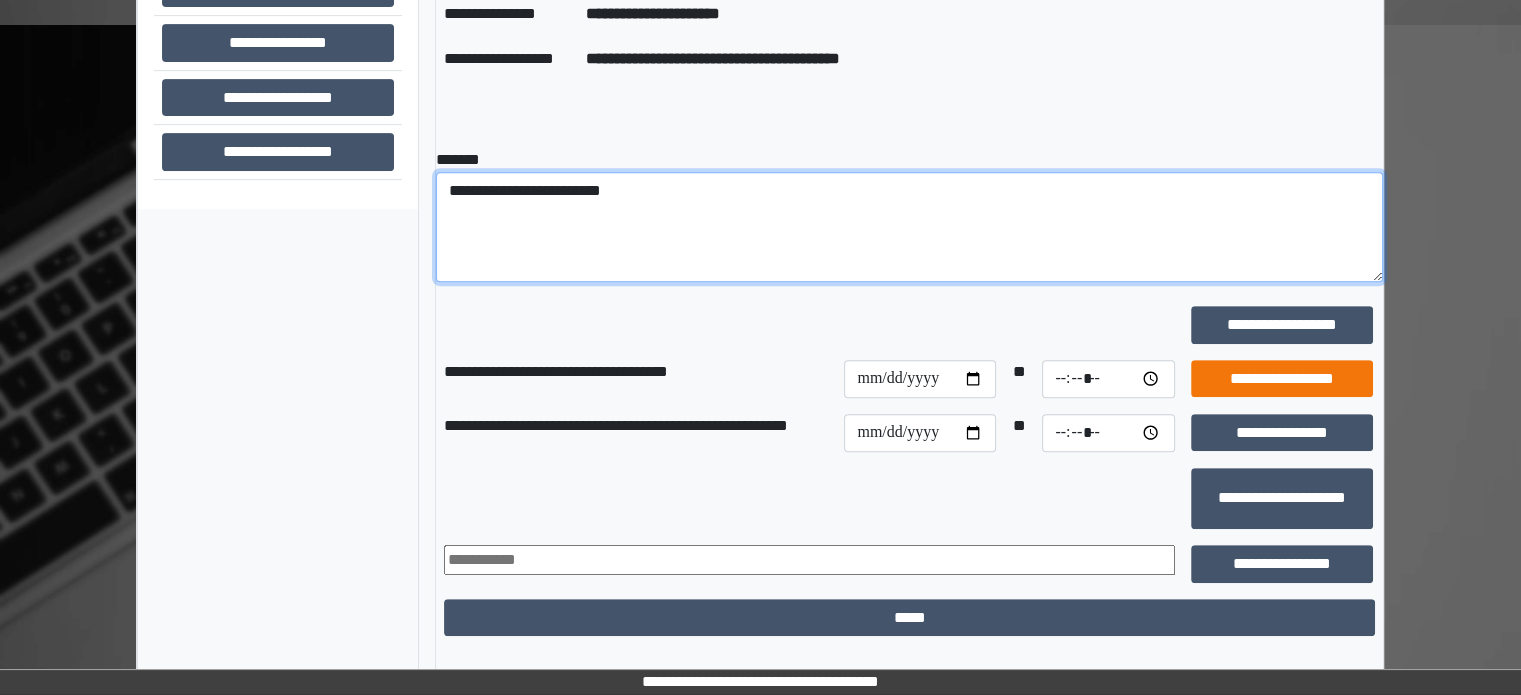 type on "**********" 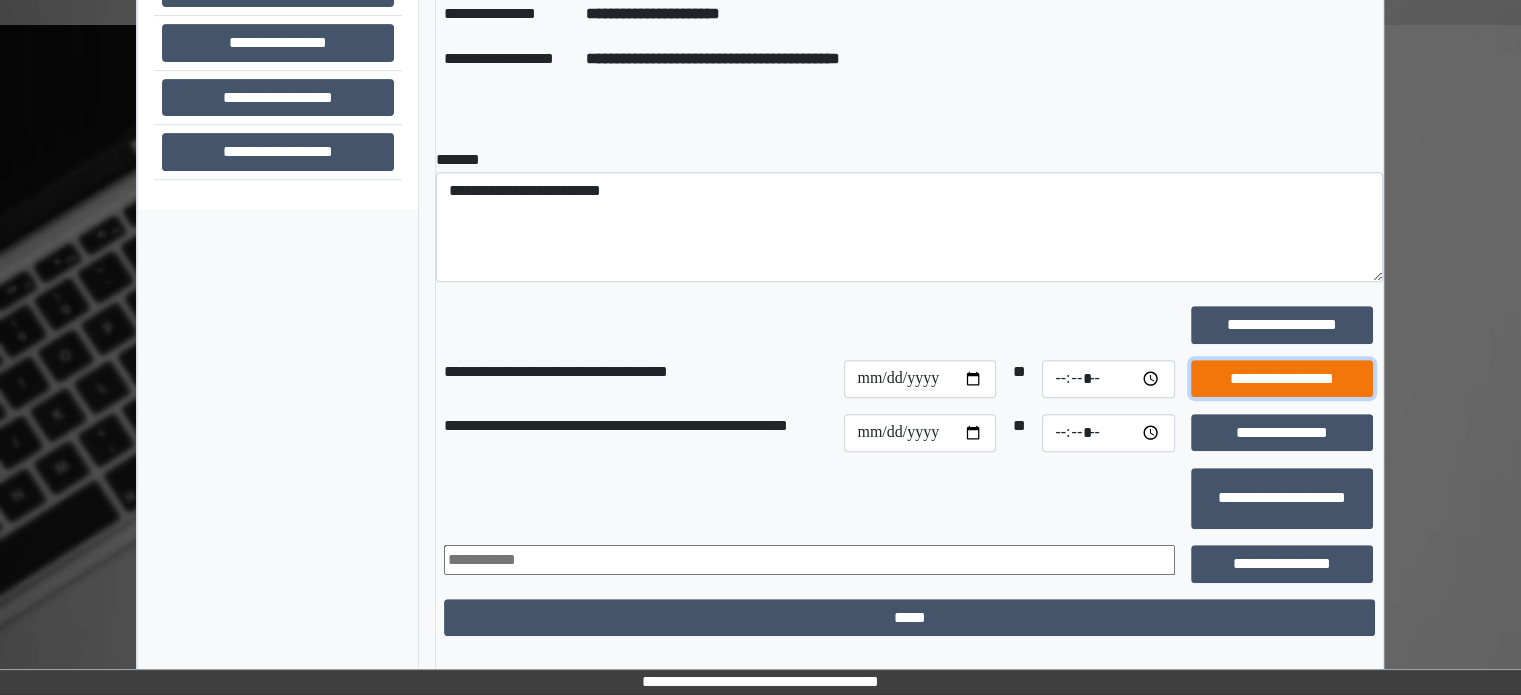 click on "**********" at bounding box center (1282, 379) 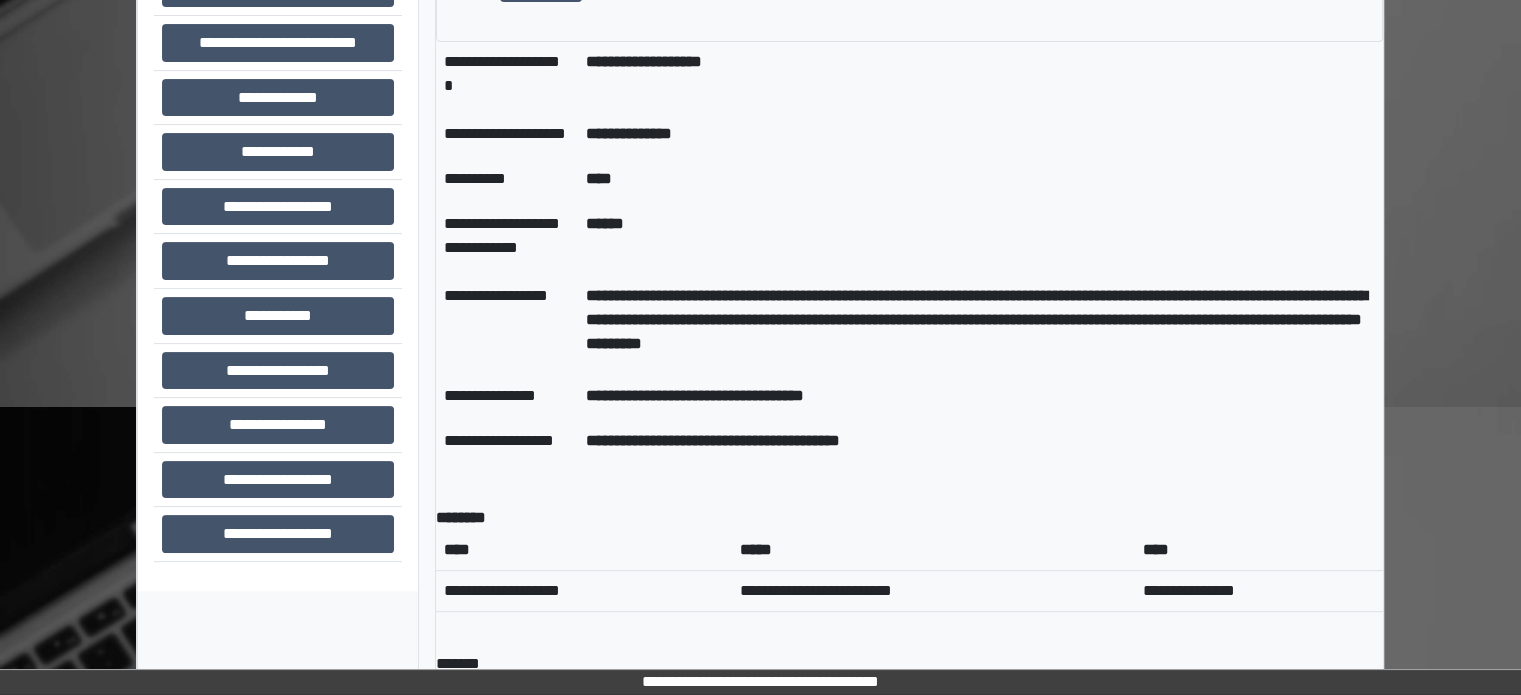 scroll, scrollTop: 408, scrollLeft: 0, axis: vertical 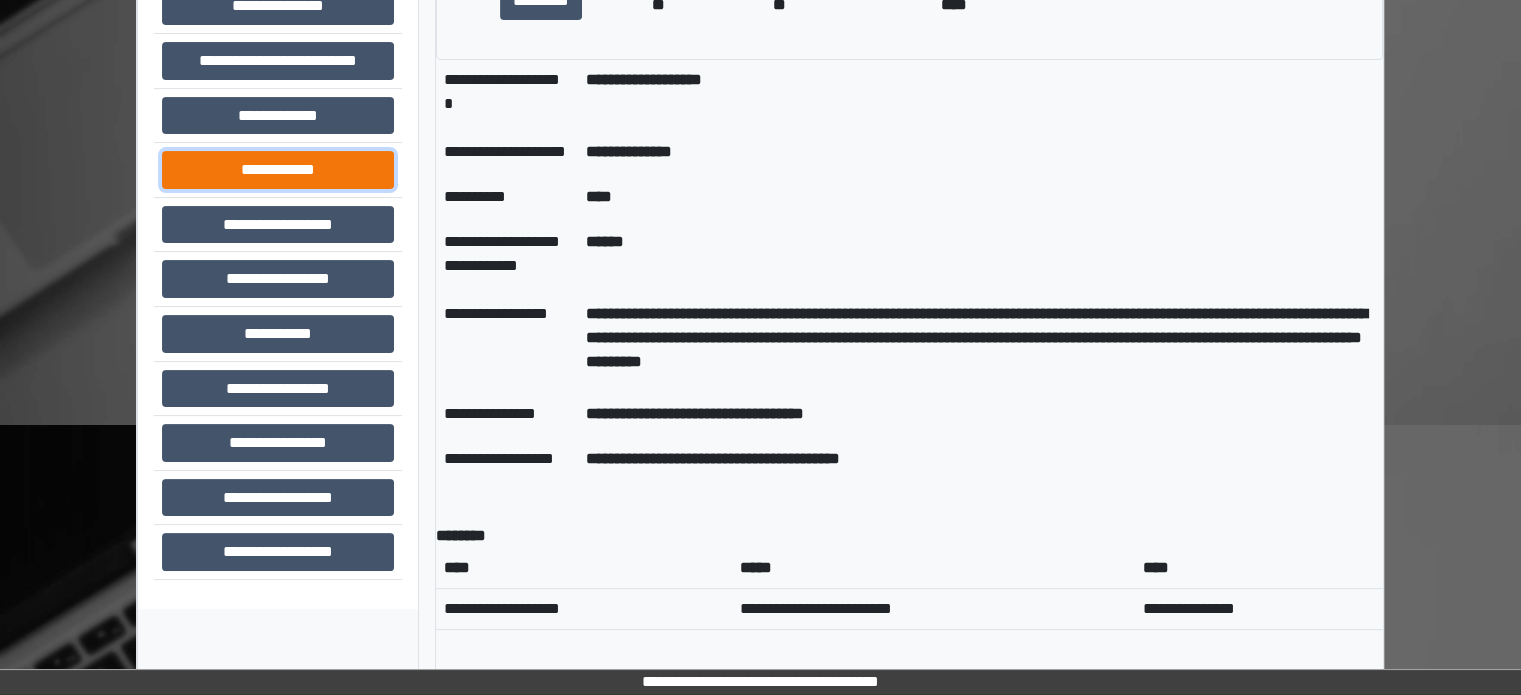 click on "**********" at bounding box center (278, 170) 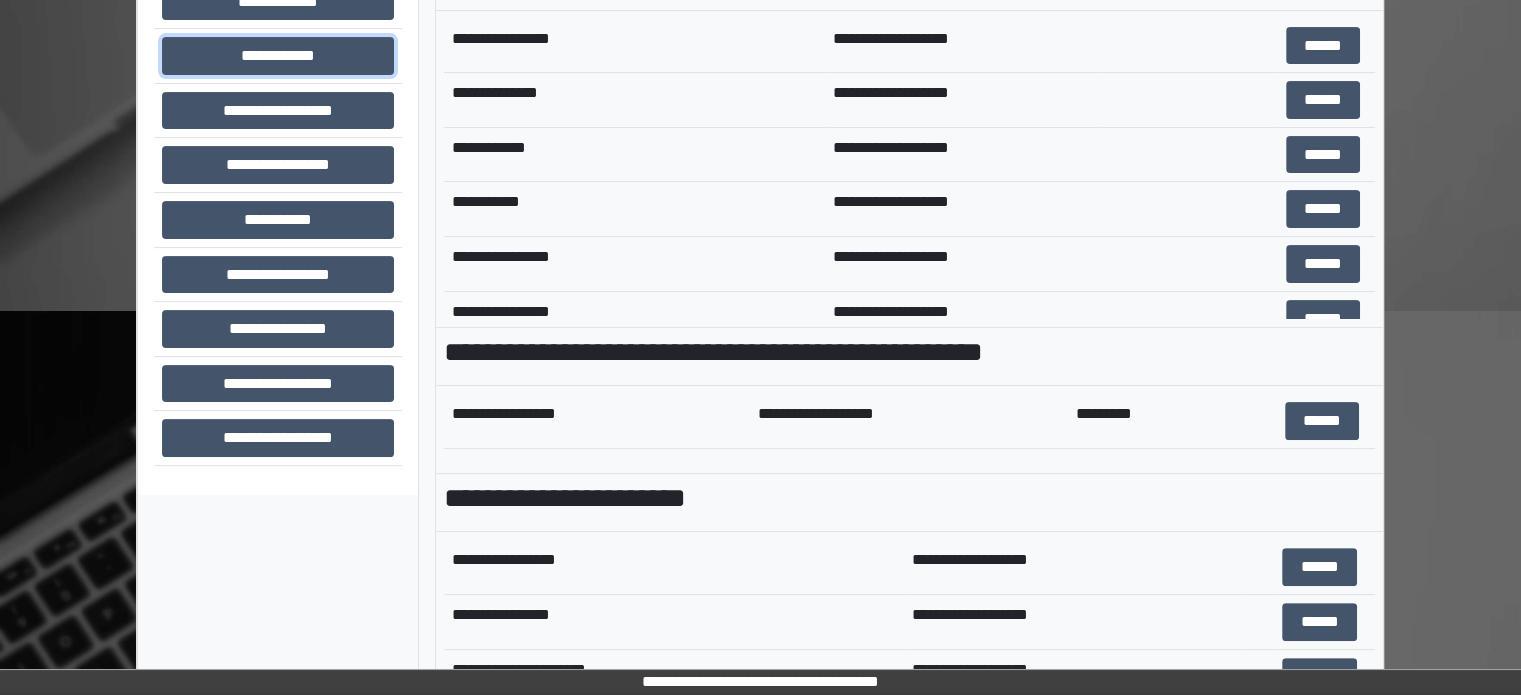 scroll, scrollTop: 708, scrollLeft: 0, axis: vertical 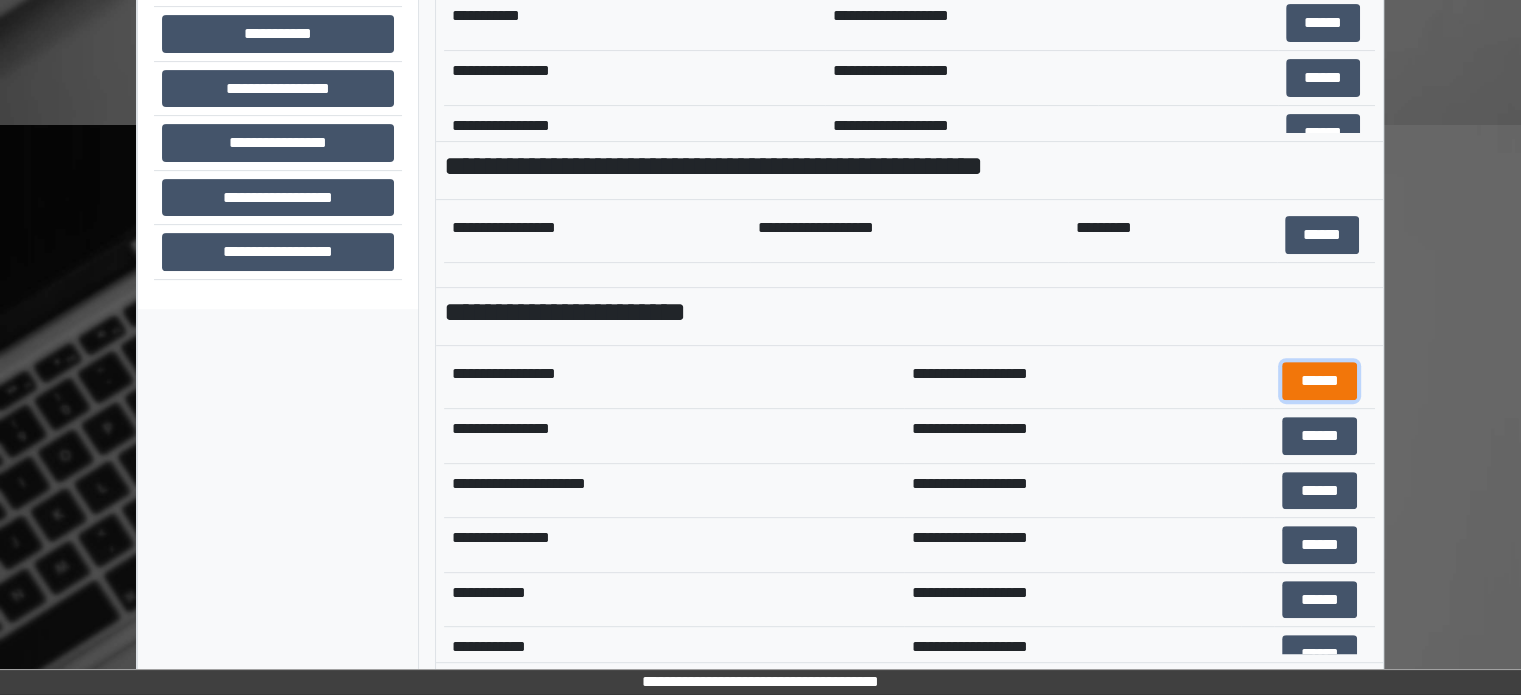 click on "******" at bounding box center (1319, 381) 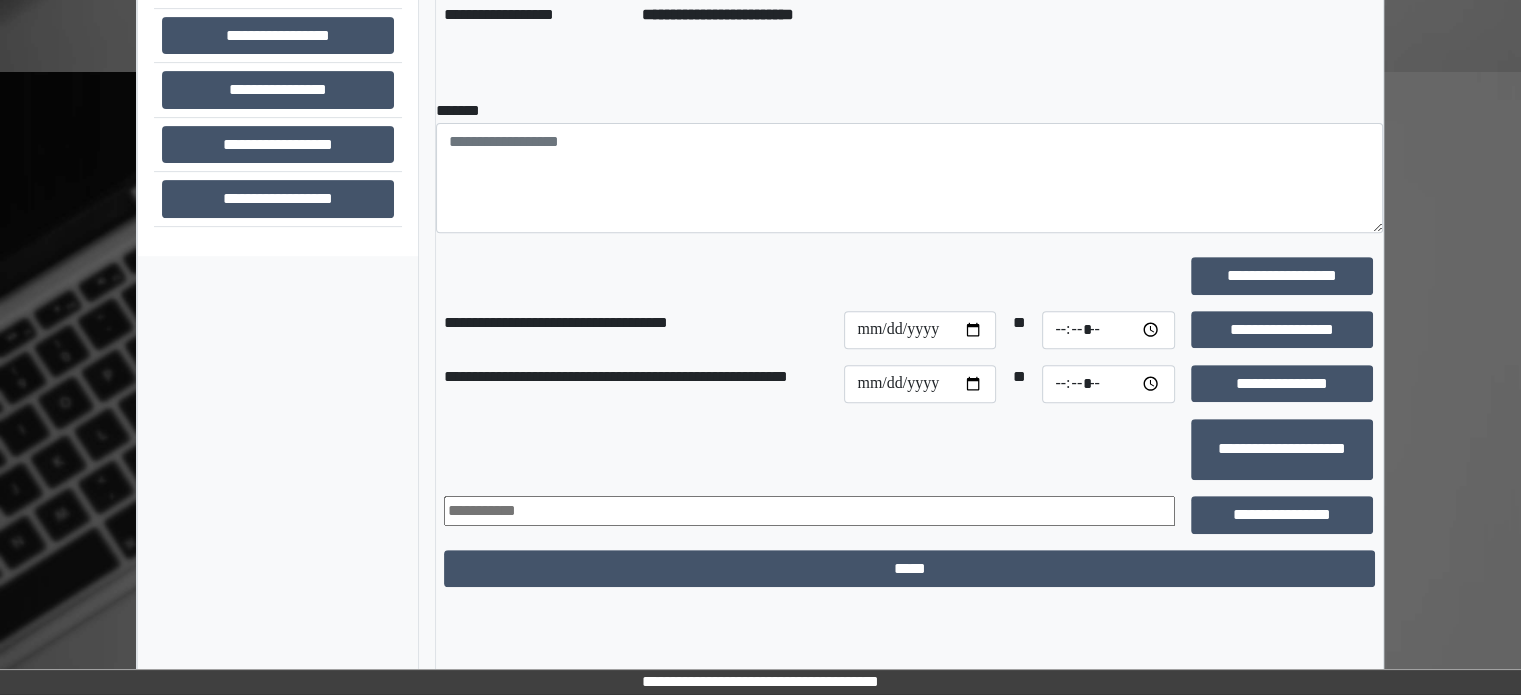 scroll, scrollTop: 776, scrollLeft: 0, axis: vertical 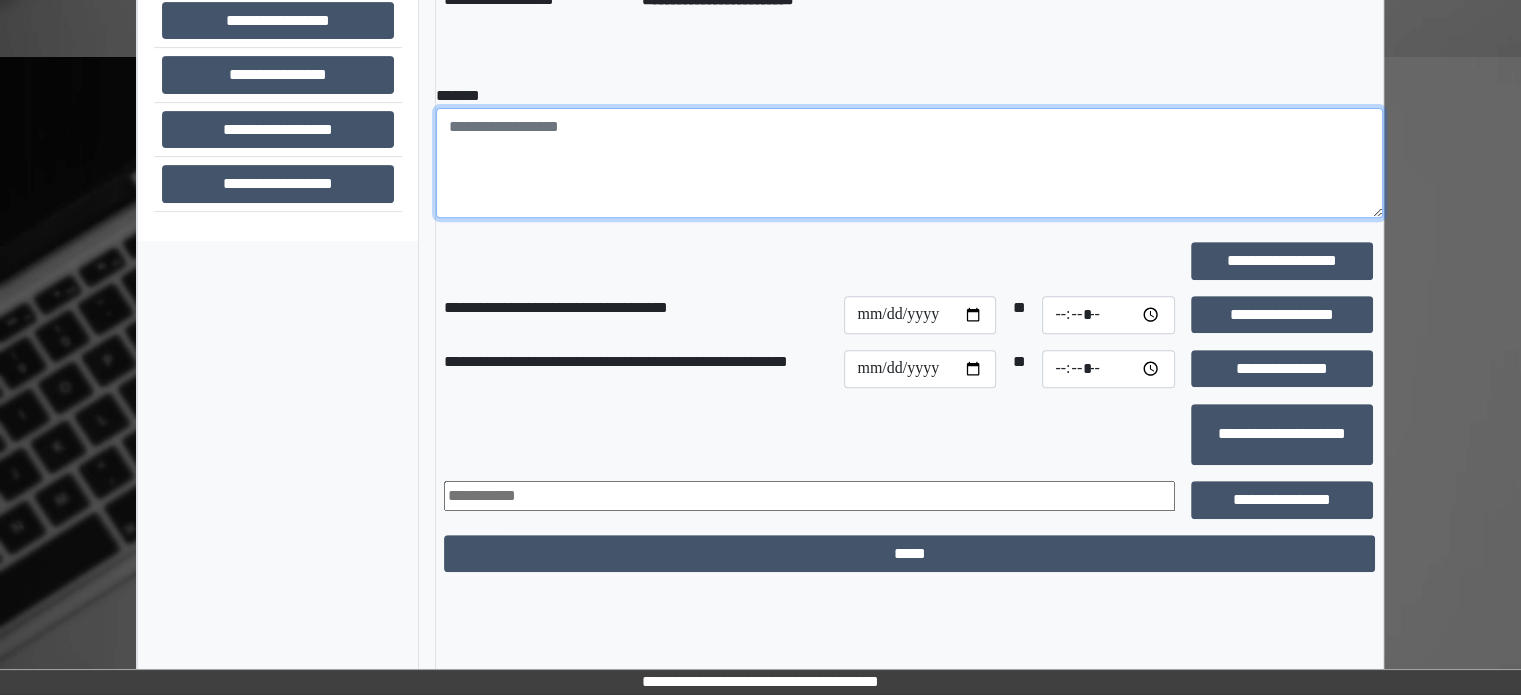paste on "**********" 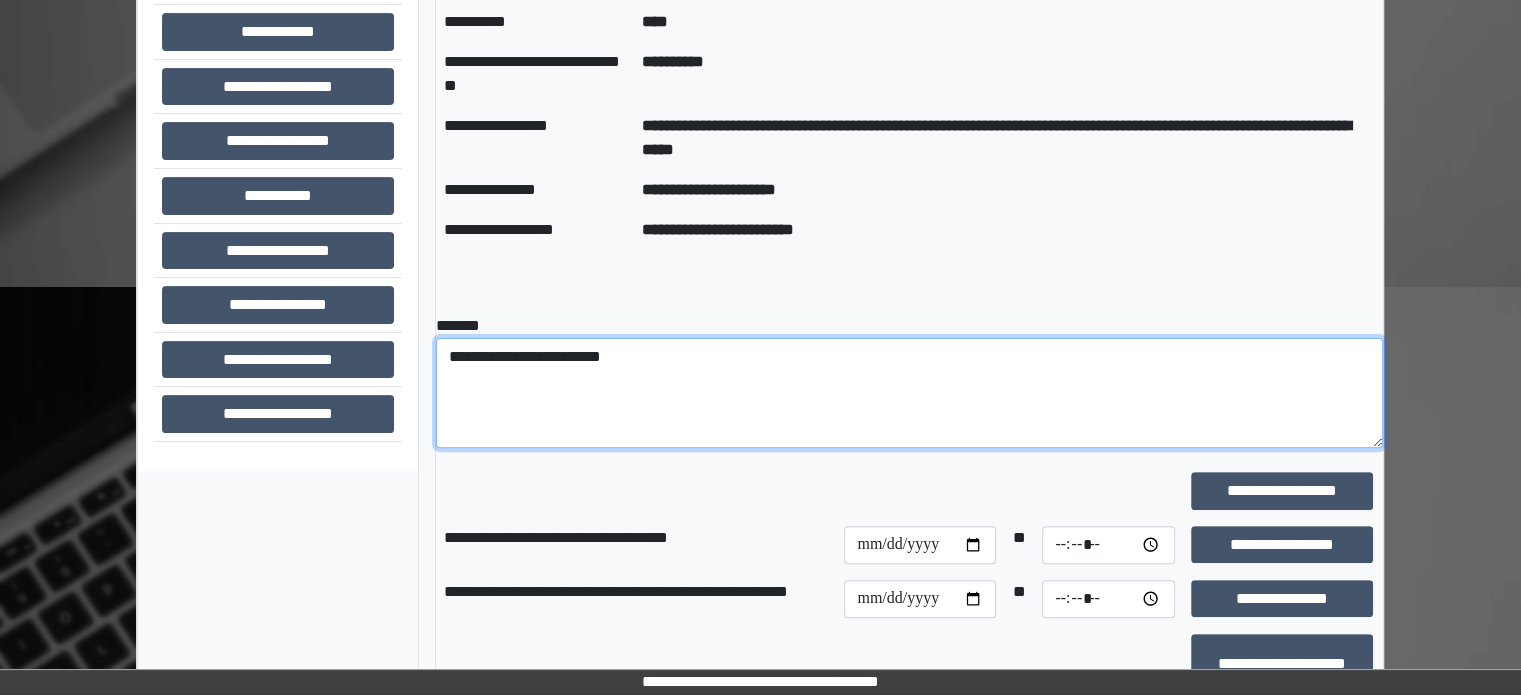scroll, scrollTop: 576, scrollLeft: 0, axis: vertical 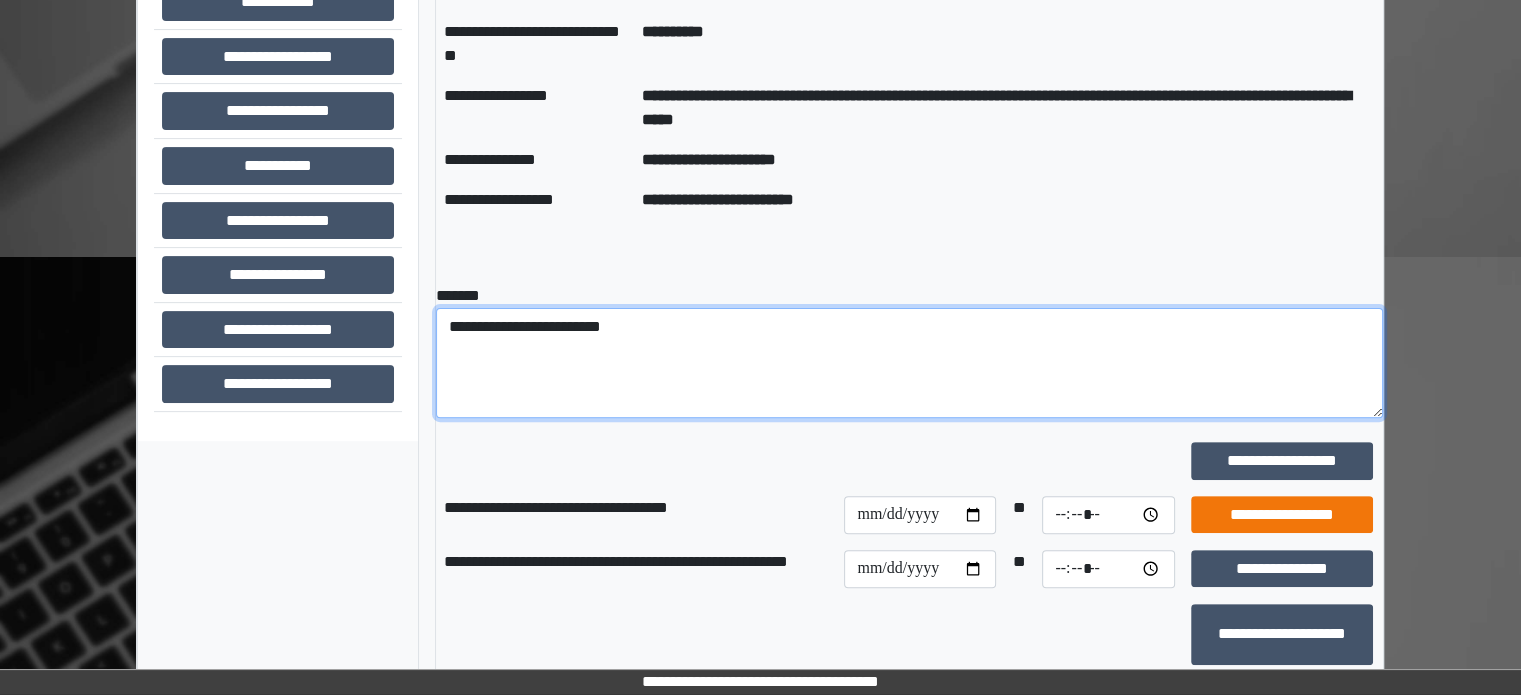 type on "**********" 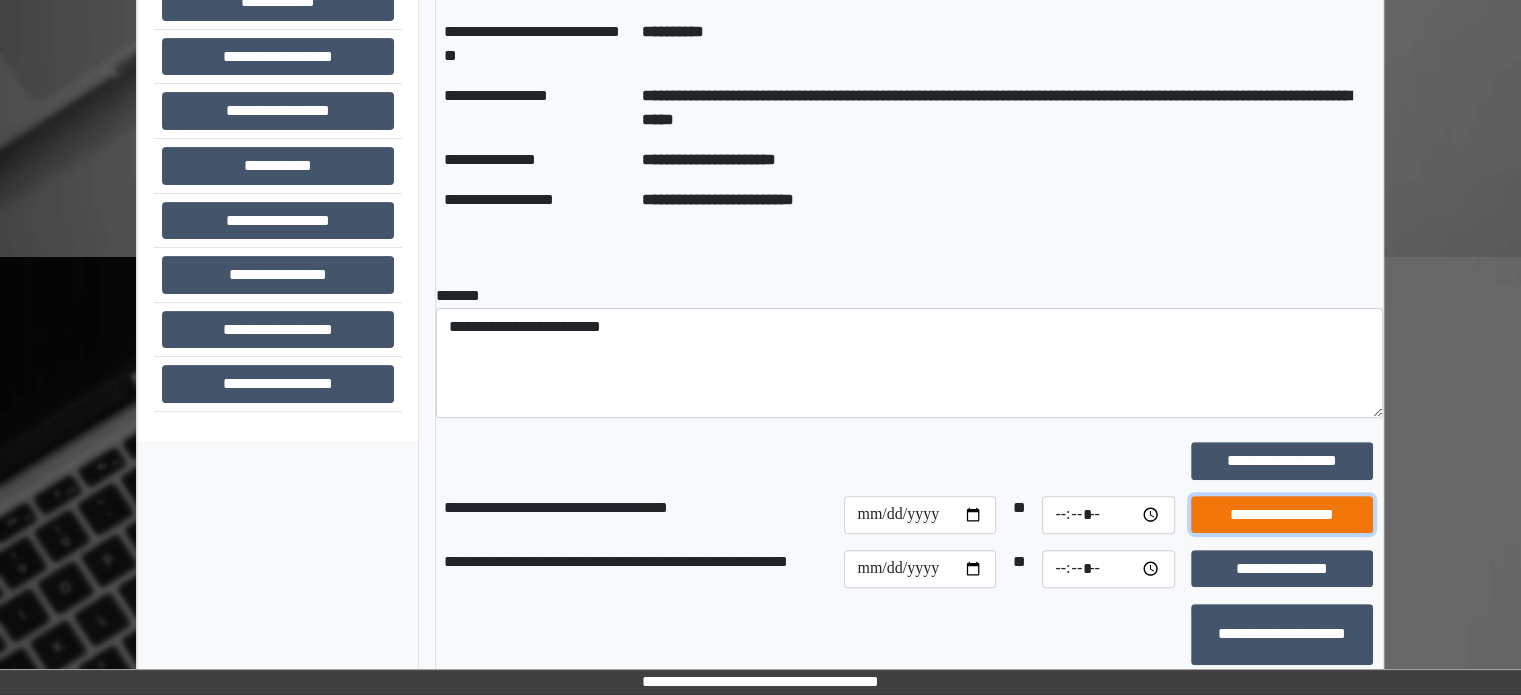 click on "**********" at bounding box center (1282, 515) 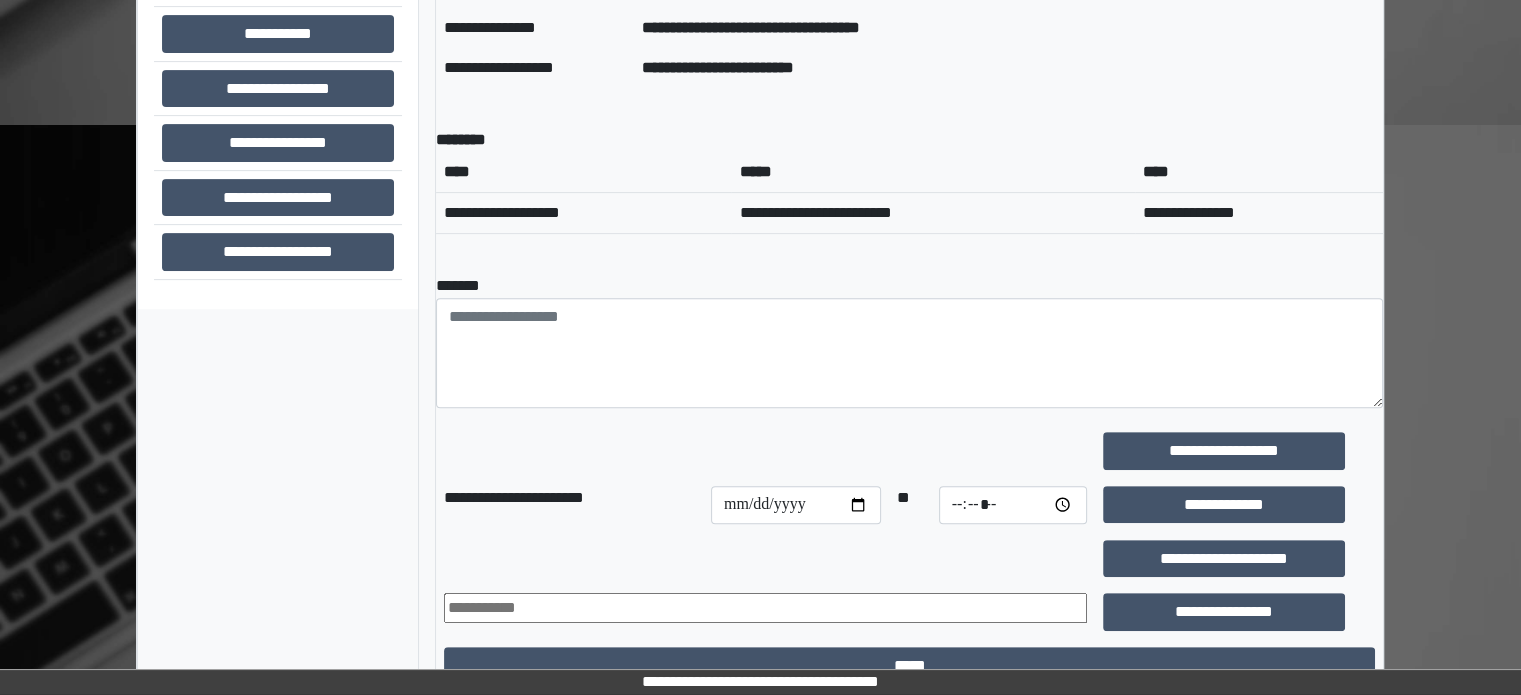 scroll, scrollTop: 709, scrollLeft: 0, axis: vertical 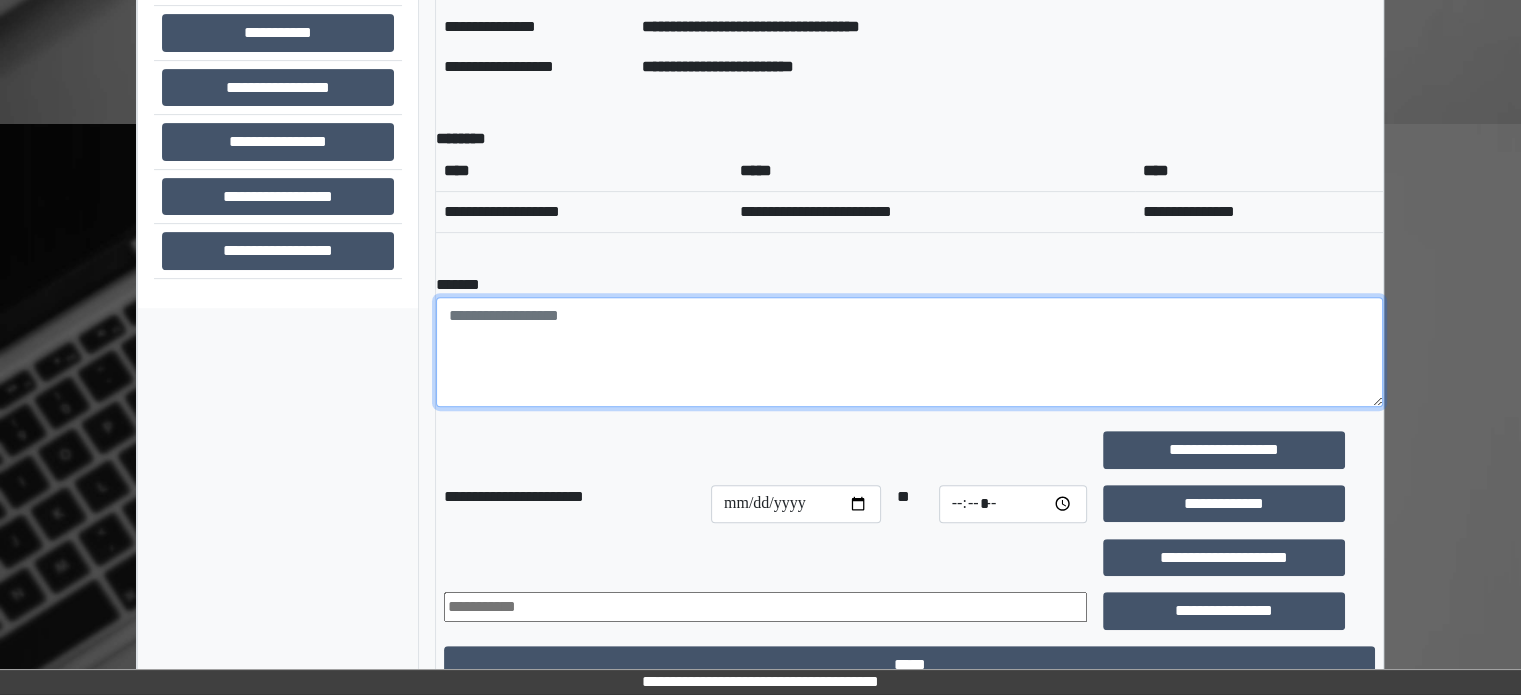 paste on "**********" 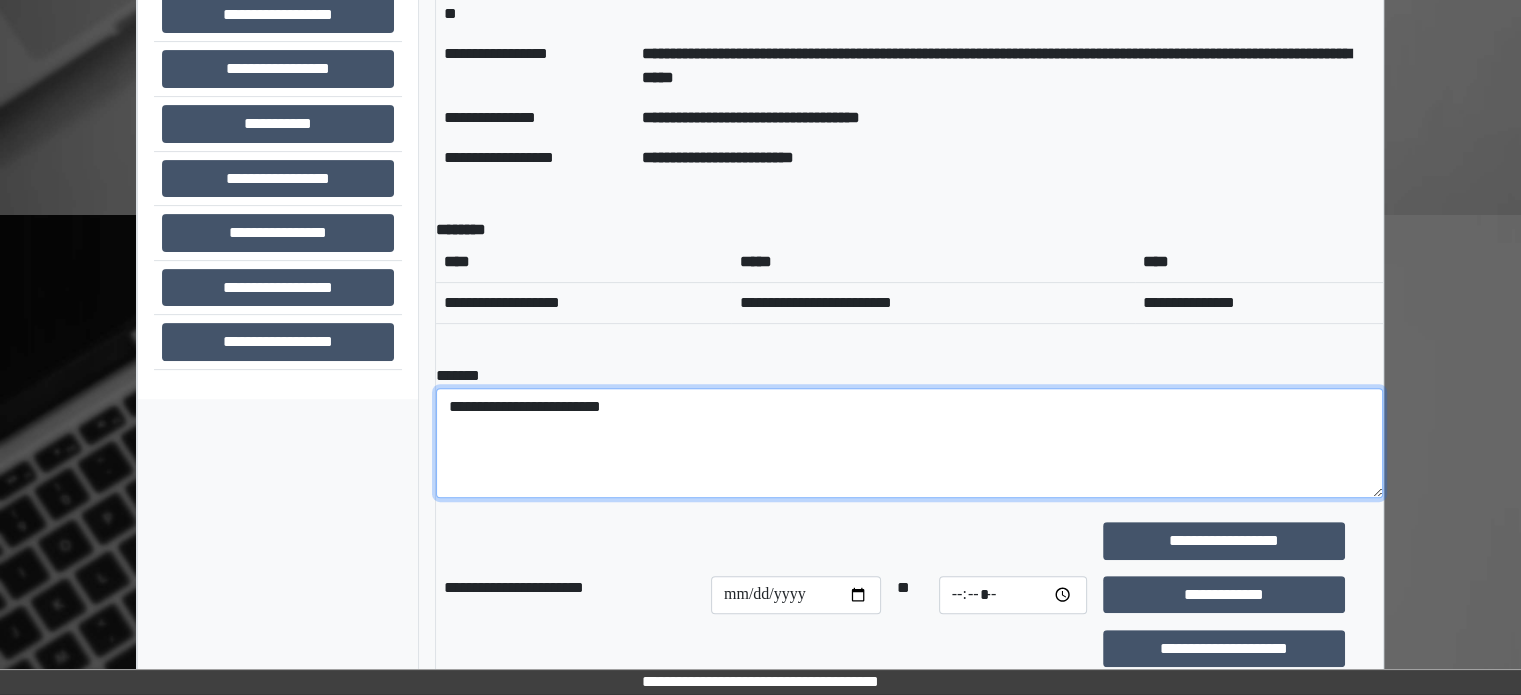 scroll, scrollTop: 809, scrollLeft: 0, axis: vertical 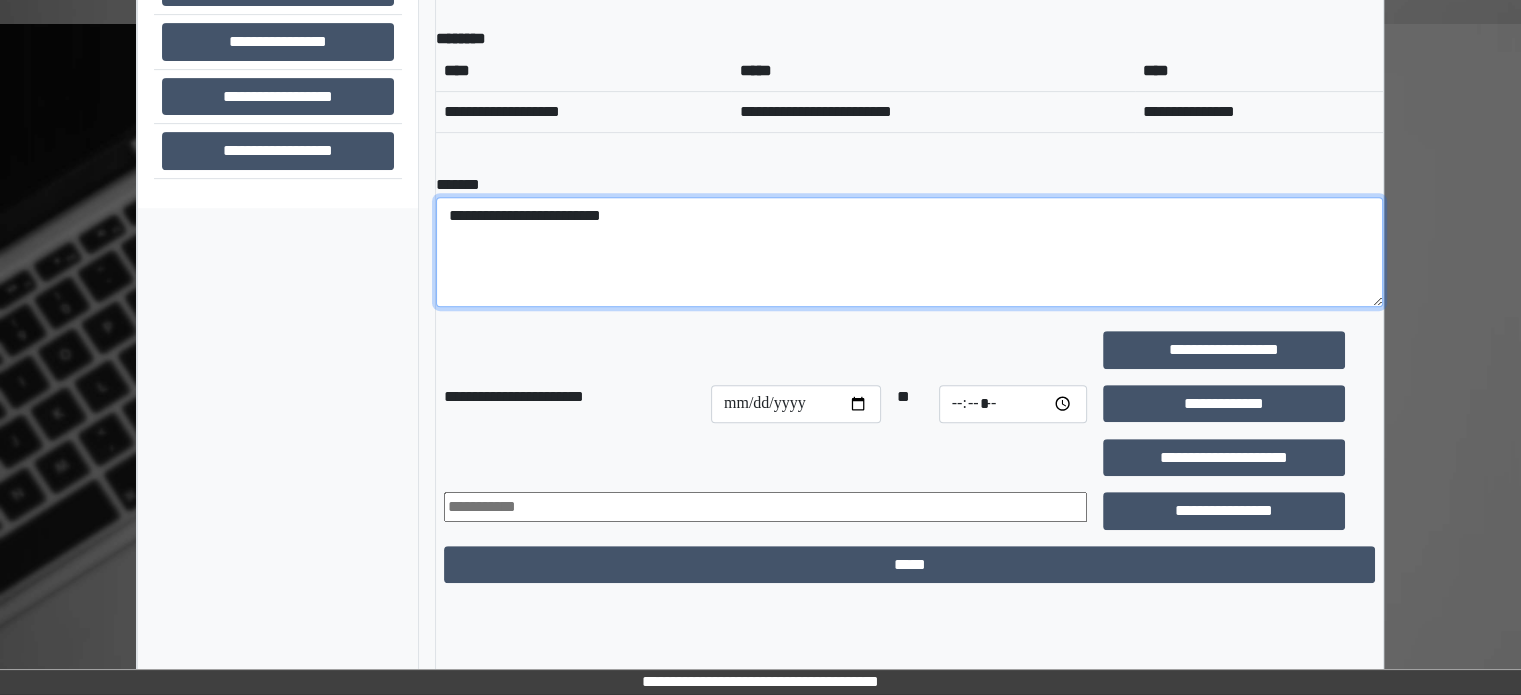 drag, startPoint x: 692, startPoint y: 219, endPoint x: 436, endPoint y: 228, distance: 256.15814 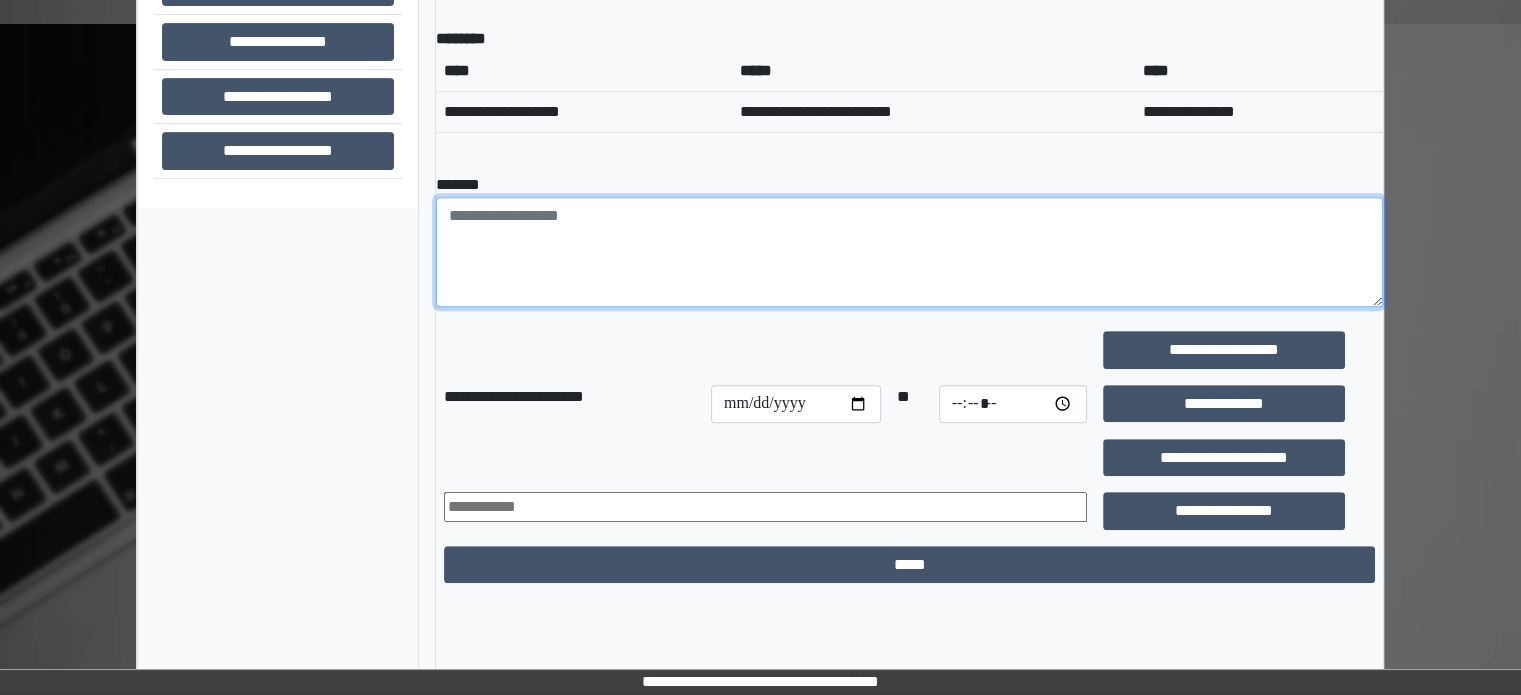 scroll, scrollTop: 409, scrollLeft: 0, axis: vertical 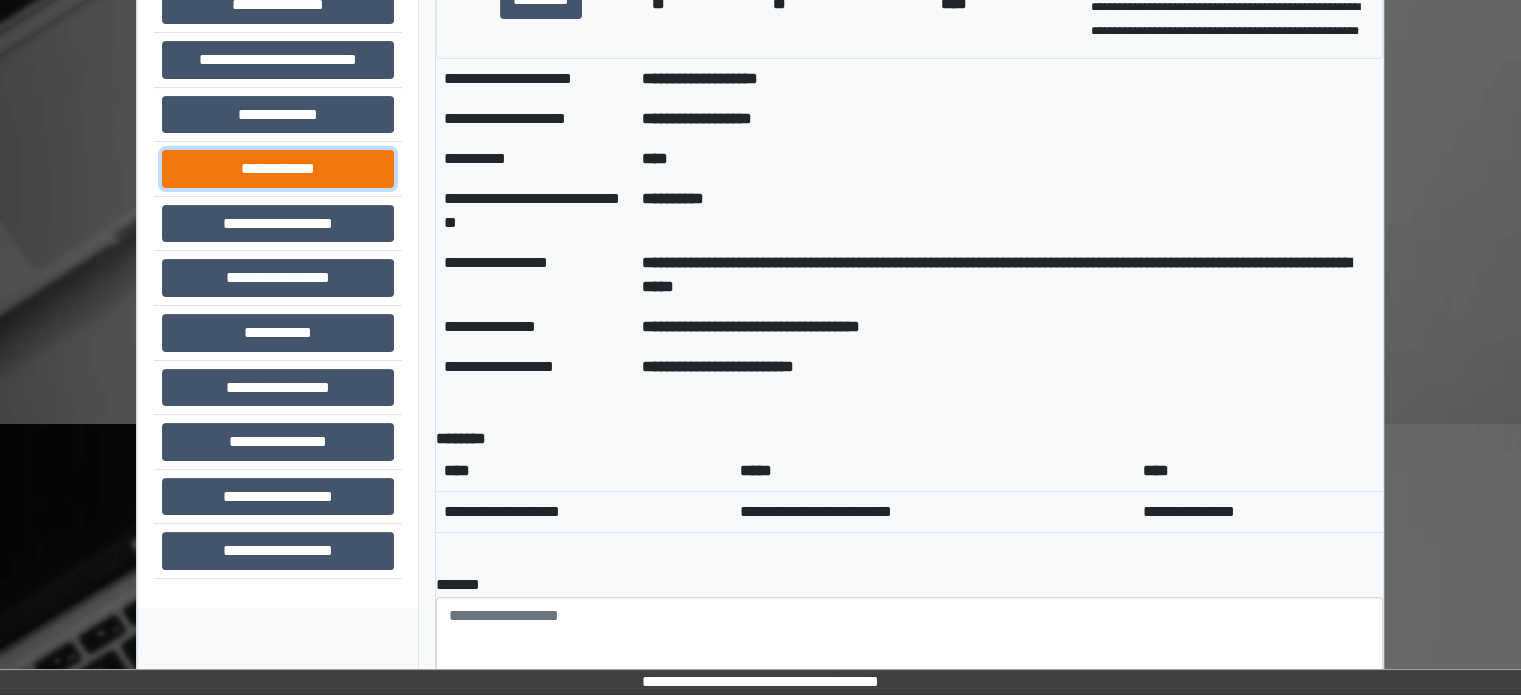 click on "**********" at bounding box center [278, 169] 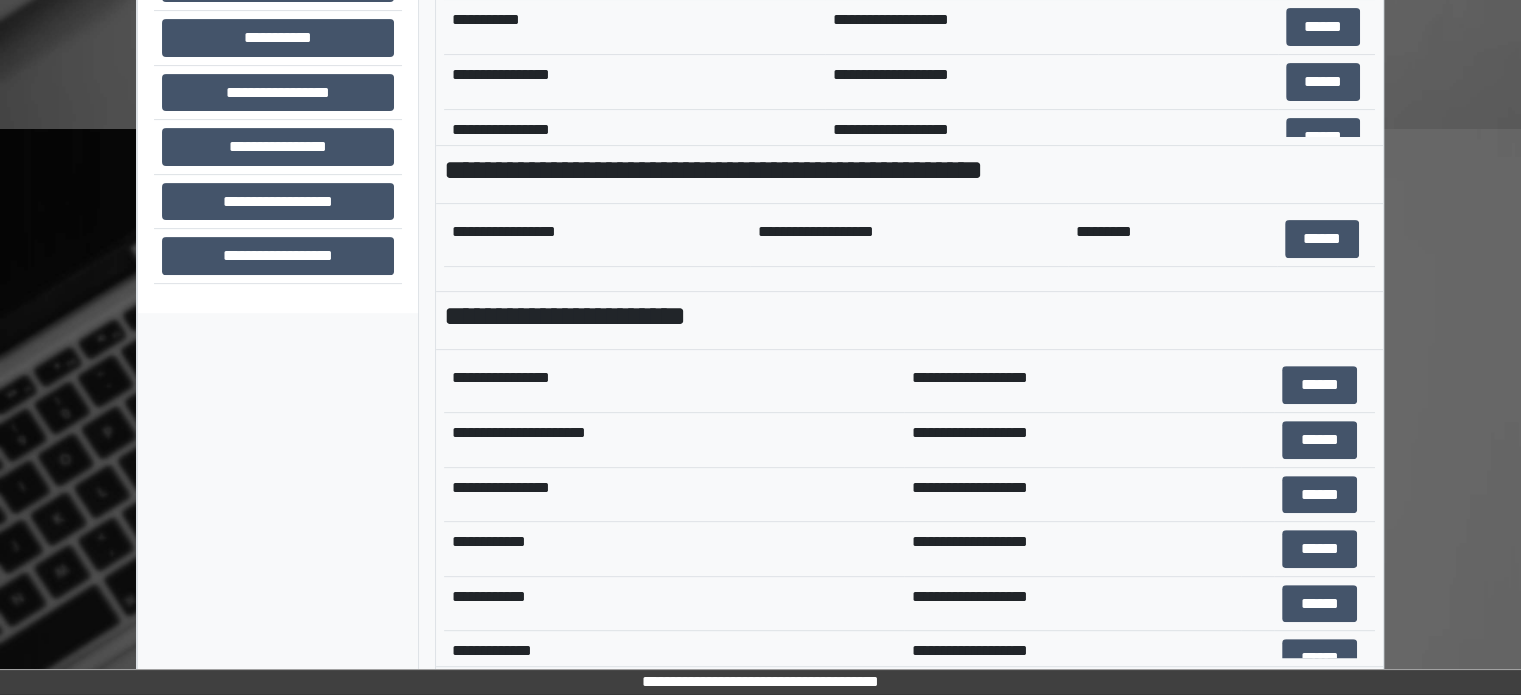 scroll, scrollTop: 708, scrollLeft: 0, axis: vertical 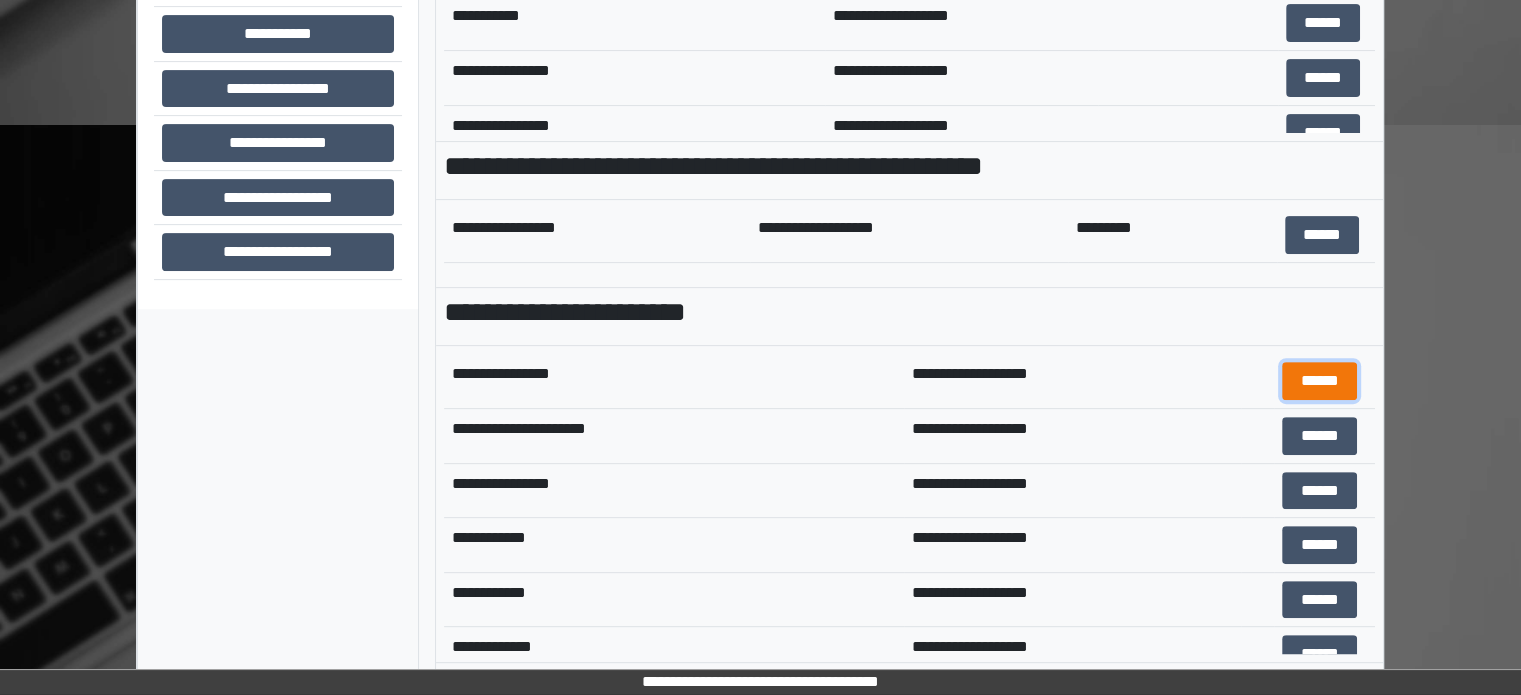 click on "******" at bounding box center (1319, 381) 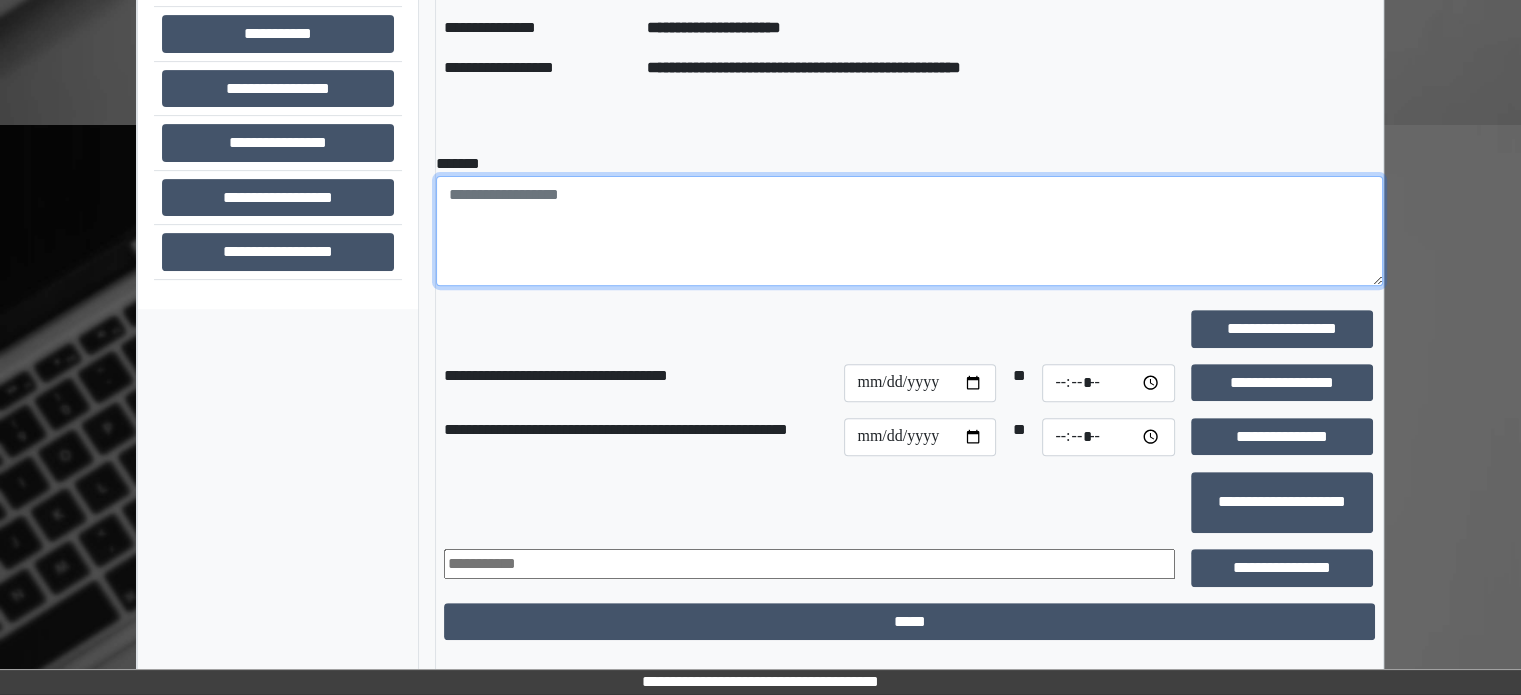 paste on "**********" 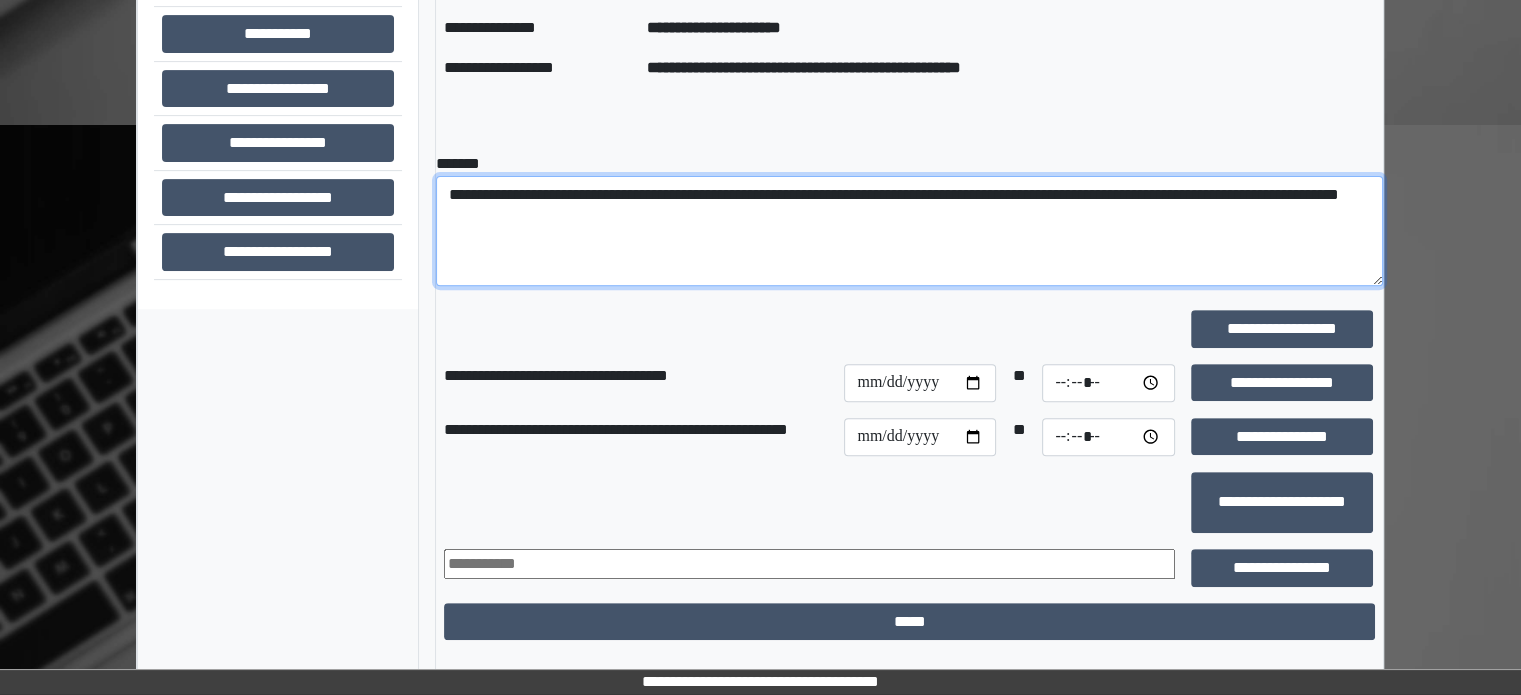 click on "**********" at bounding box center (909, 231) 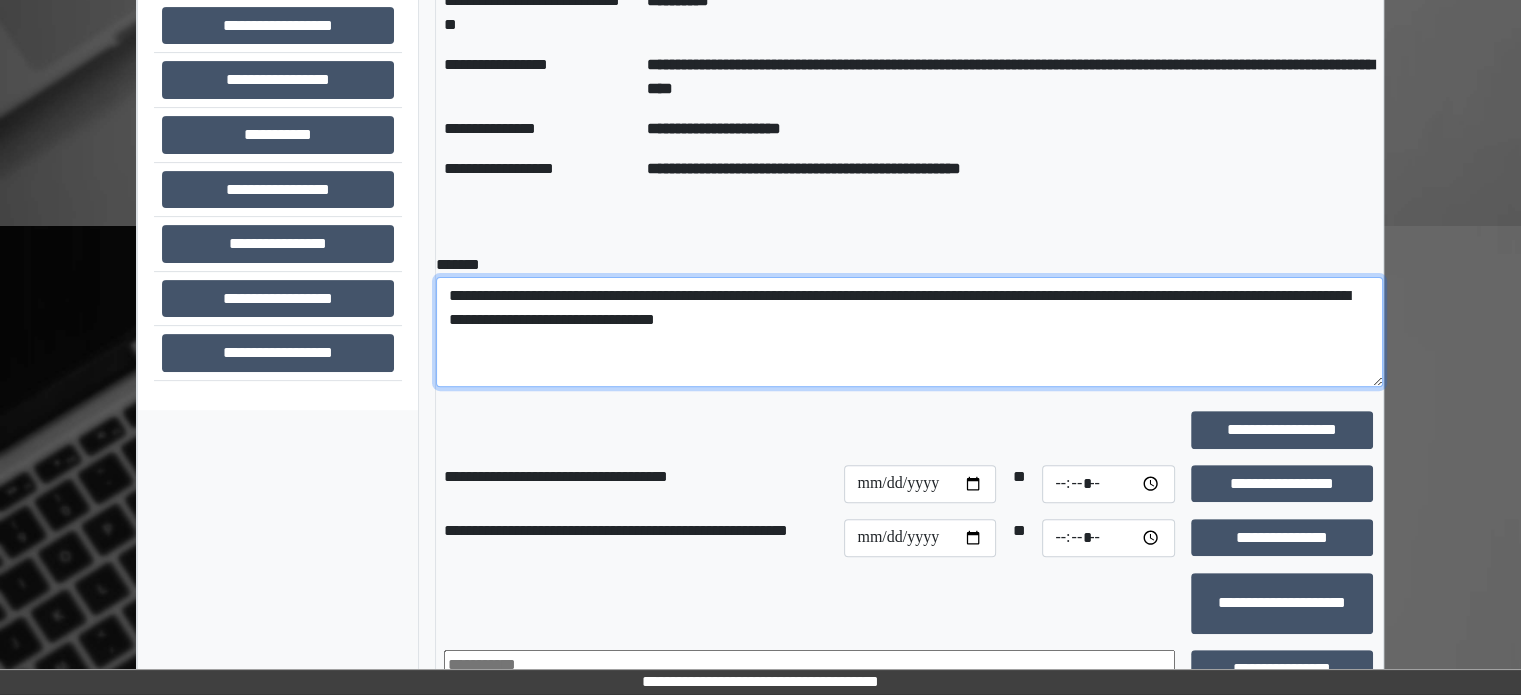 scroll, scrollTop: 608, scrollLeft: 0, axis: vertical 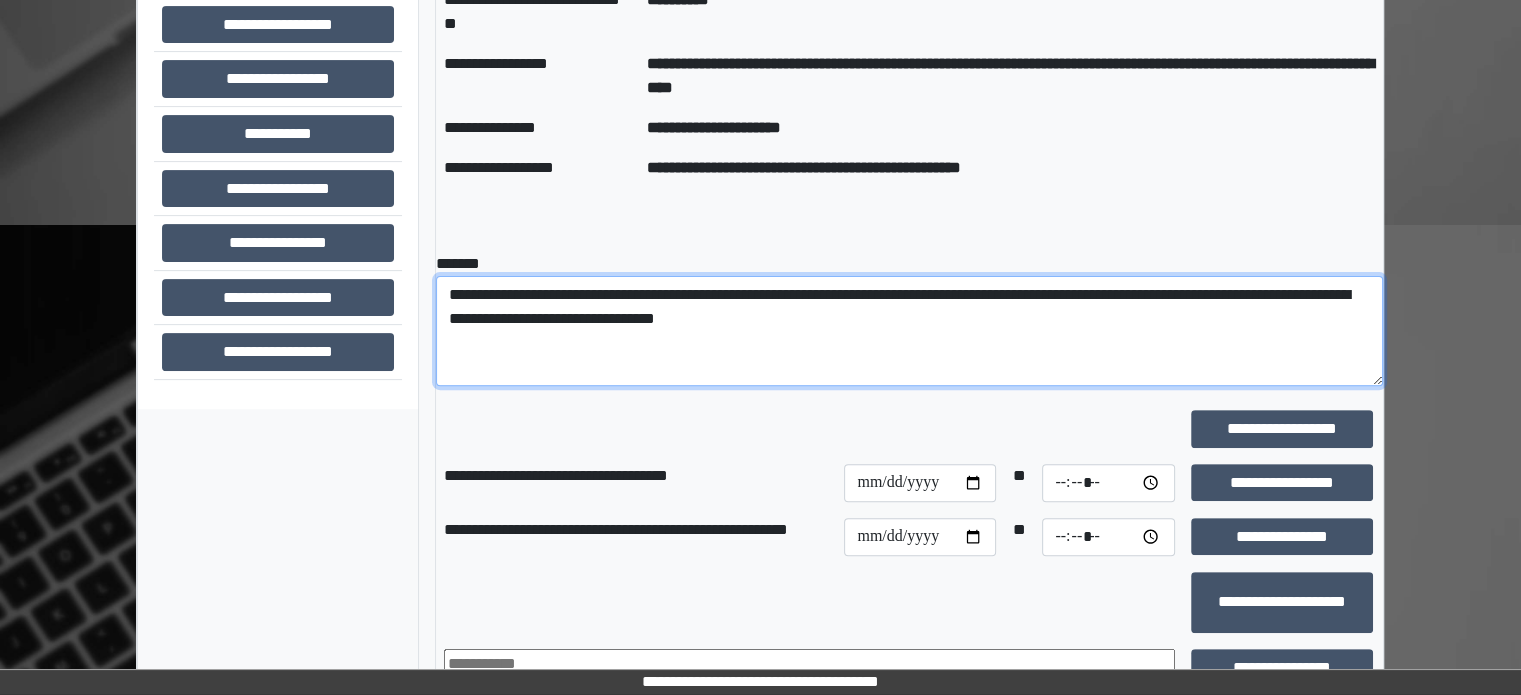 click on "**********" at bounding box center [909, 331] 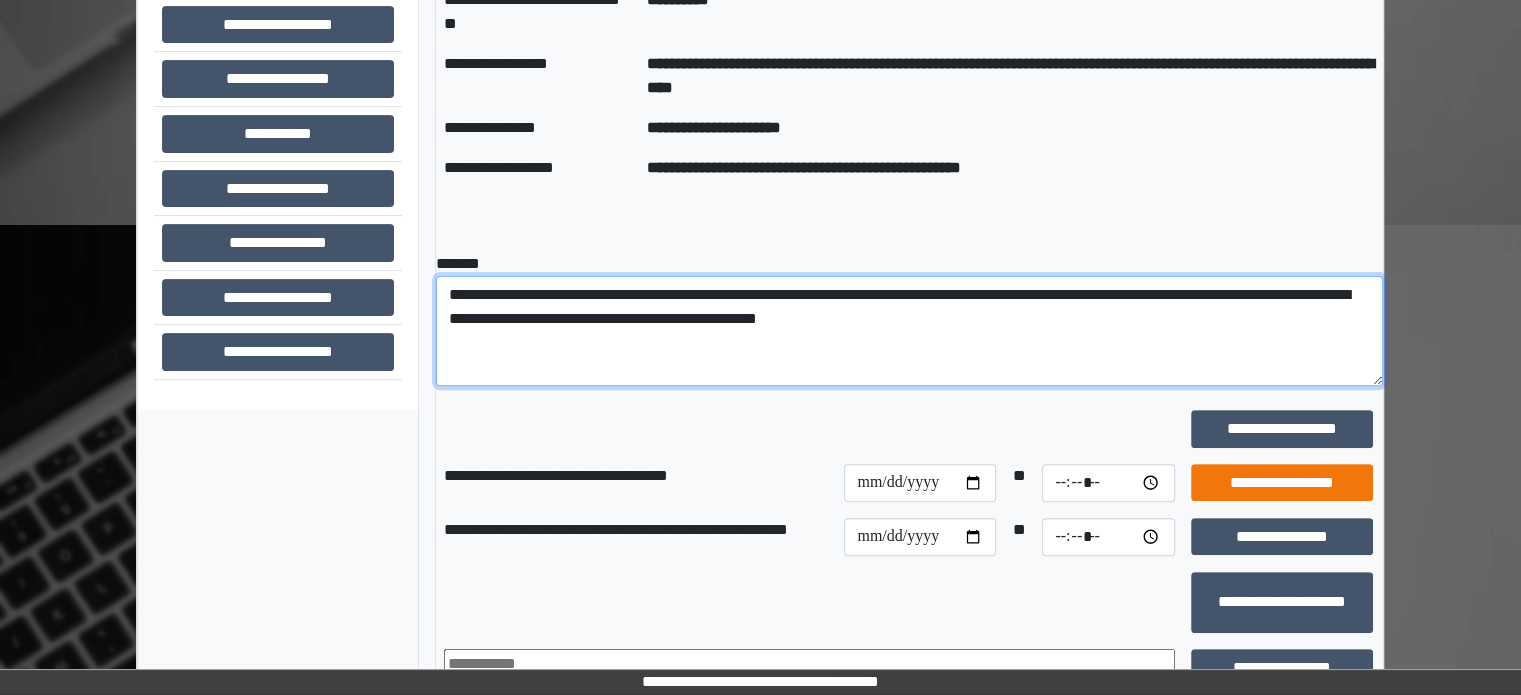 type on "**********" 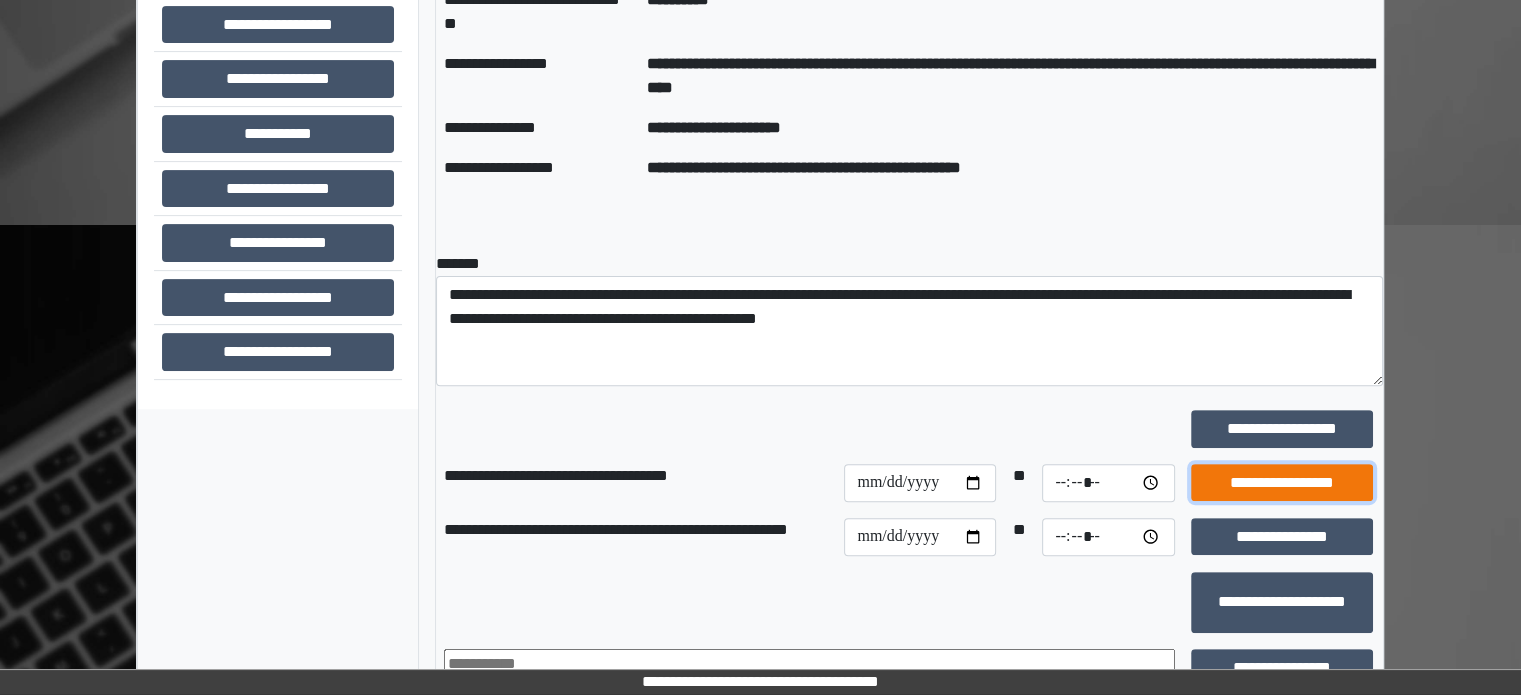 click on "**********" at bounding box center (1282, 483) 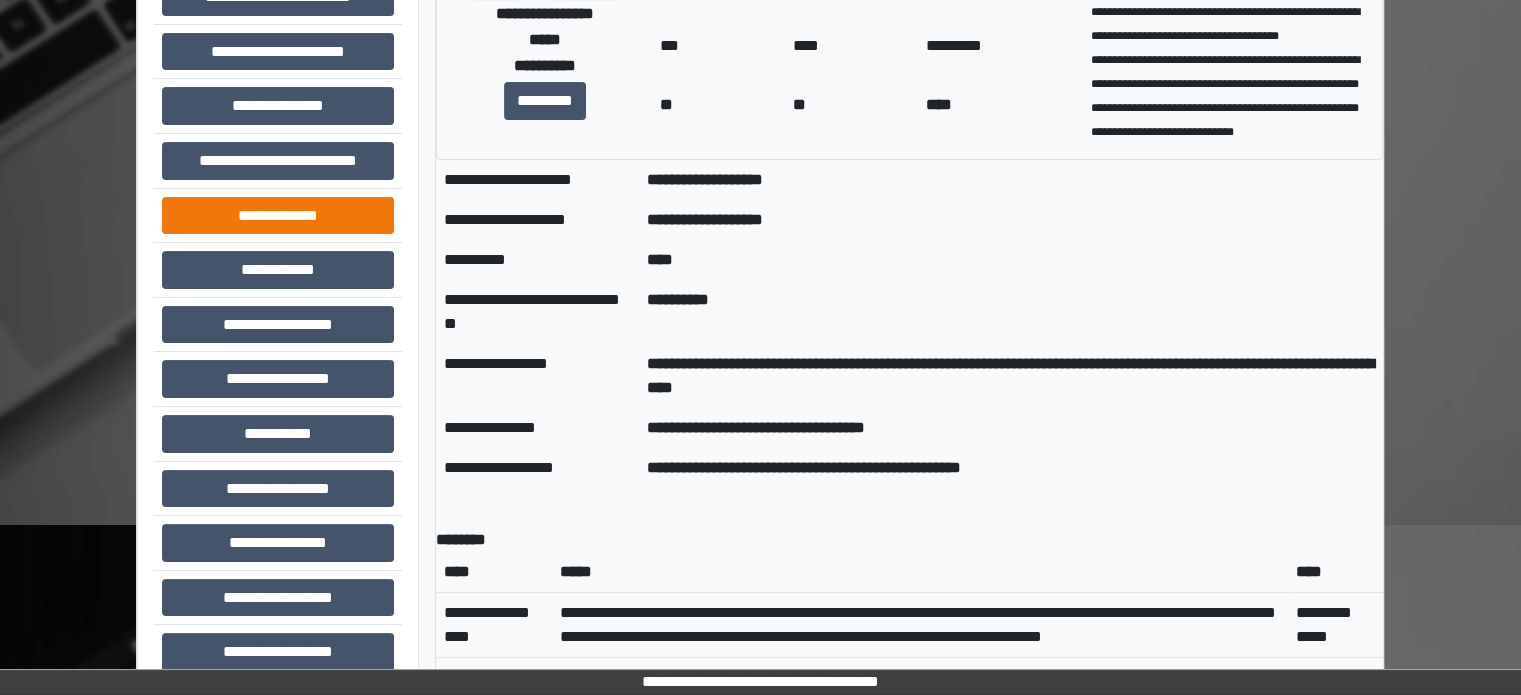 scroll, scrollTop: 308, scrollLeft: 0, axis: vertical 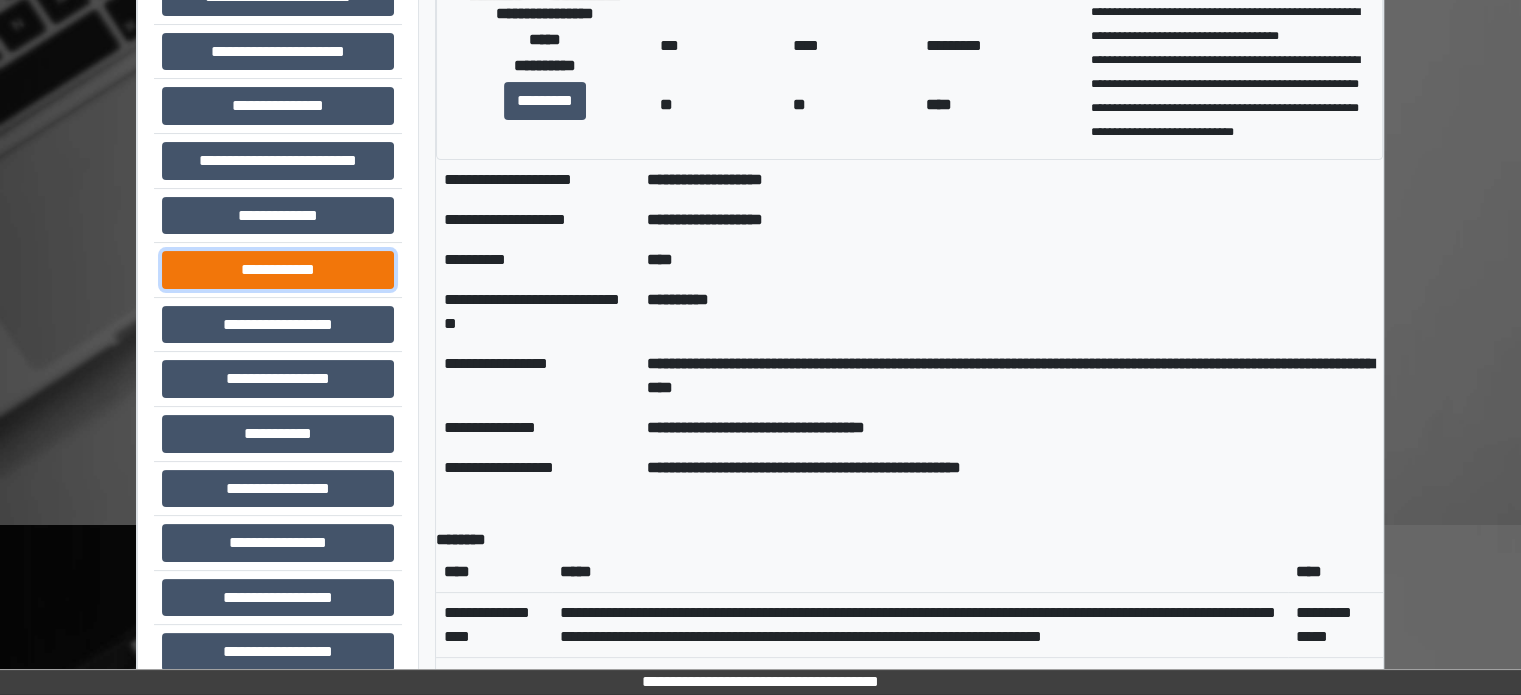 click on "**********" at bounding box center (278, 270) 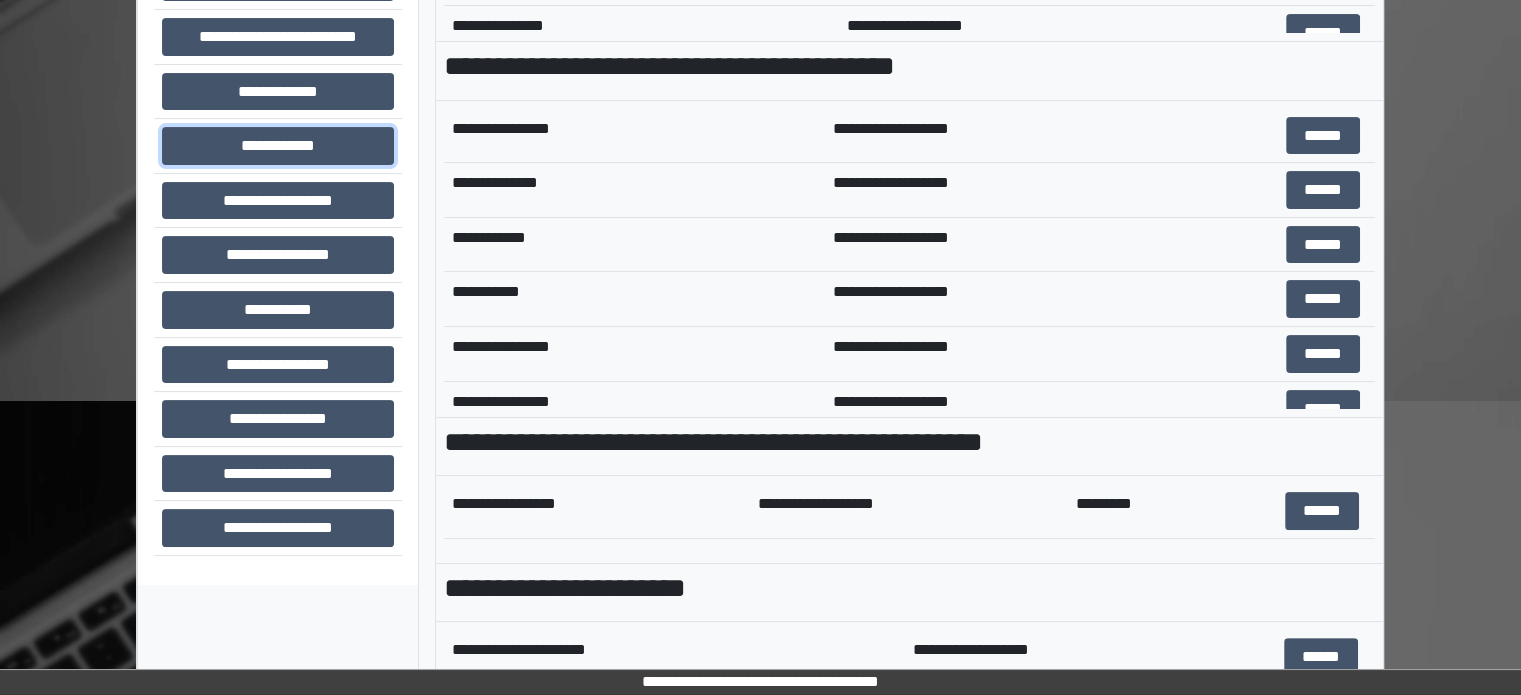 scroll, scrollTop: 696, scrollLeft: 0, axis: vertical 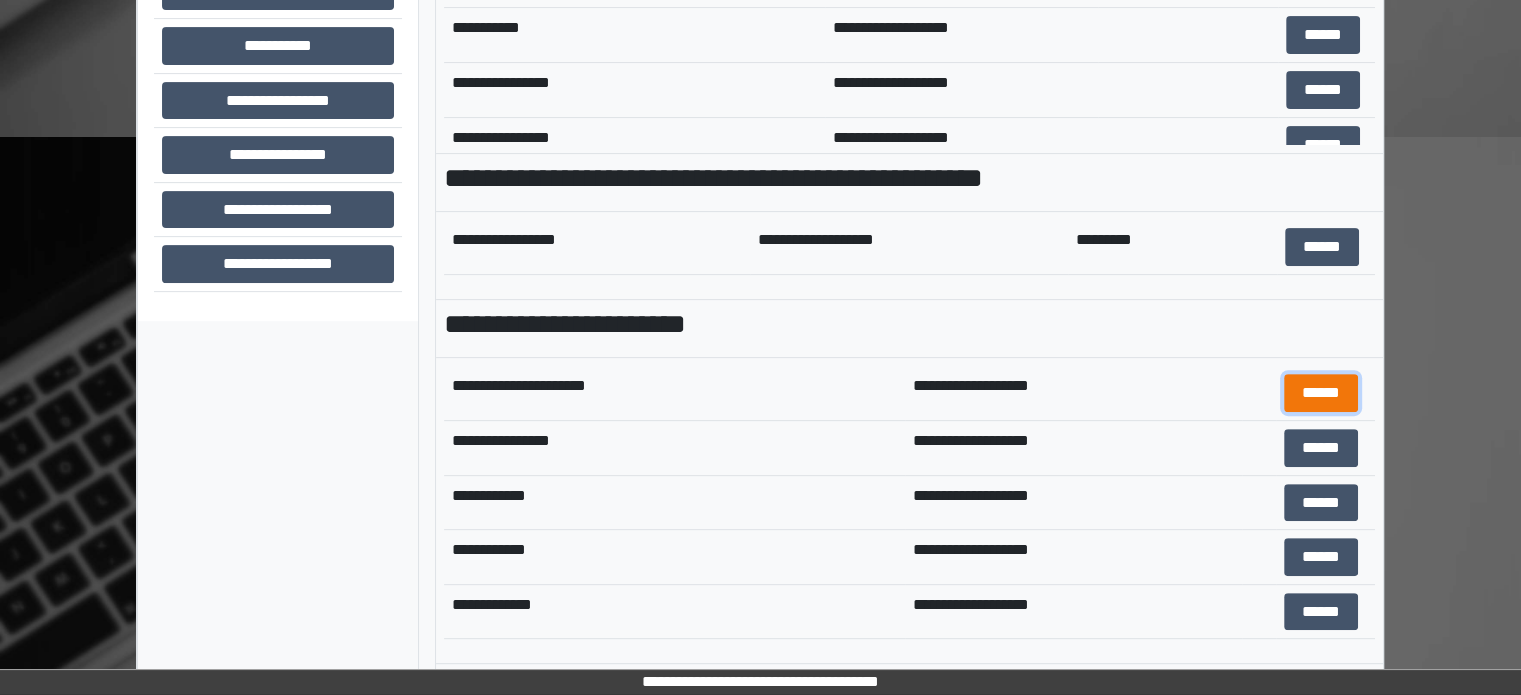 click on "******" at bounding box center (1321, 393) 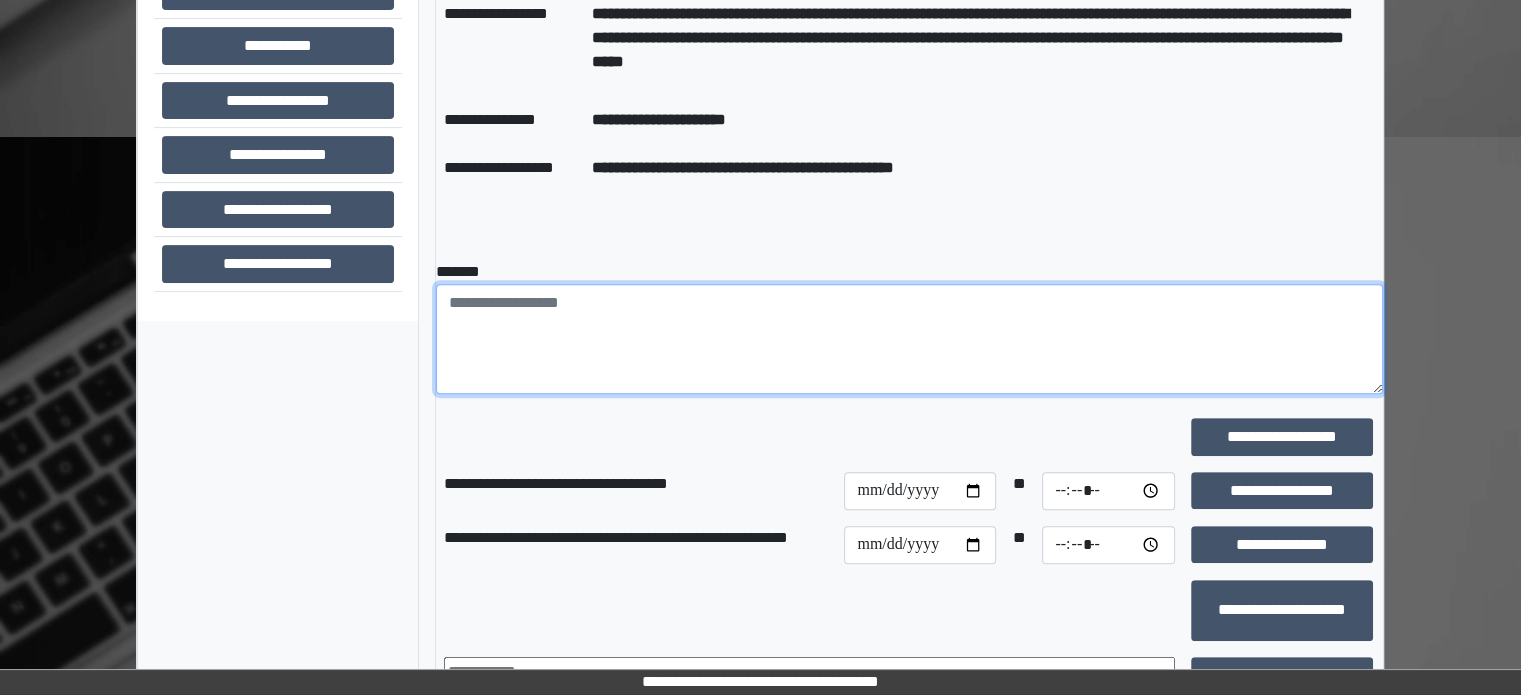 click at bounding box center (909, 339) 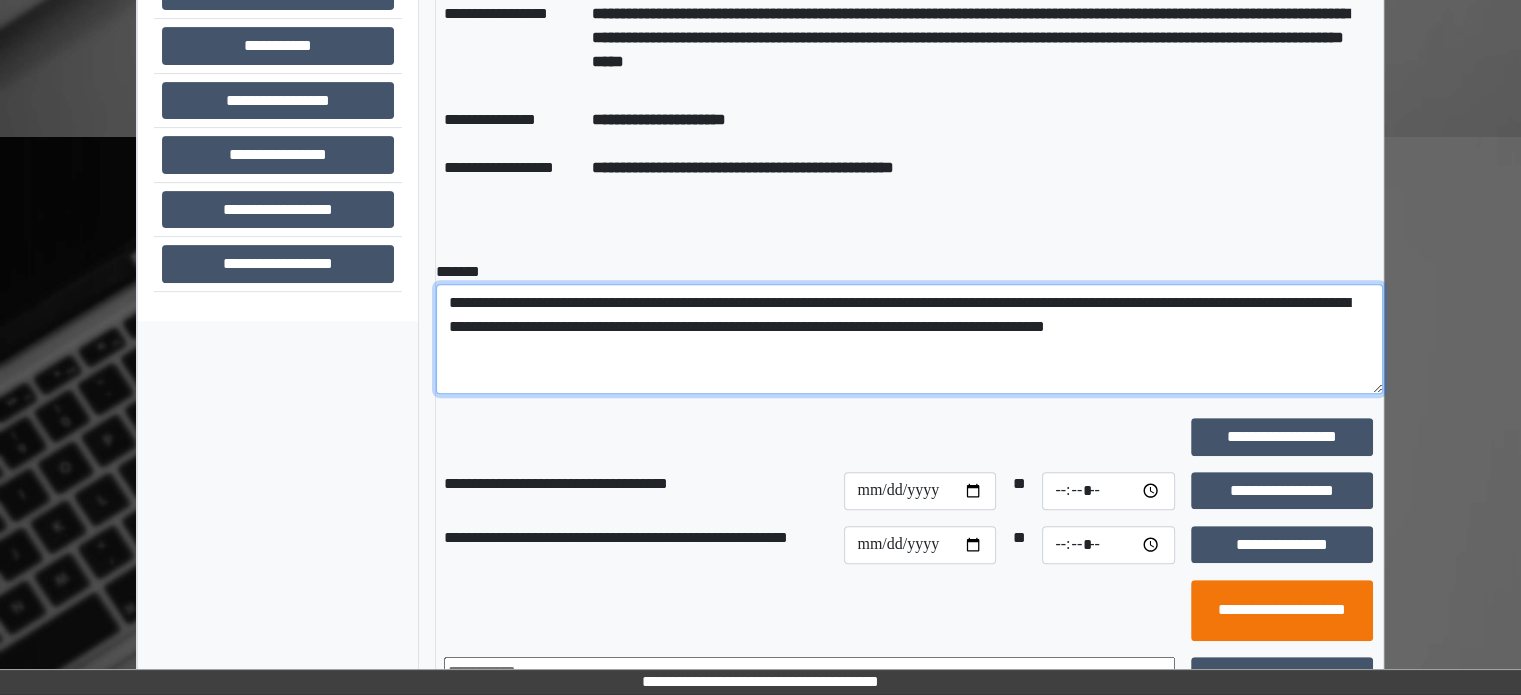 type on "**********" 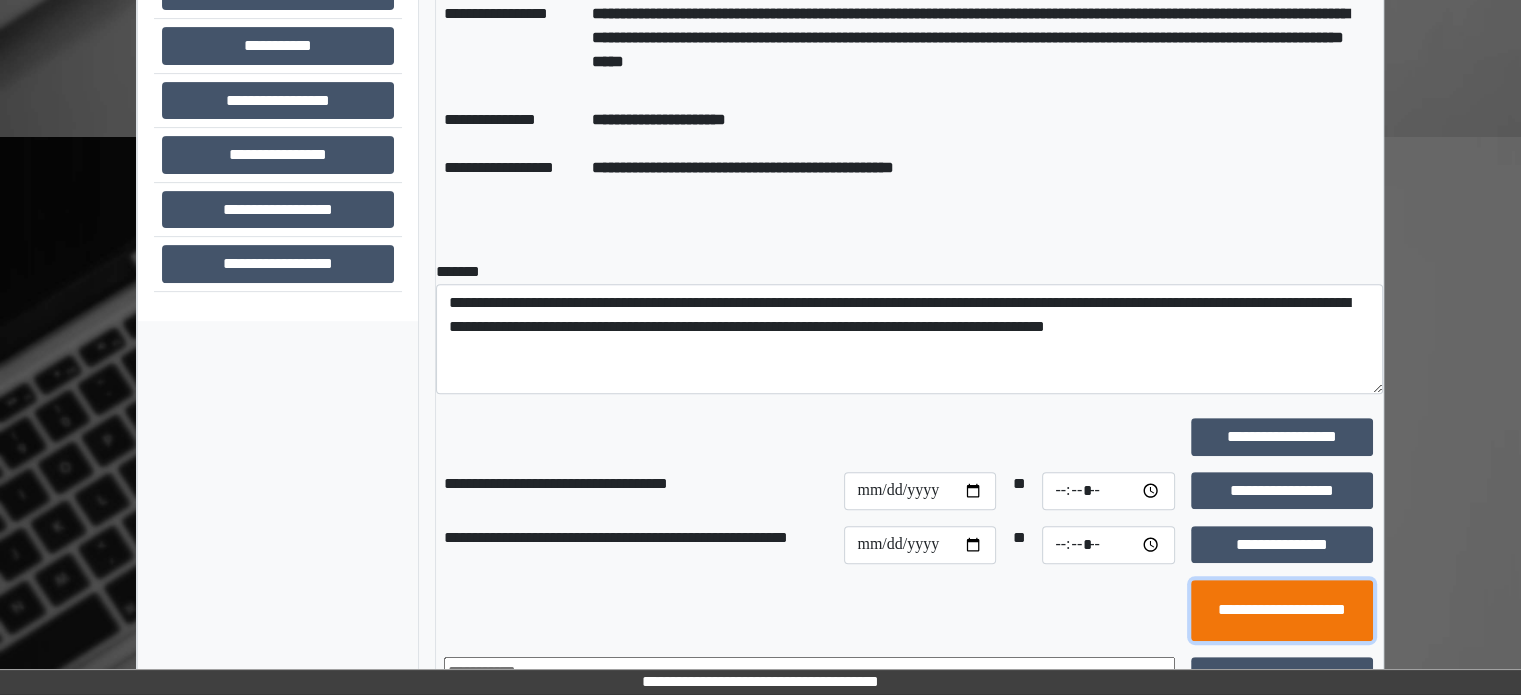 click on "**********" at bounding box center [1282, 611] 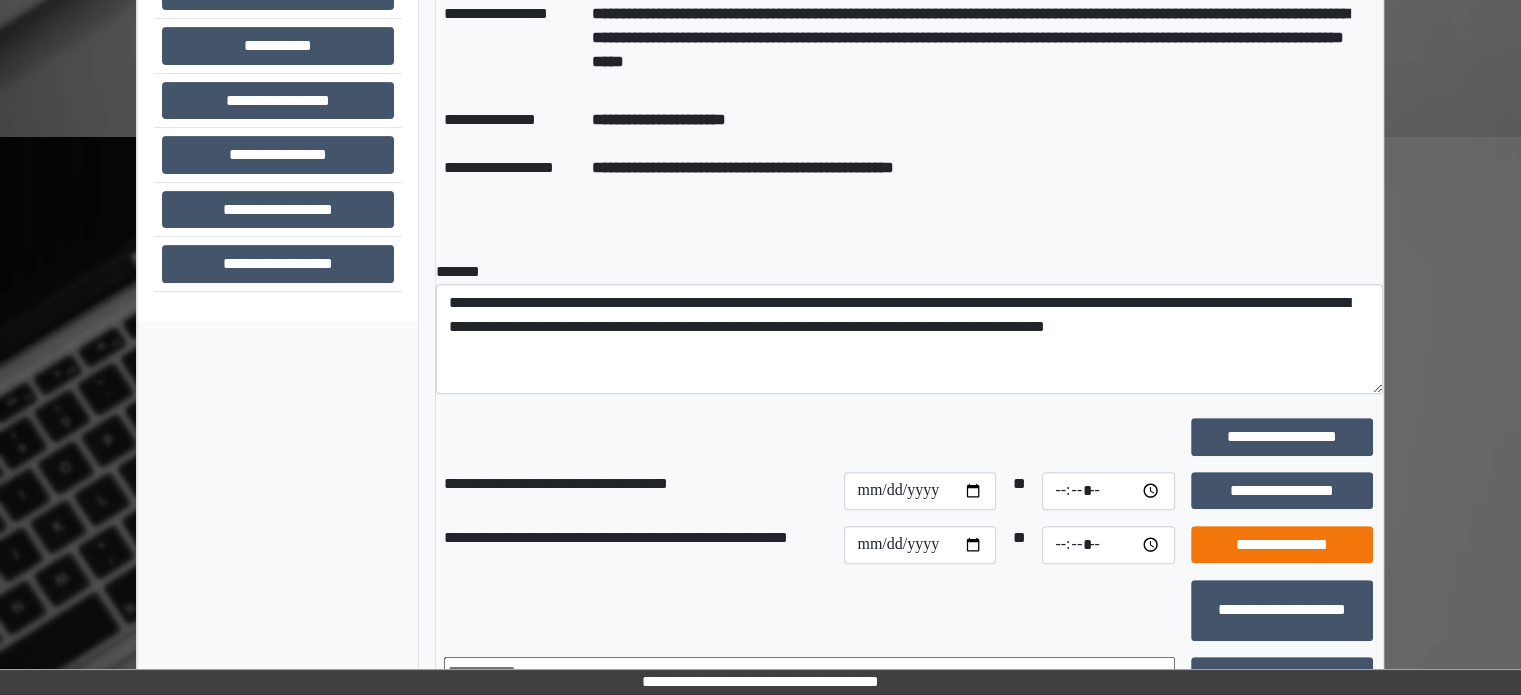 scroll, scrollTop: 520, scrollLeft: 0, axis: vertical 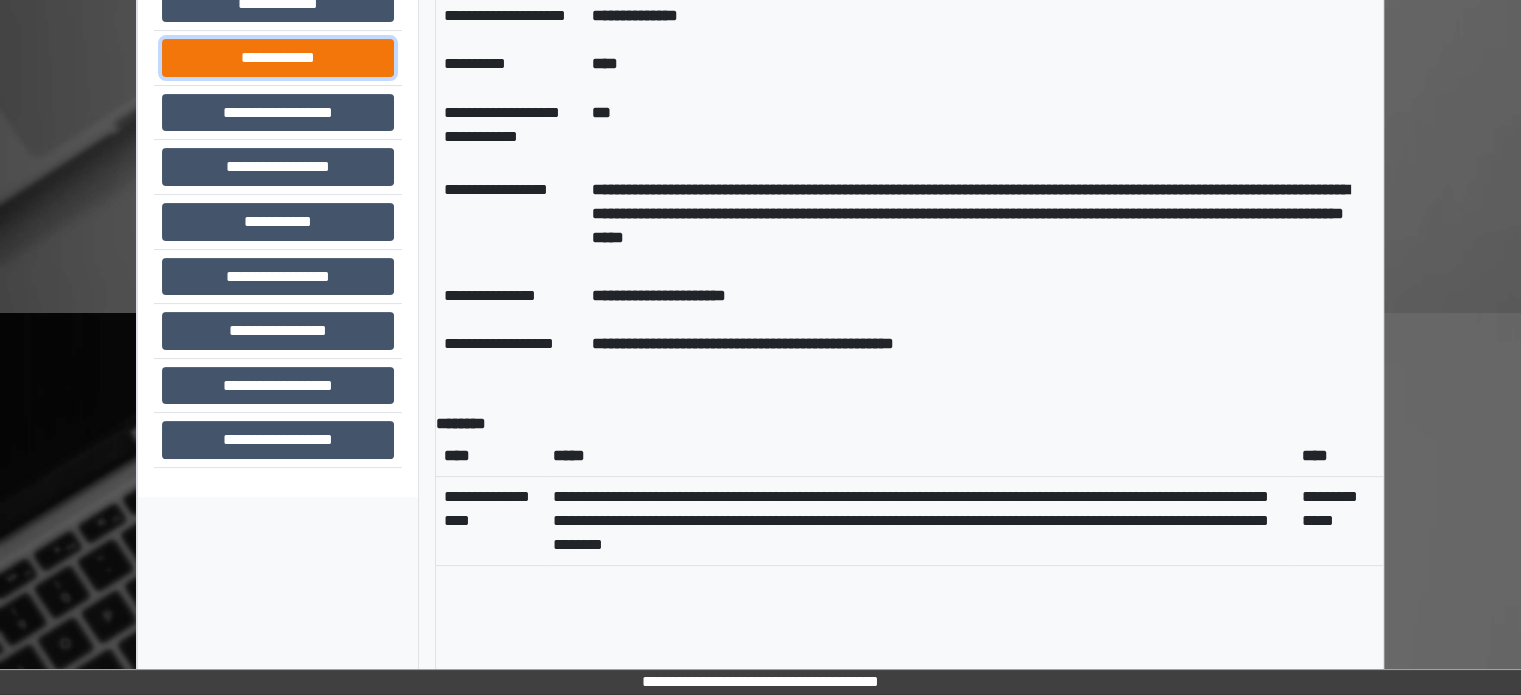 click on "**********" at bounding box center [278, 58] 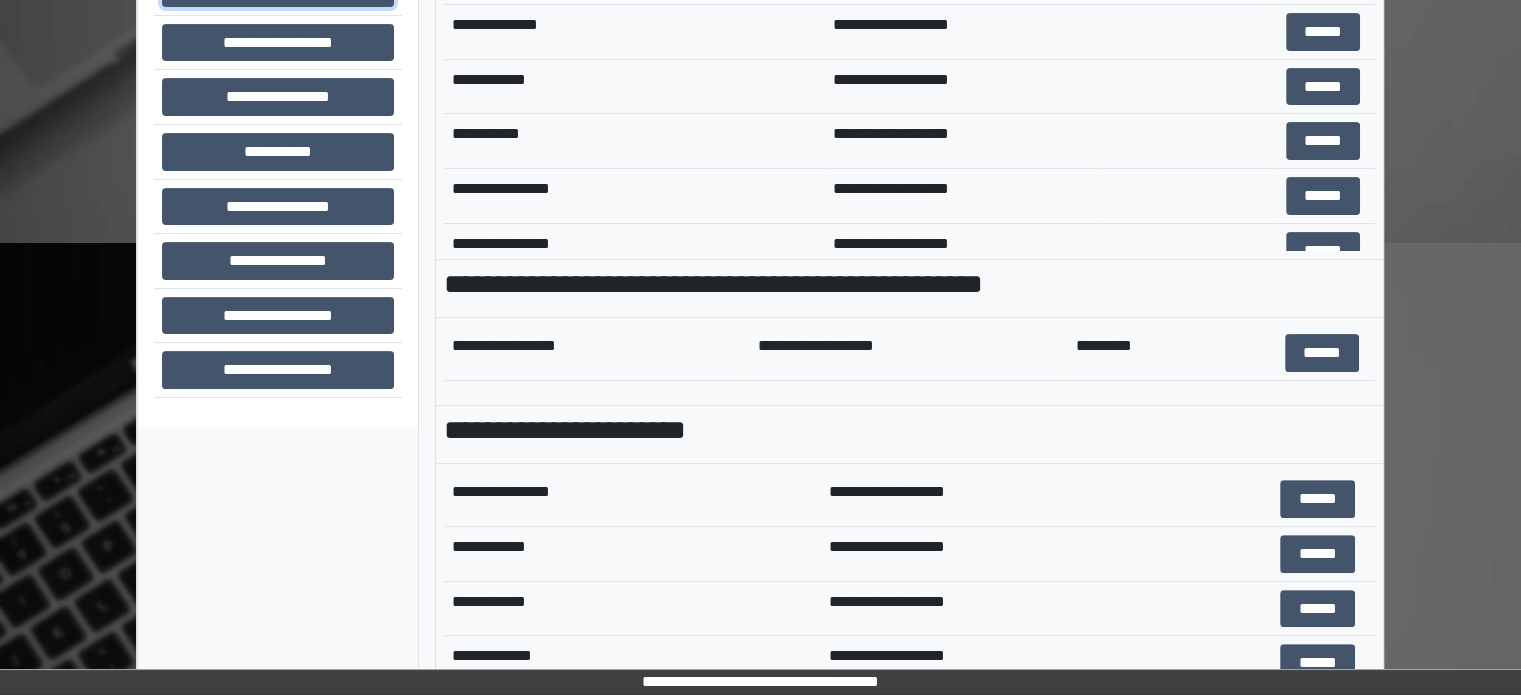 scroll, scrollTop: 641, scrollLeft: 0, axis: vertical 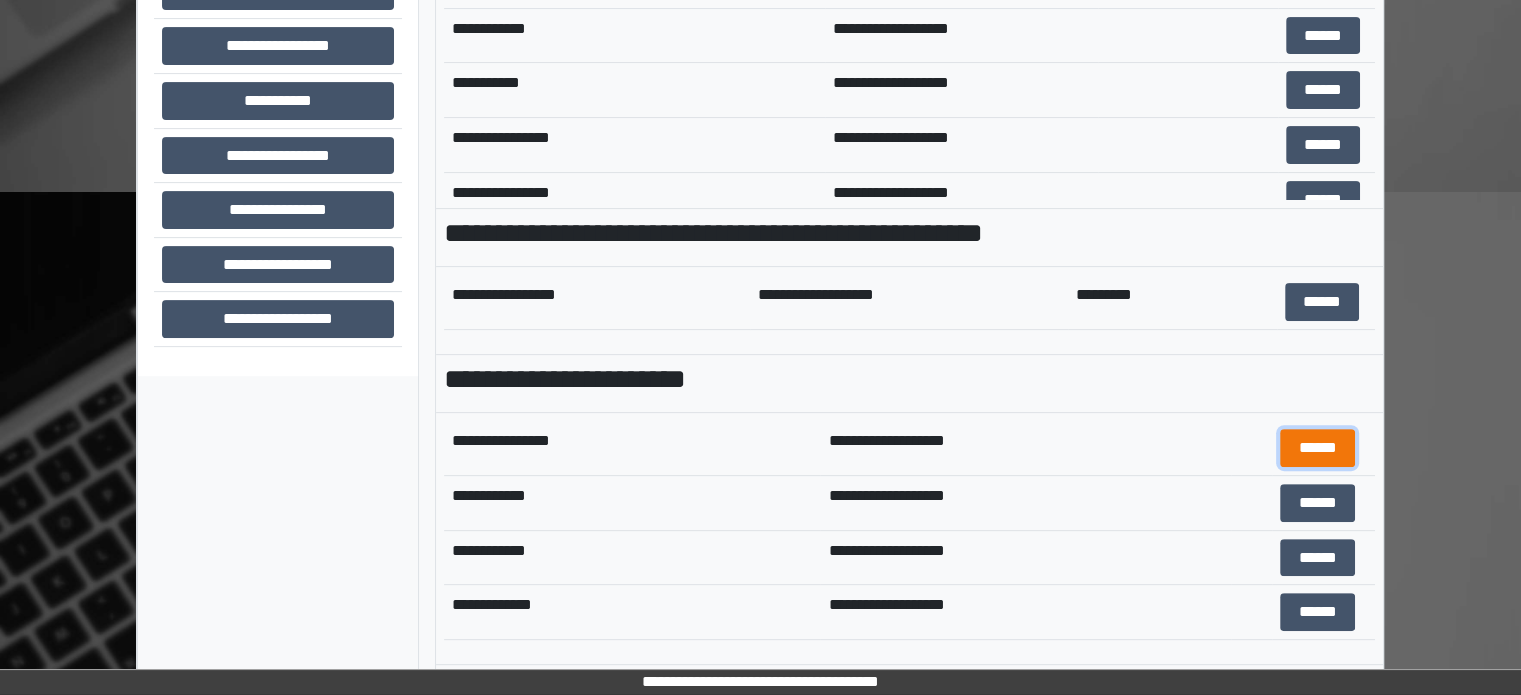 click on "******" at bounding box center (1317, 448) 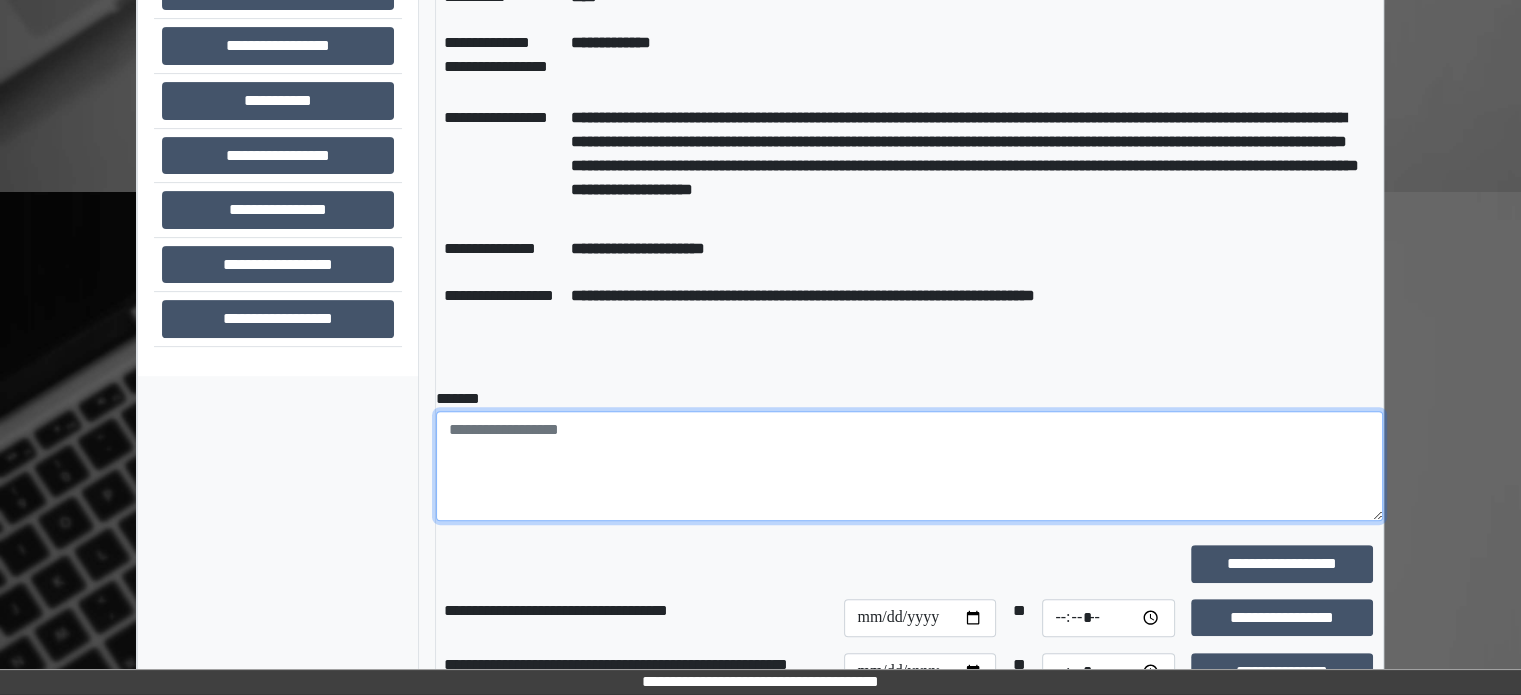 paste on "**********" 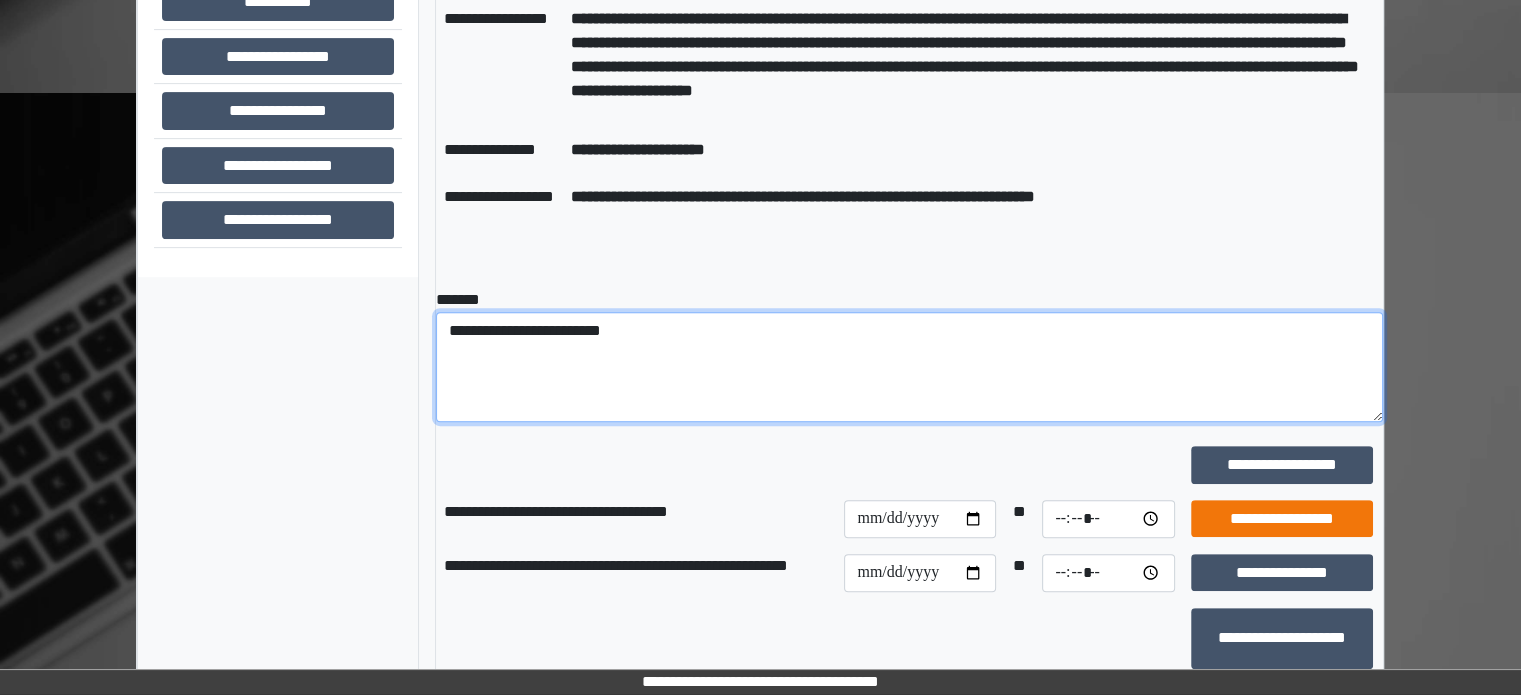 scroll, scrollTop: 841, scrollLeft: 0, axis: vertical 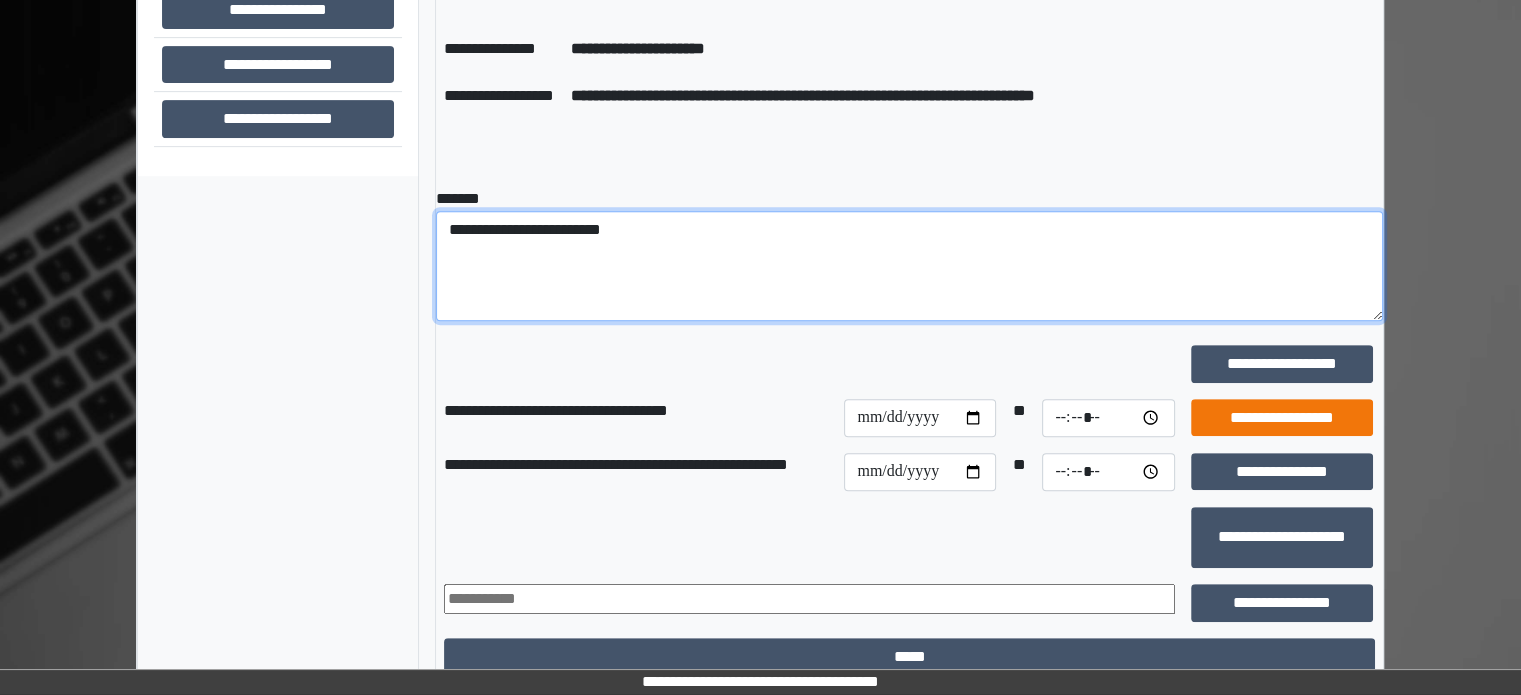 type on "**********" 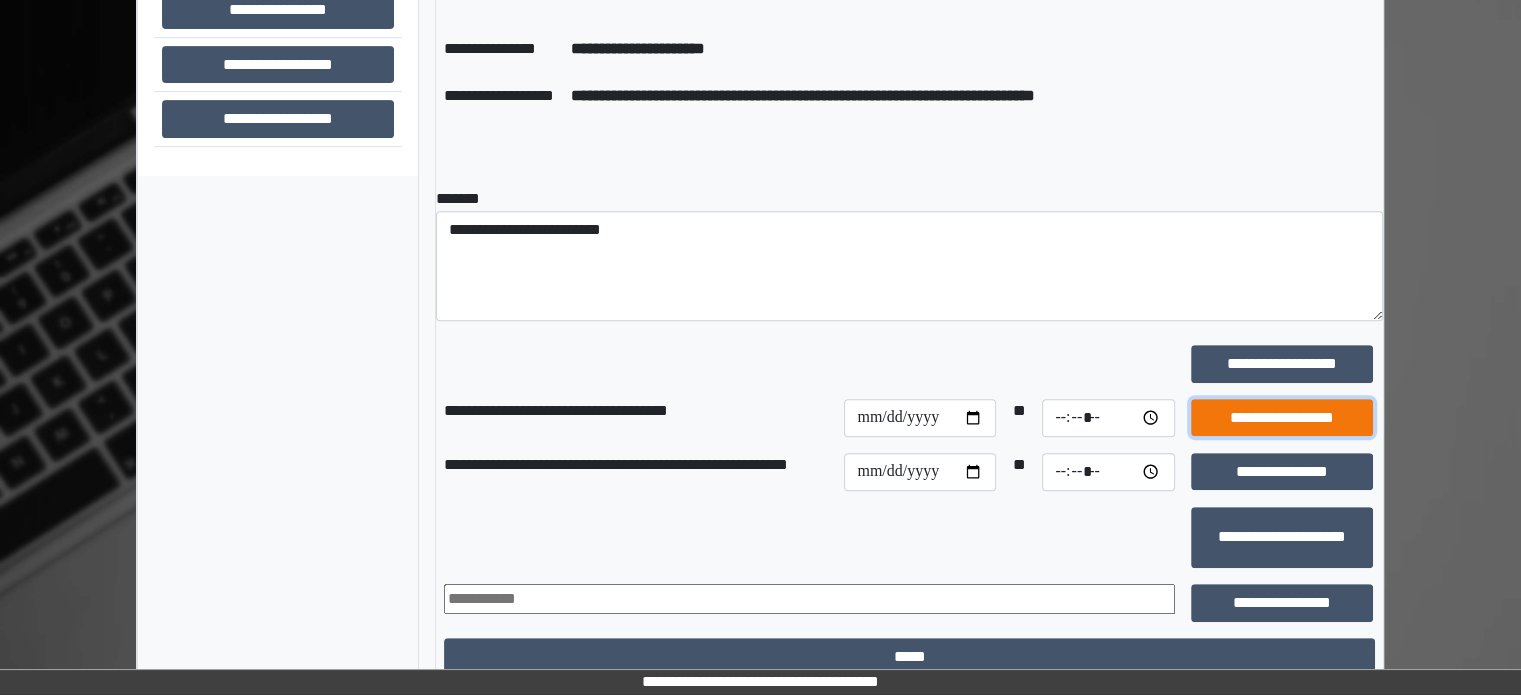 click on "**********" at bounding box center (1282, 418) 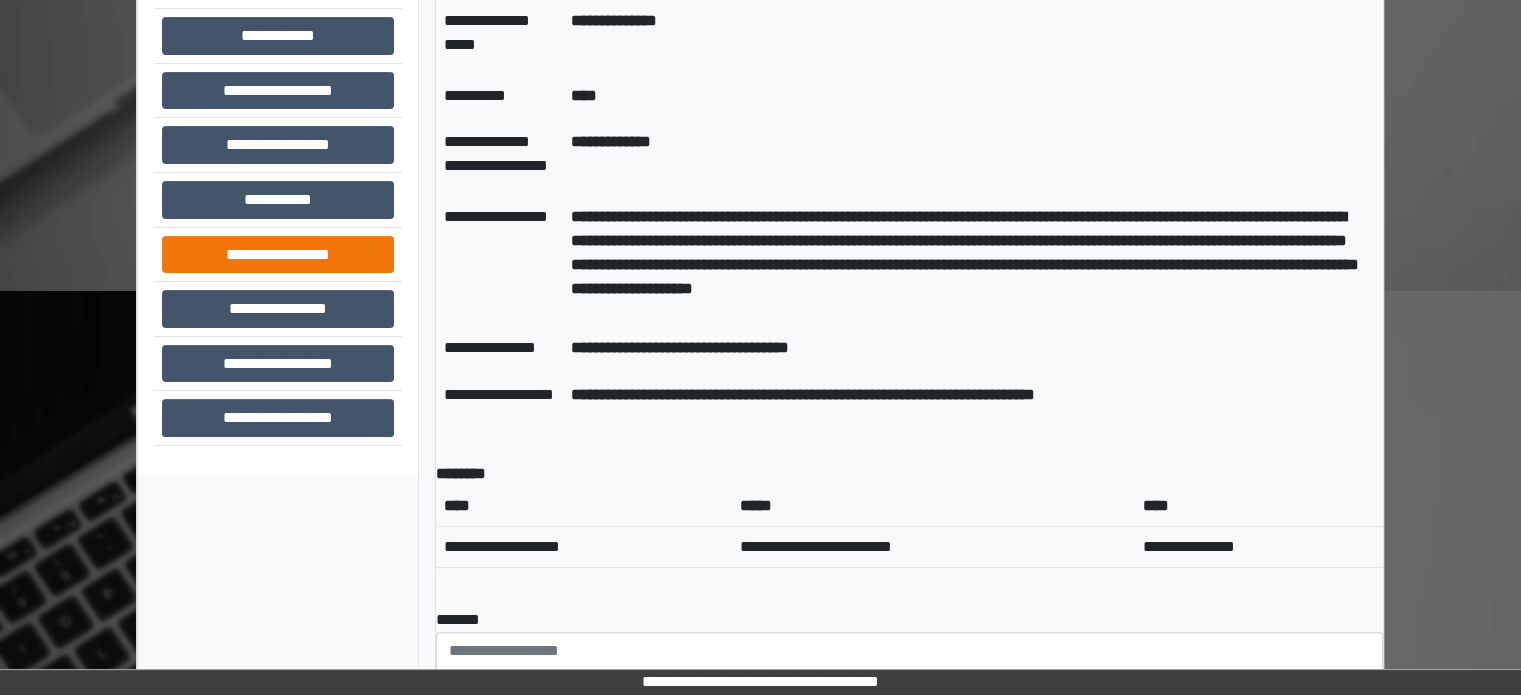 scroll, scrollTop: 541, scrollLeft: 0, axis: vertical 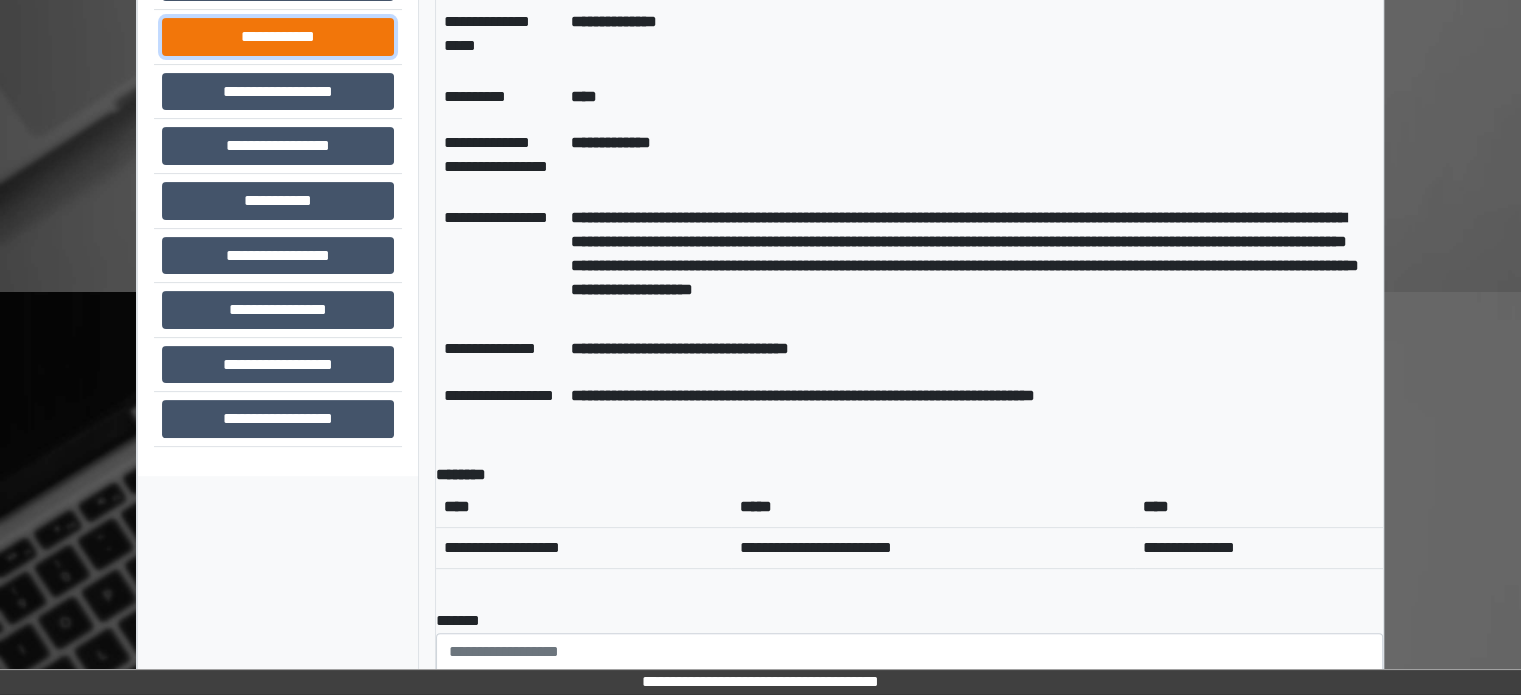 click on "**********" at bounding box center [278, 37] 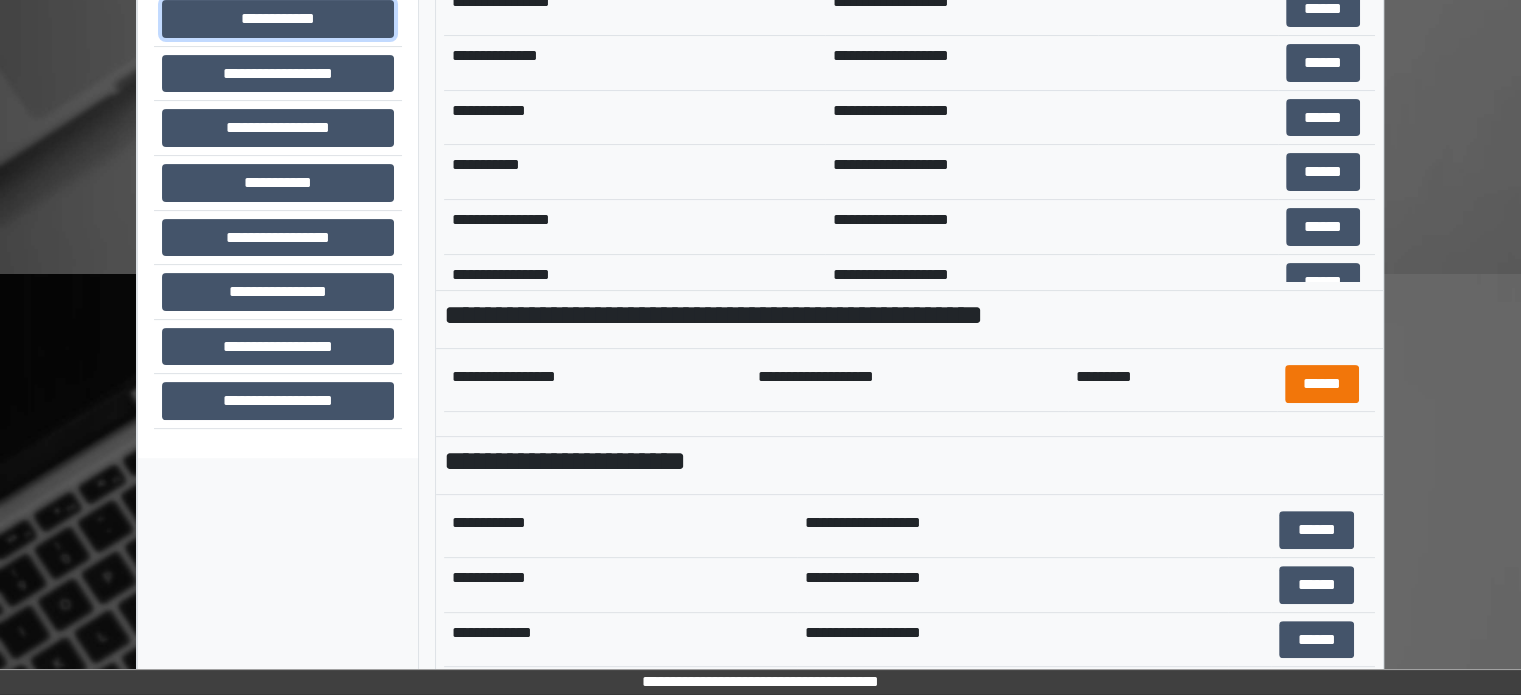 scroll, scrollTop: 587, scrollLeft: 0, axis: vertical 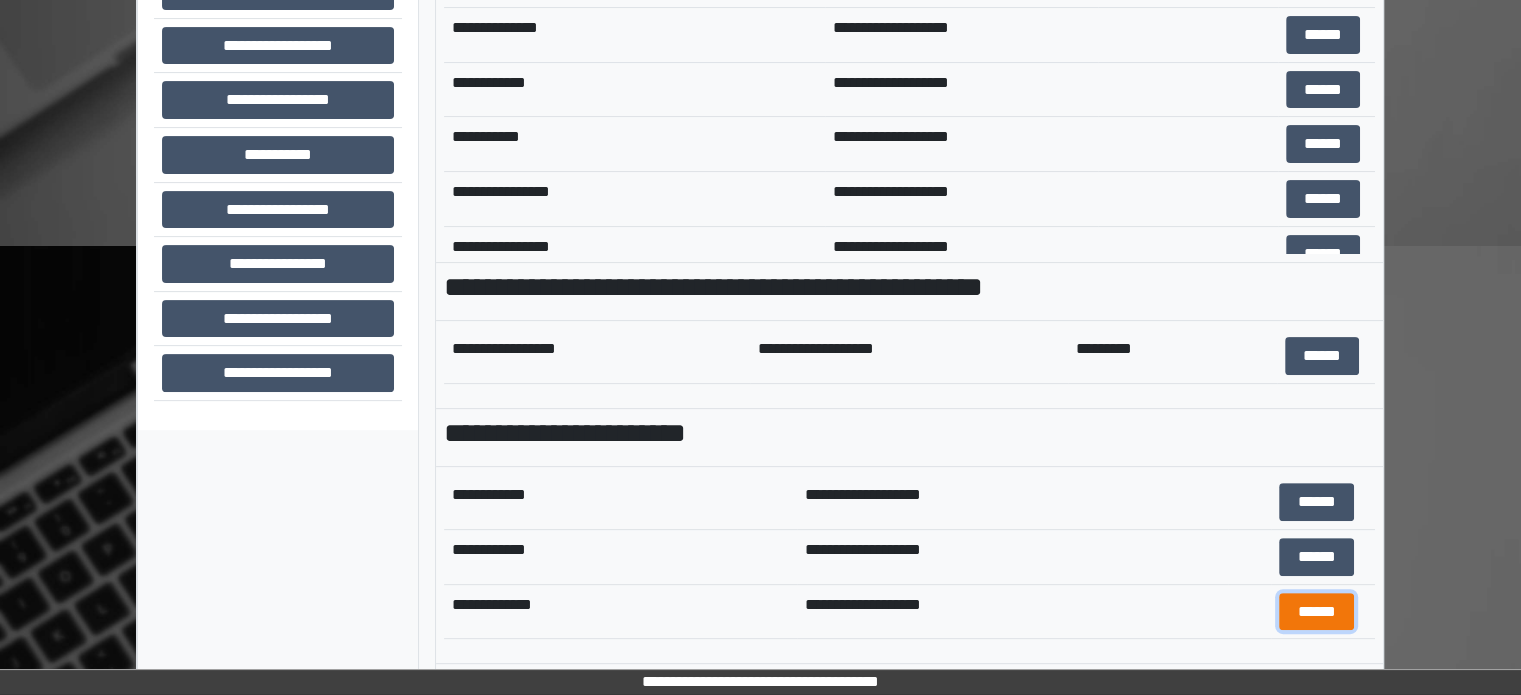 click on "******" at bounding box center (1316, 612) 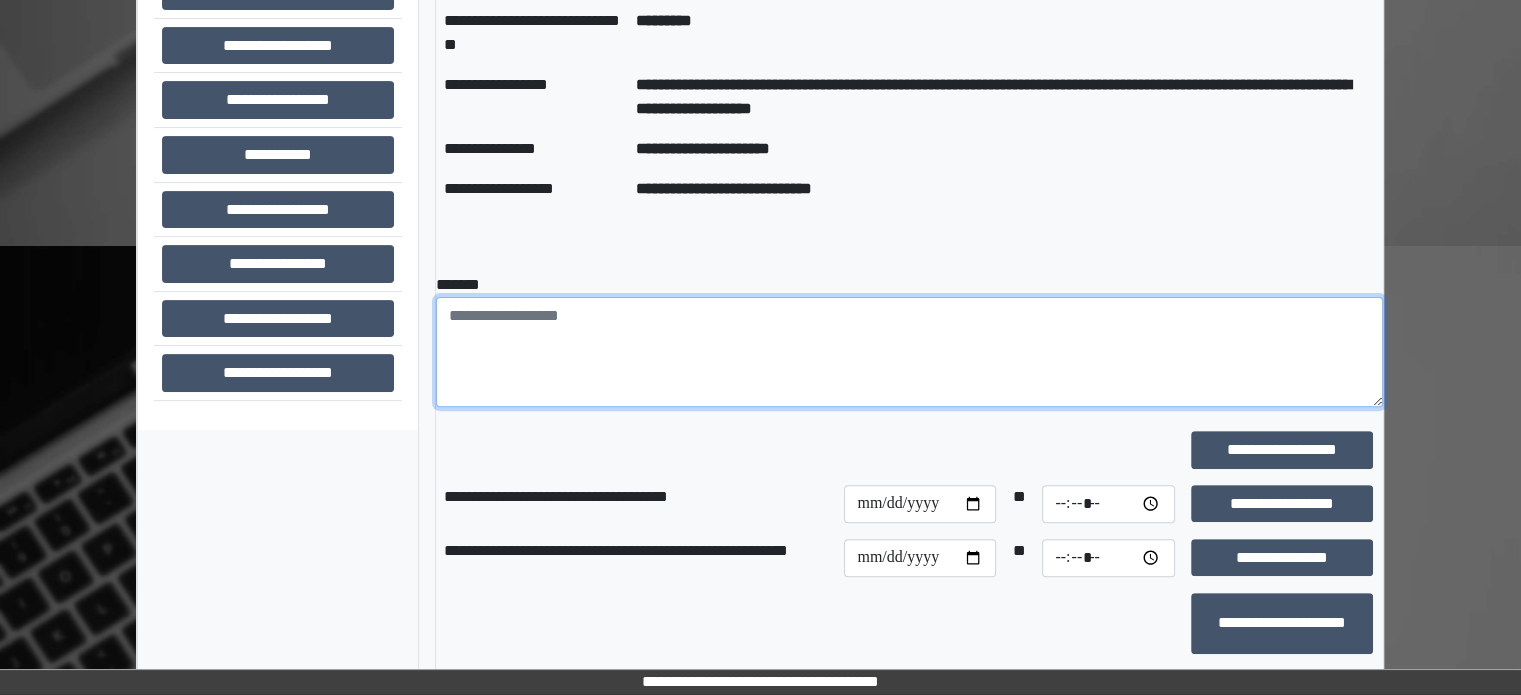 paste on "**********" 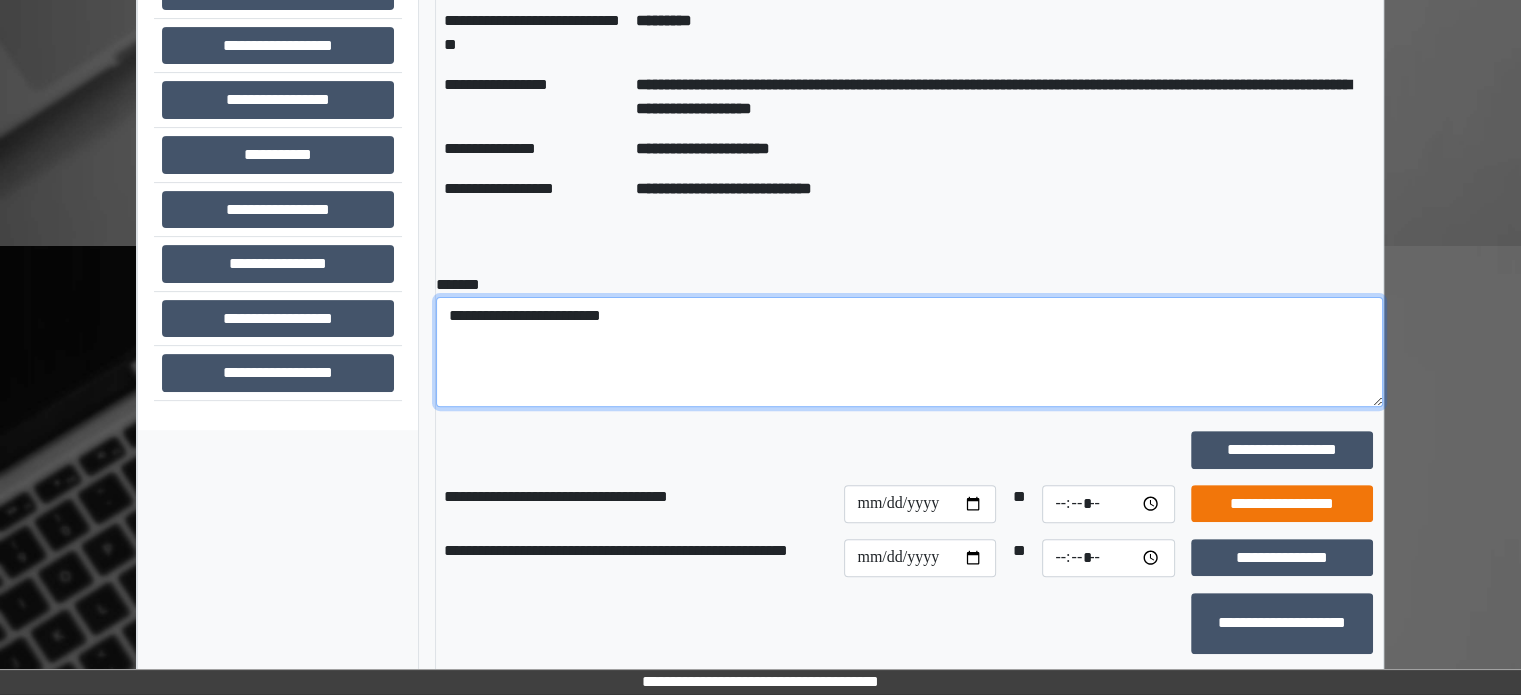 type on "**********" 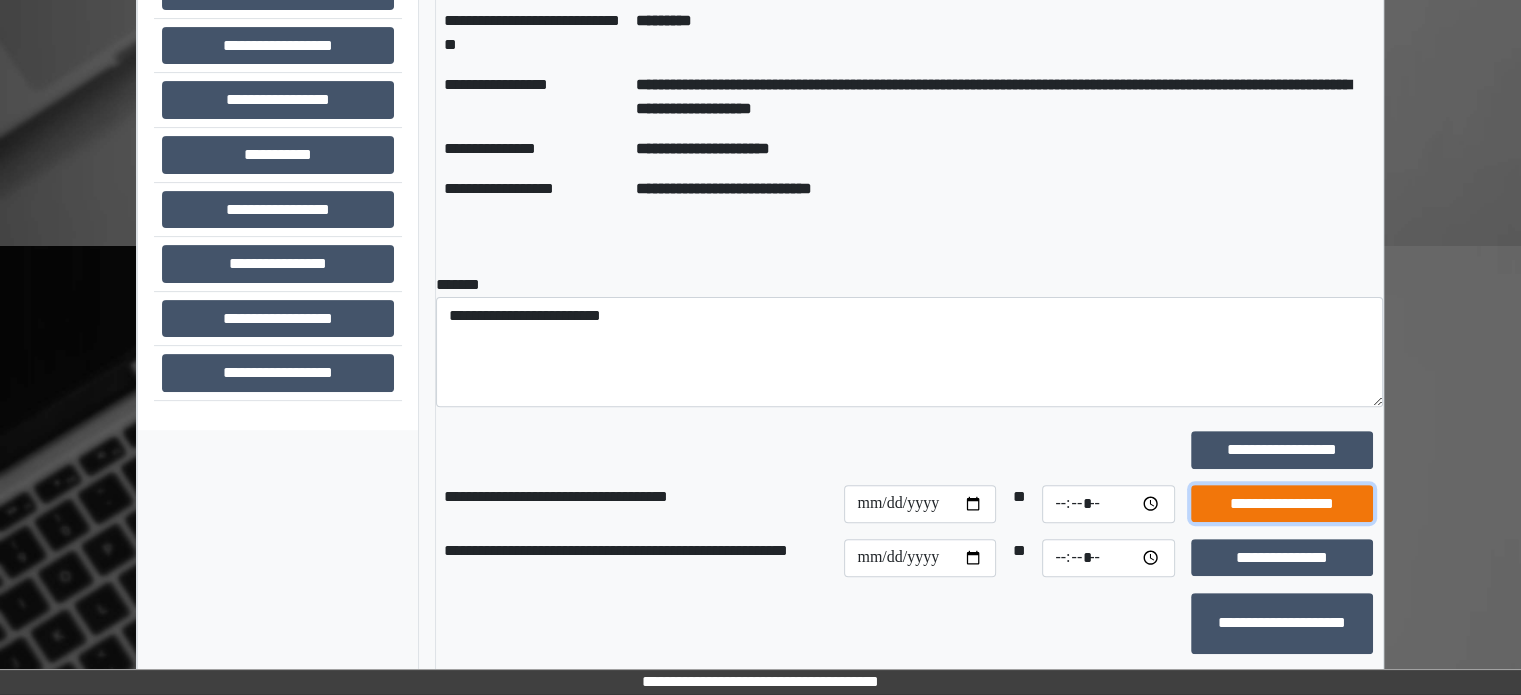 click on "**********" at bounding box center [1282, 504] 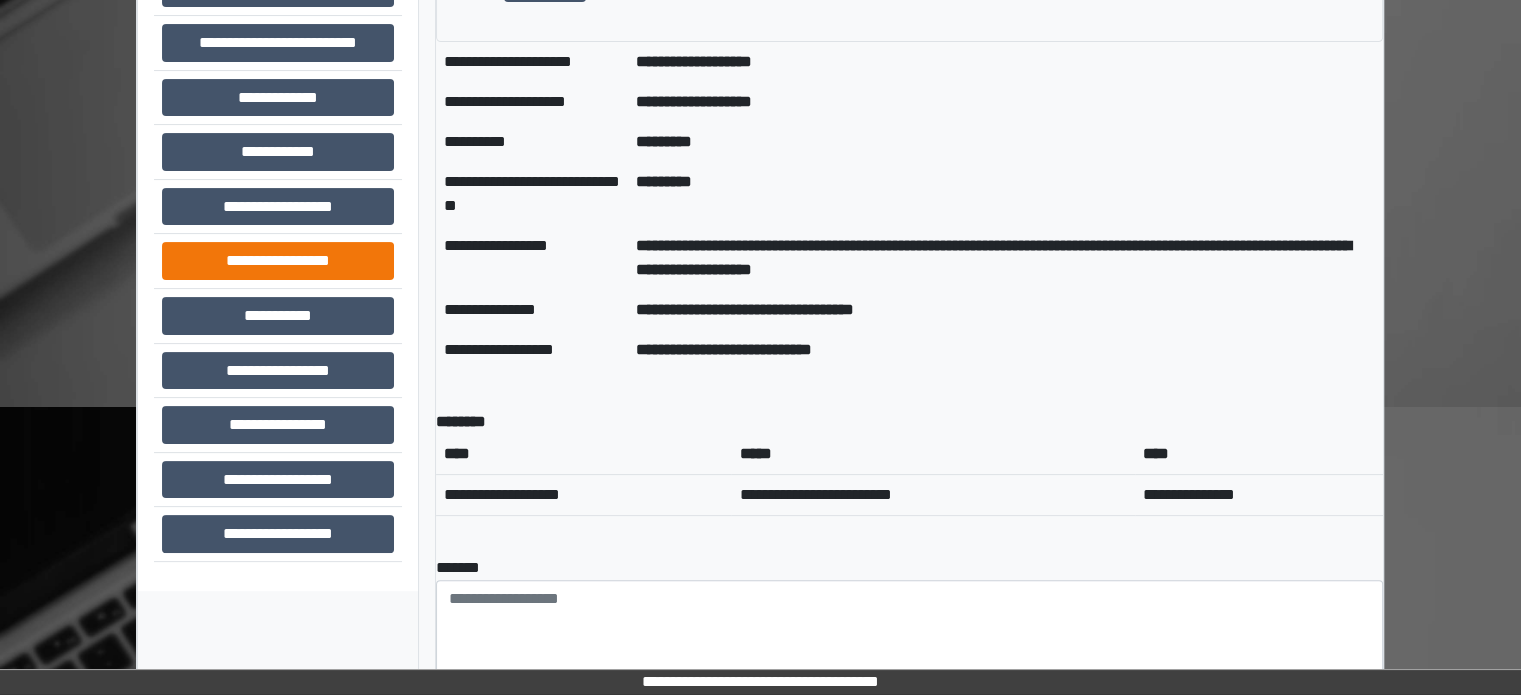 scroll, scrollTop: 287, scrollLeft: 0, axis: vertical 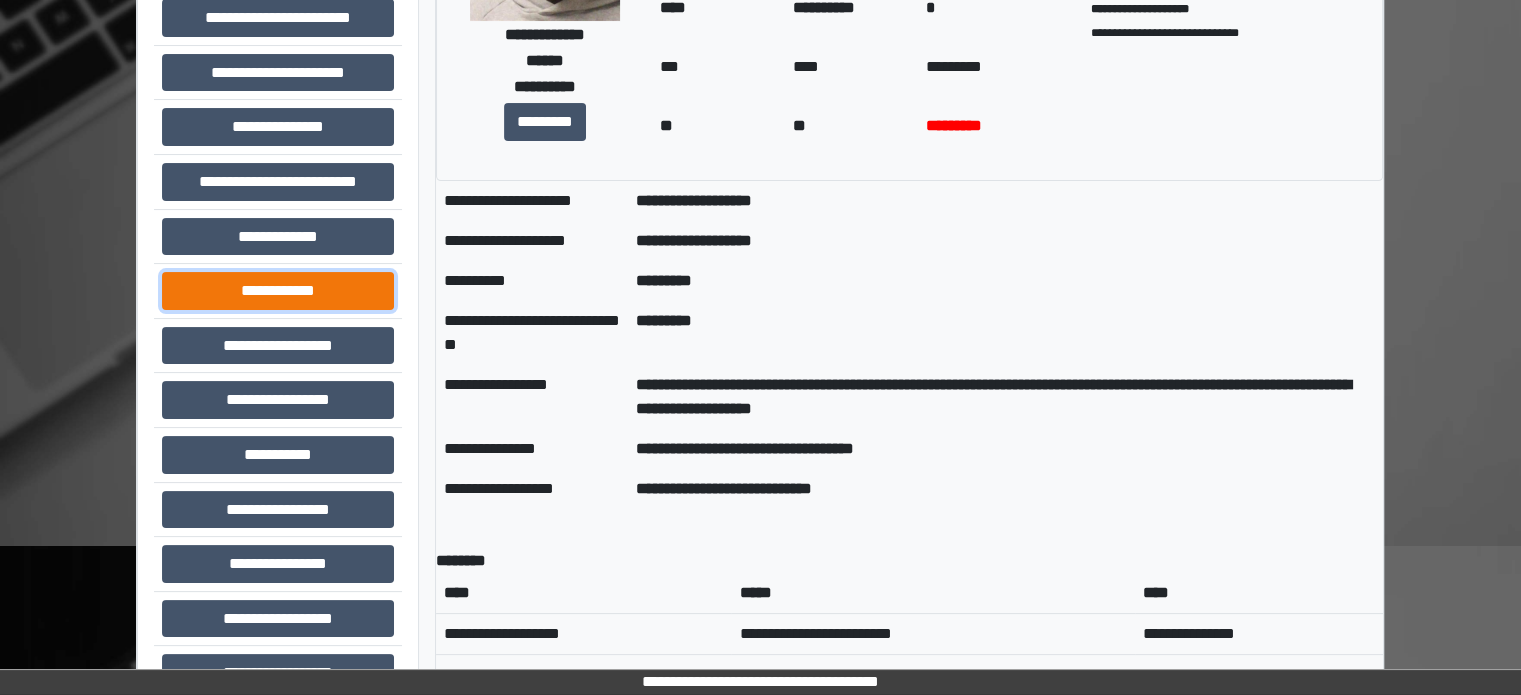 click on "**********" at bounding box center [278, 291] 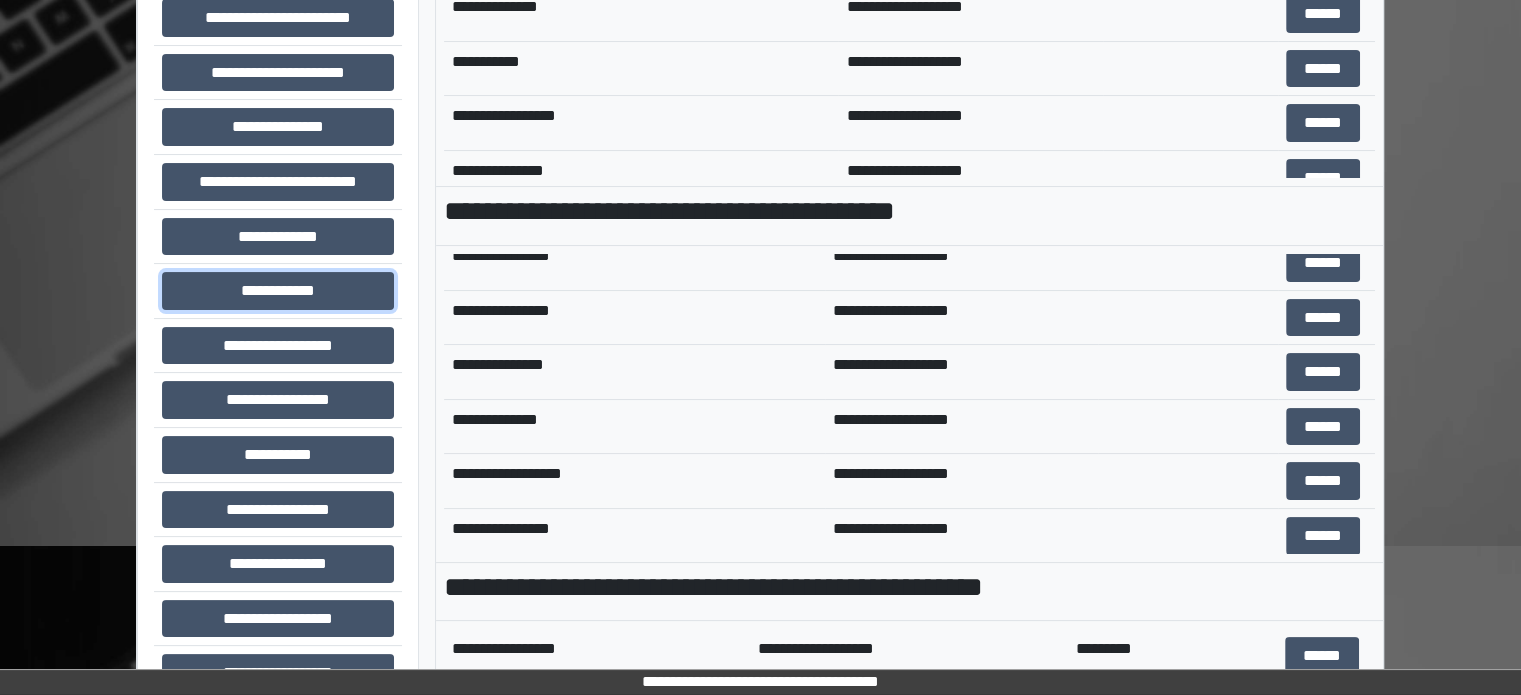 scroll, scrollTop: 800, scrollLeft: 0, axis: vertical 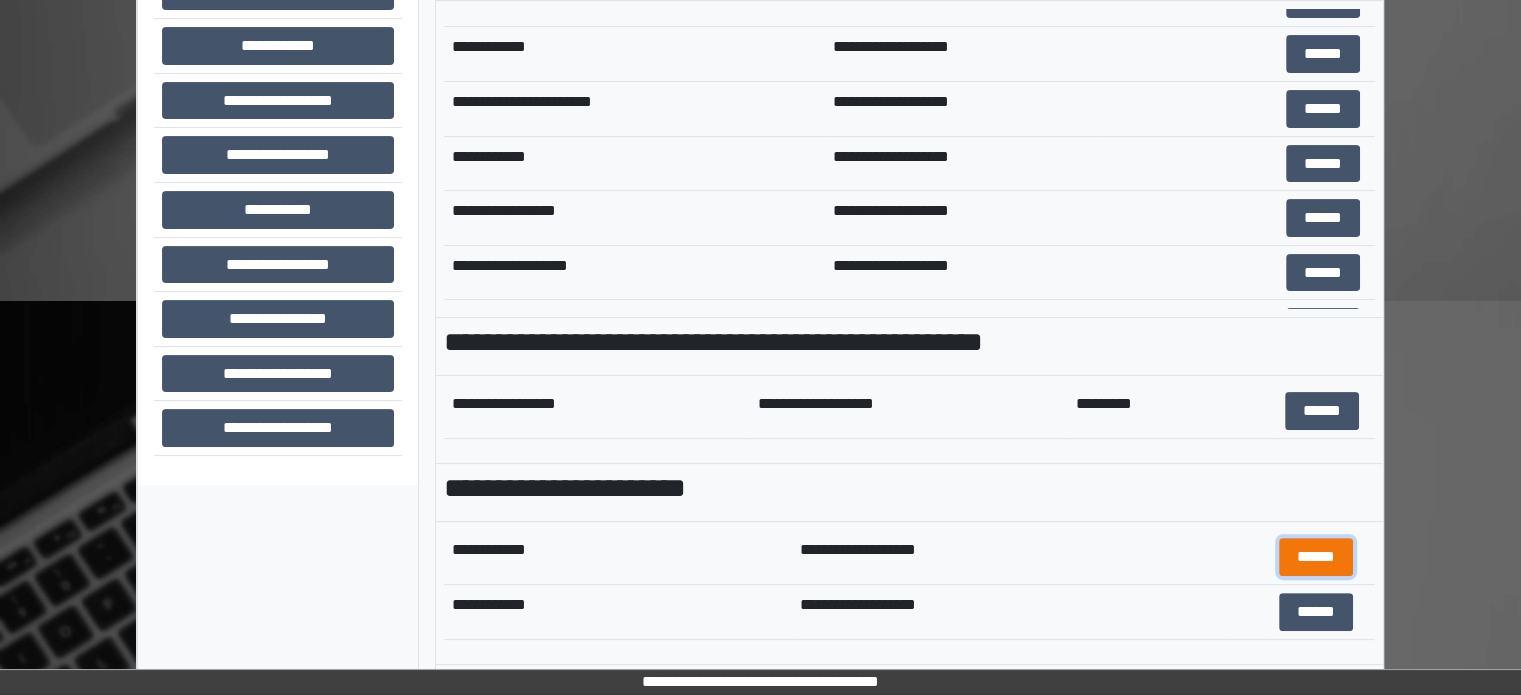 click on "******" at bounding box center [1316, 557] 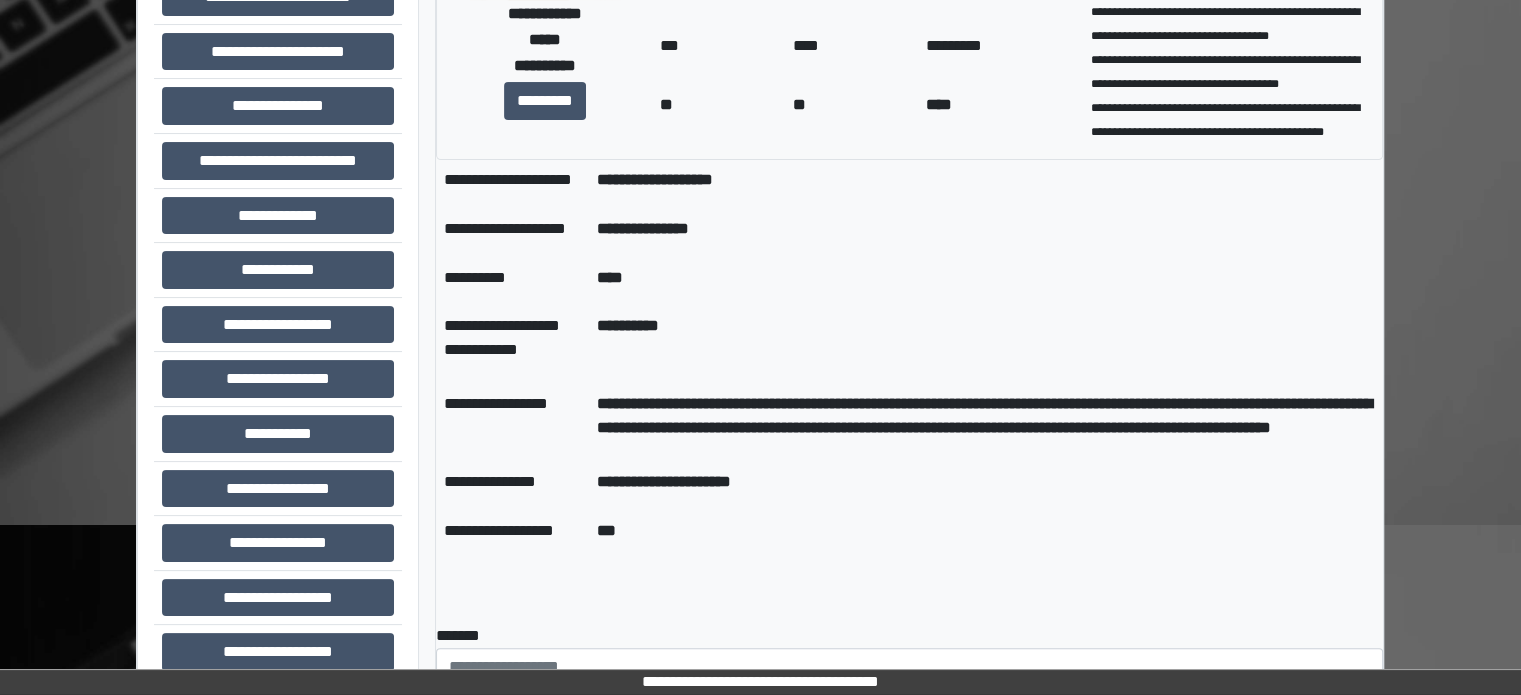 scroll, scrollTop: 332, scrollLeft: 0, axis: vertical 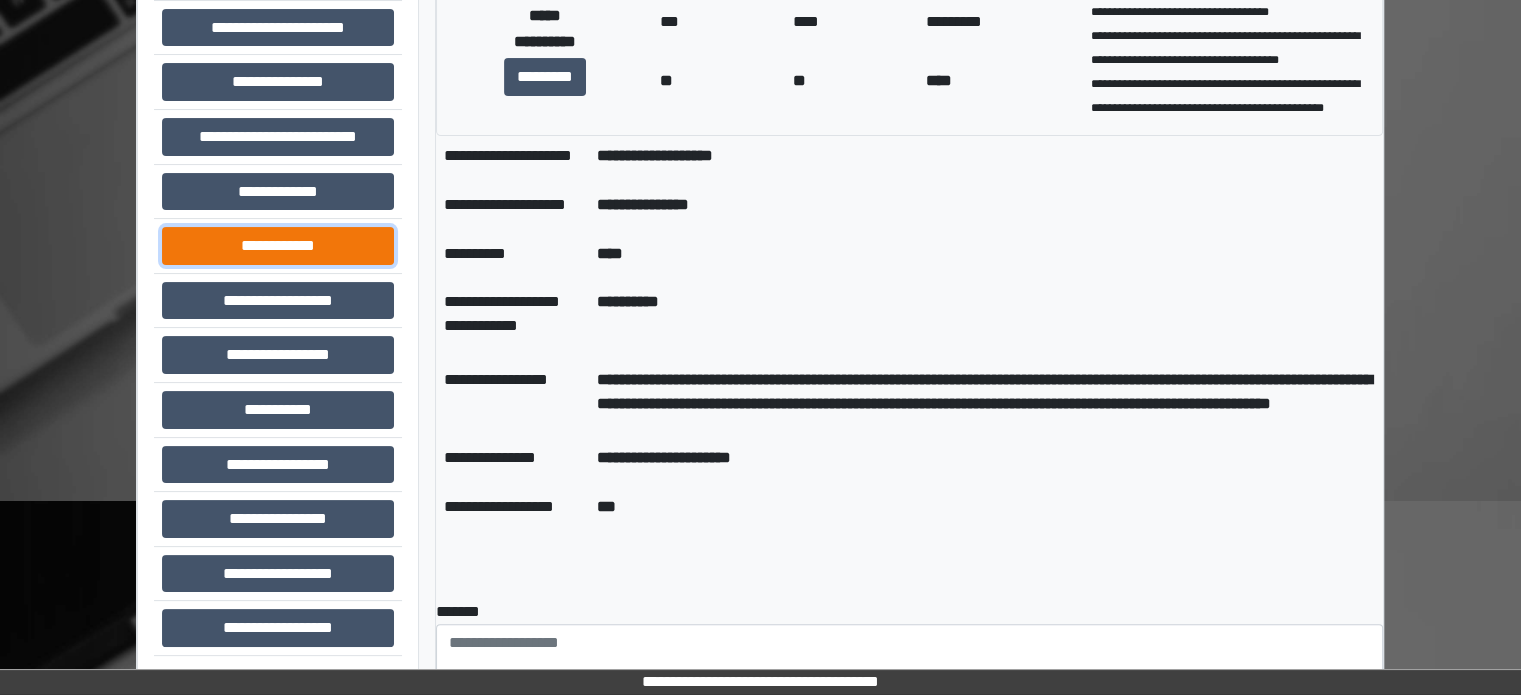 click on "**********" at bounding box center (278, 246) 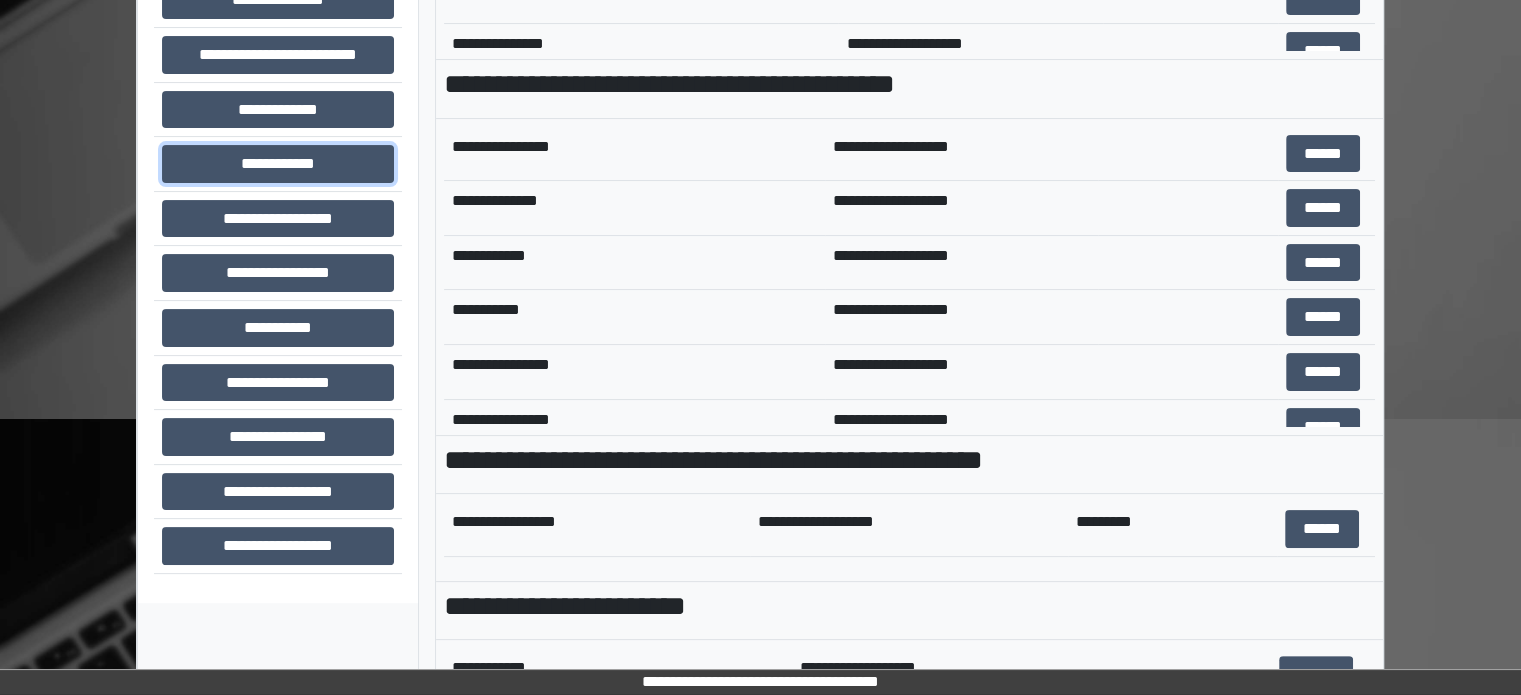 scroll, scrollTop: 532, scrollLeft: 0, axis: vertical 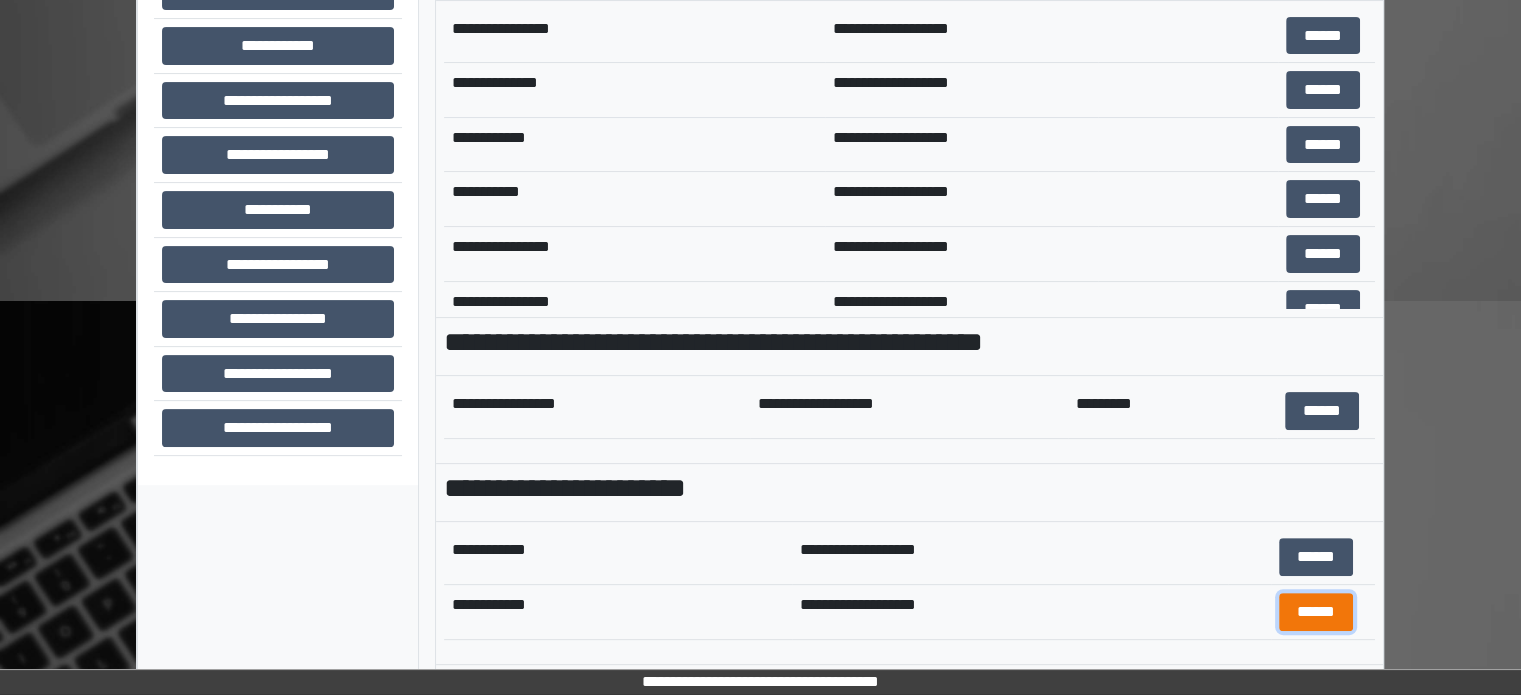 click on "******" at bounding box center (1316, 612) 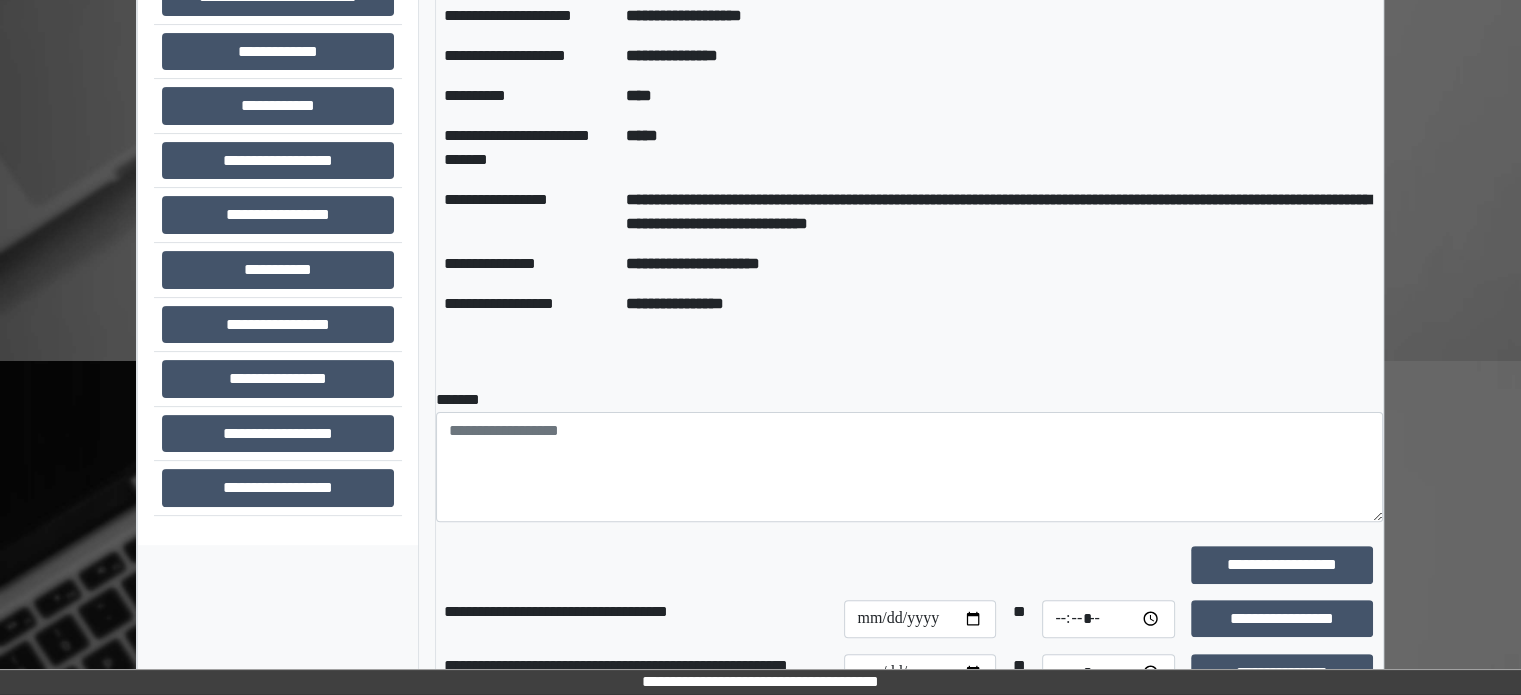 scroll, scrollTop: 532, scrollLeft: 0, axis: vertical 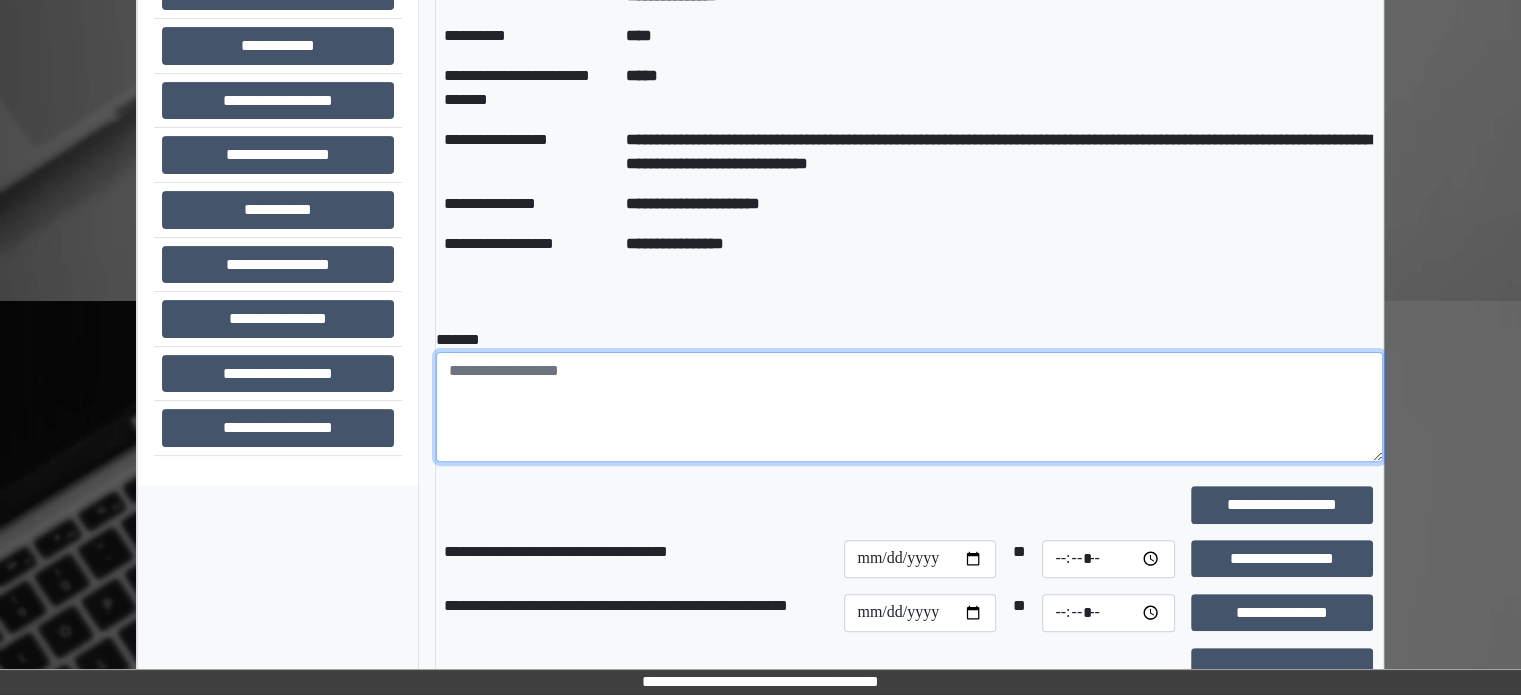 paste on "**********" 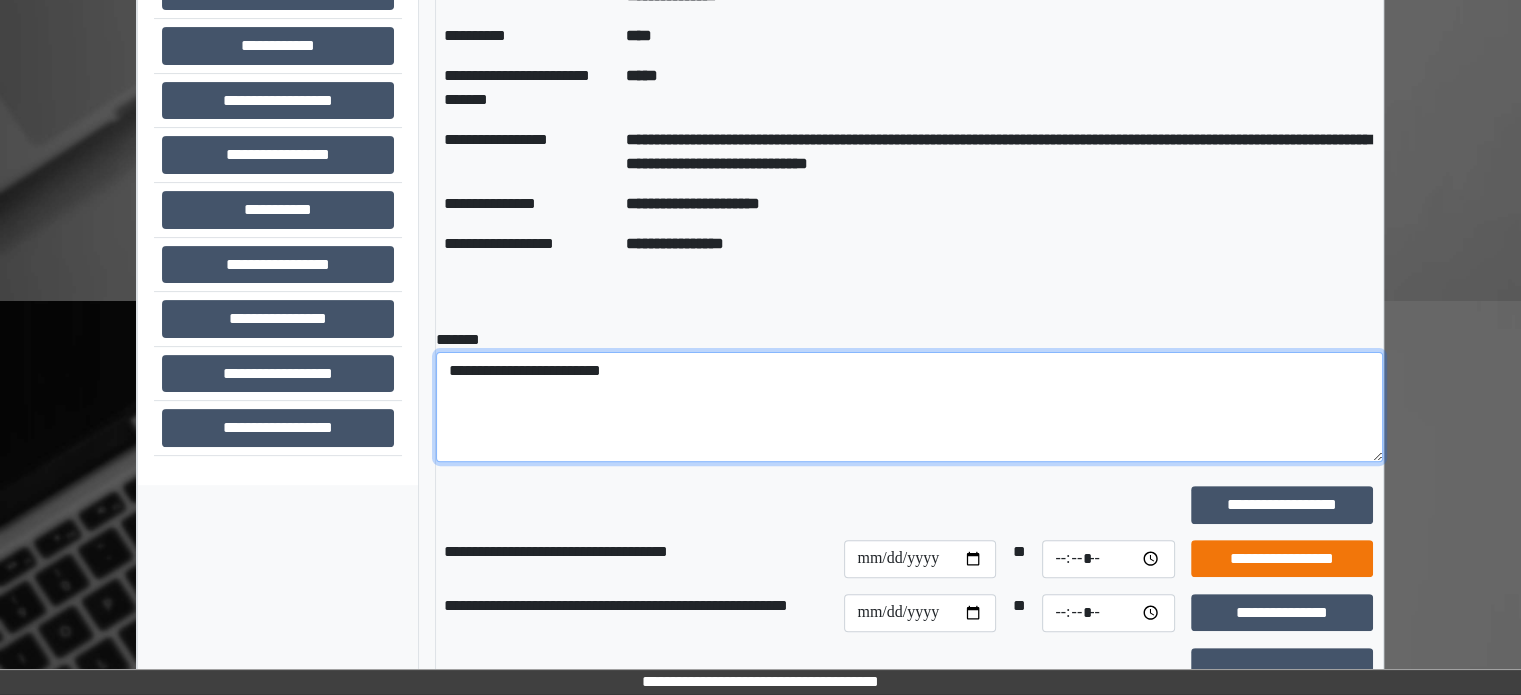 type on "**********" 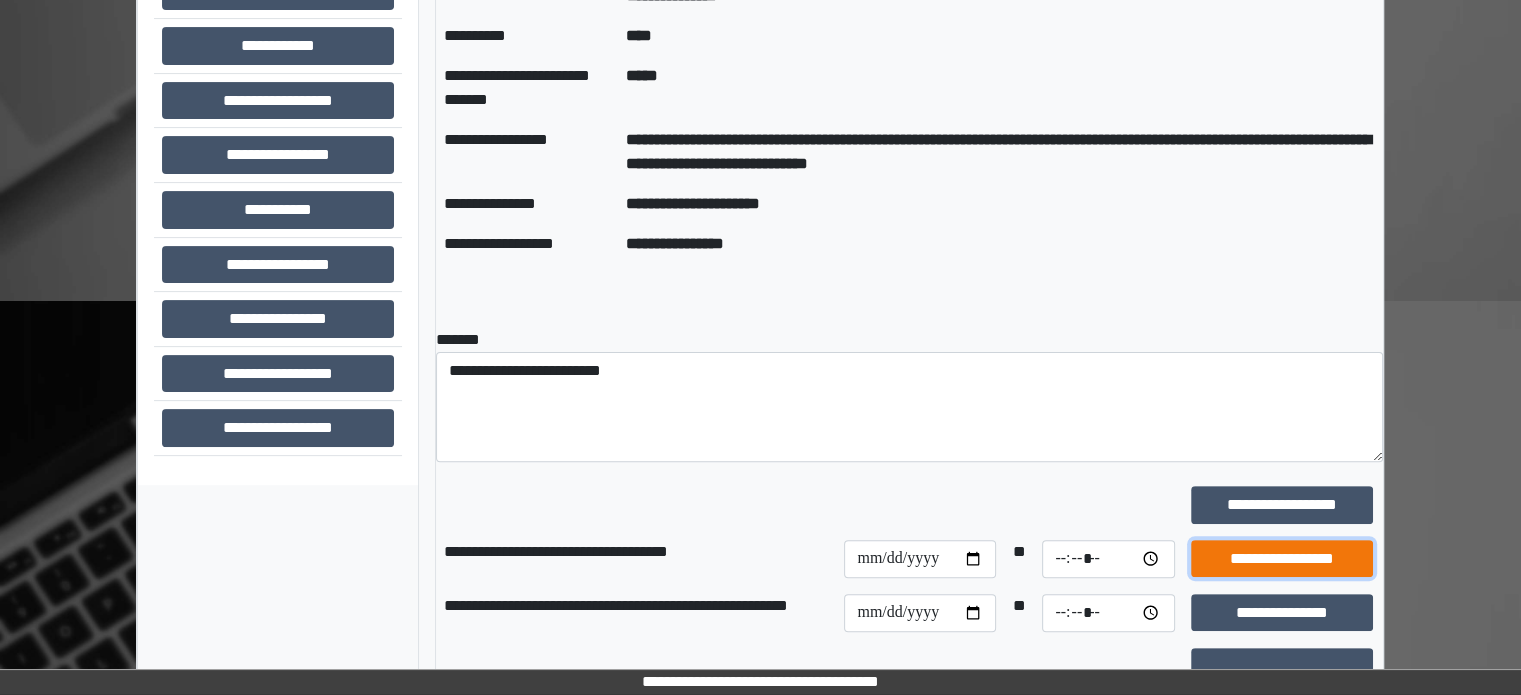 click on "**********" at bounding box center [1282, 559] 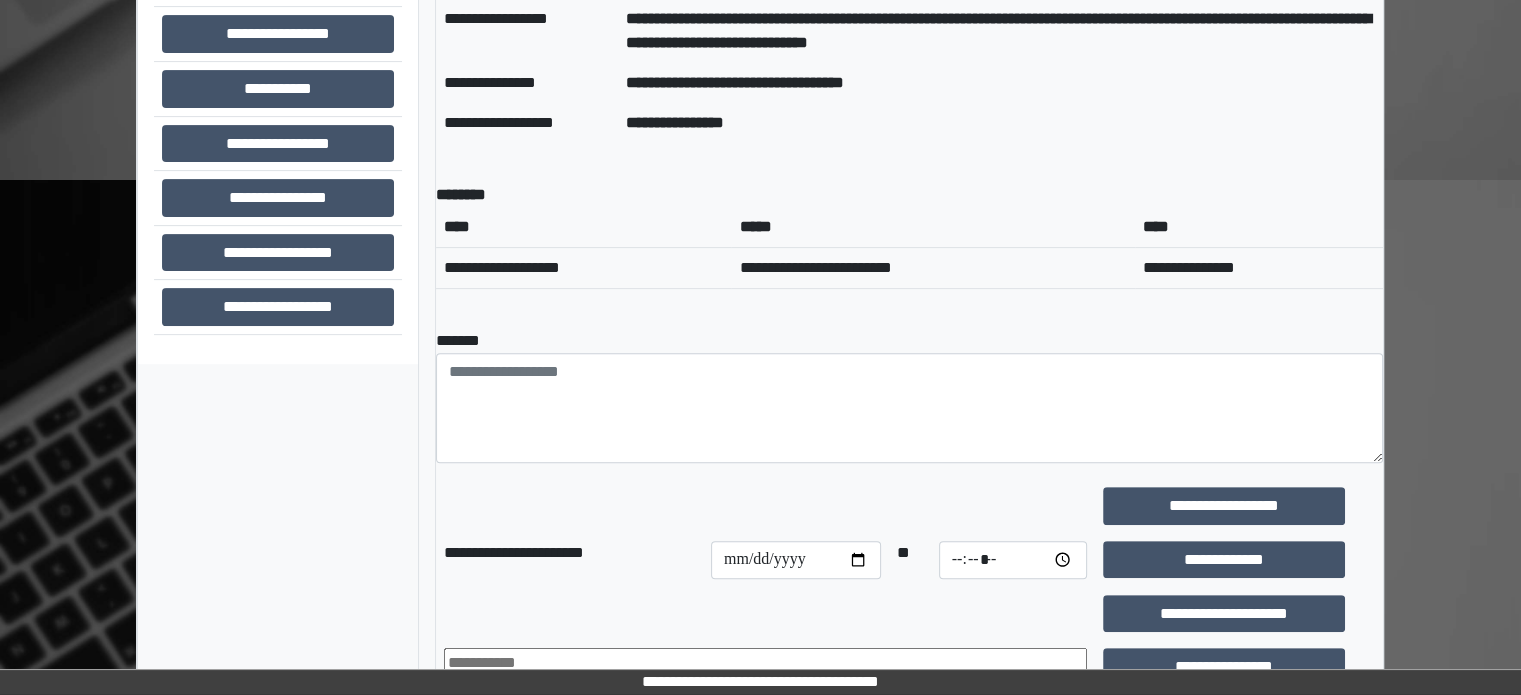 scroll, scrollTop: 509, scrollLeft: 0, axis: vertical 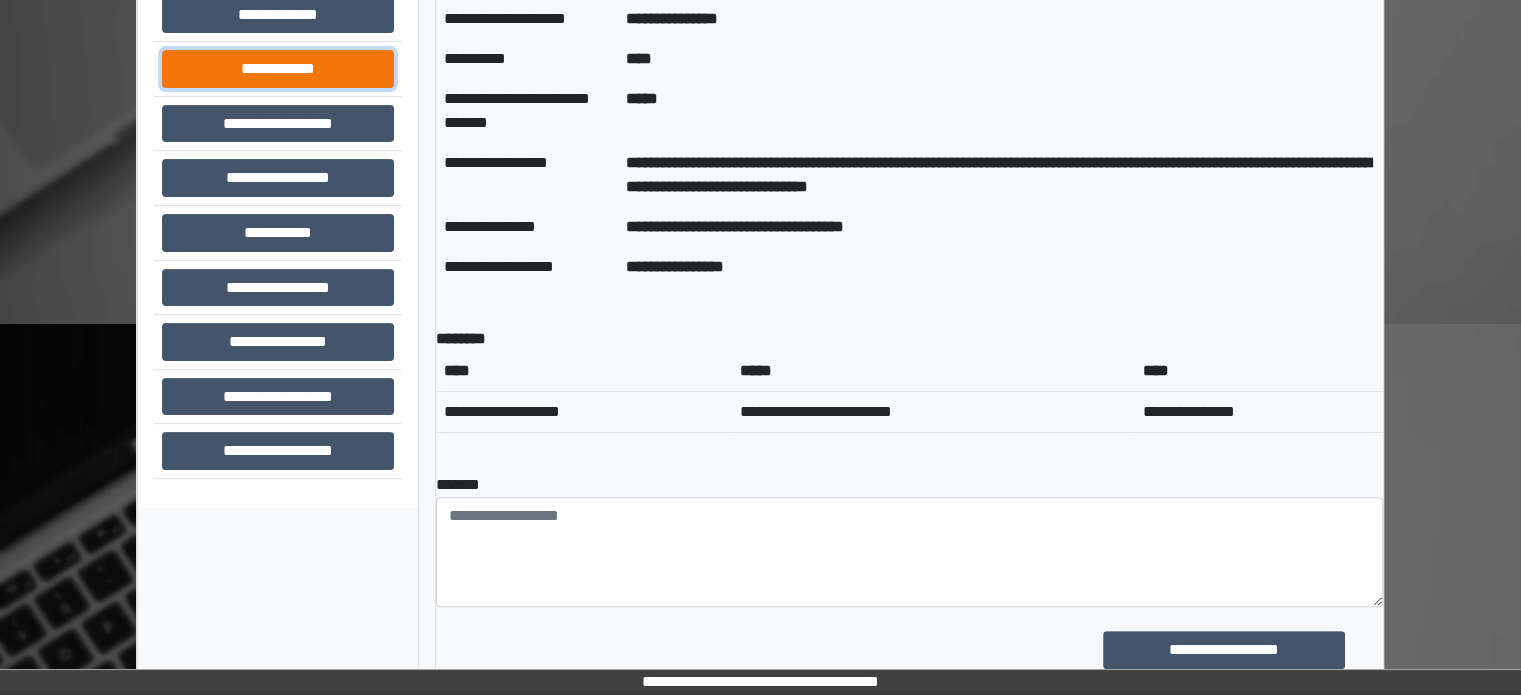 click on "**********" at bounding box center (278, 69) 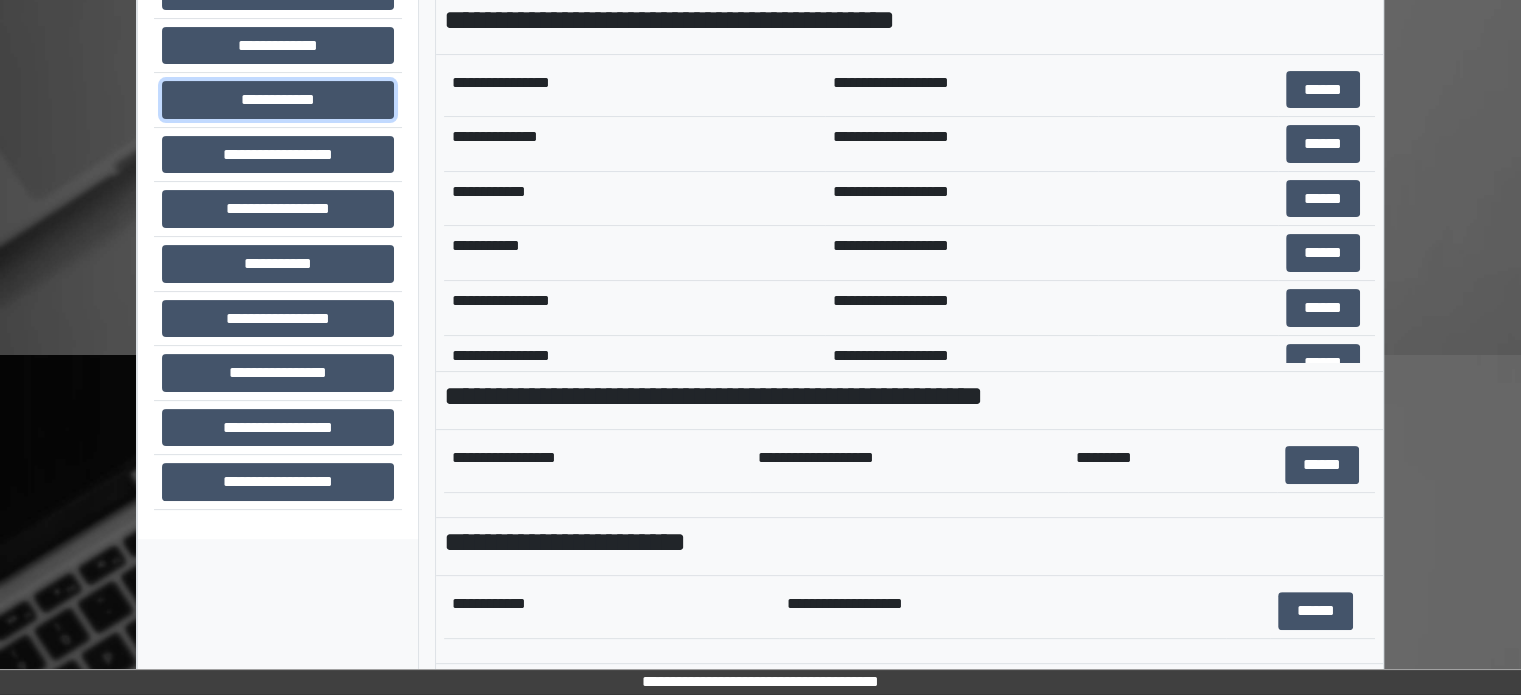 scroll, scrollTop: 0, scrollLeft: 0, axis: both 